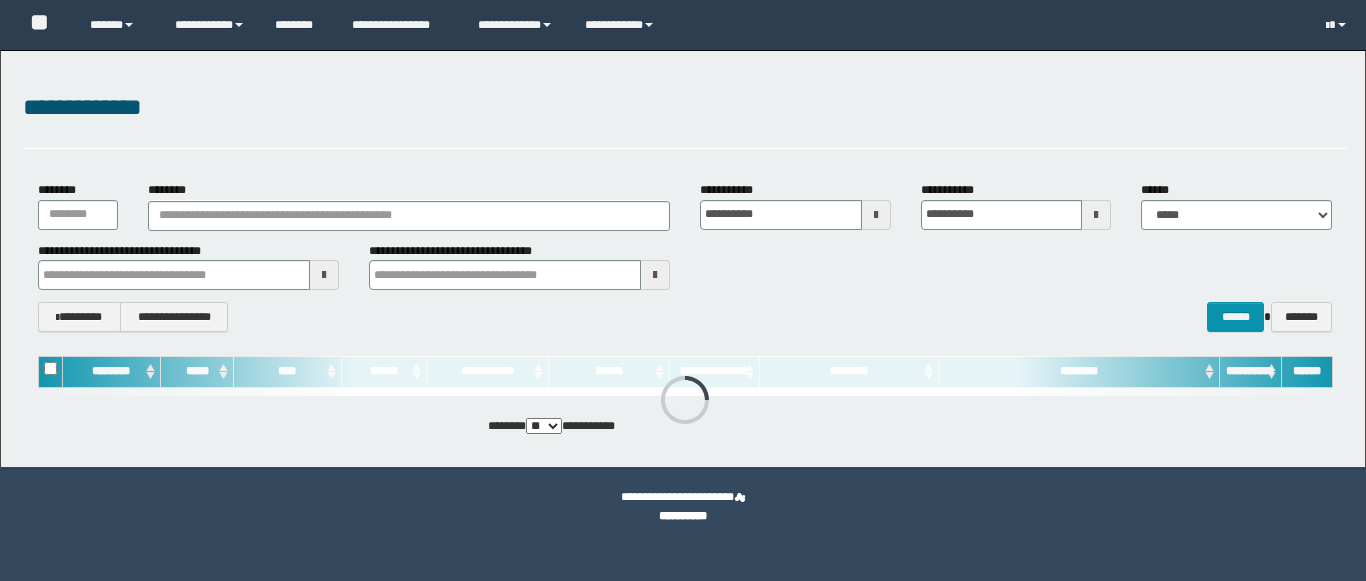 scroll, scrollTop: 0, scrollLeft: 0, axis: both 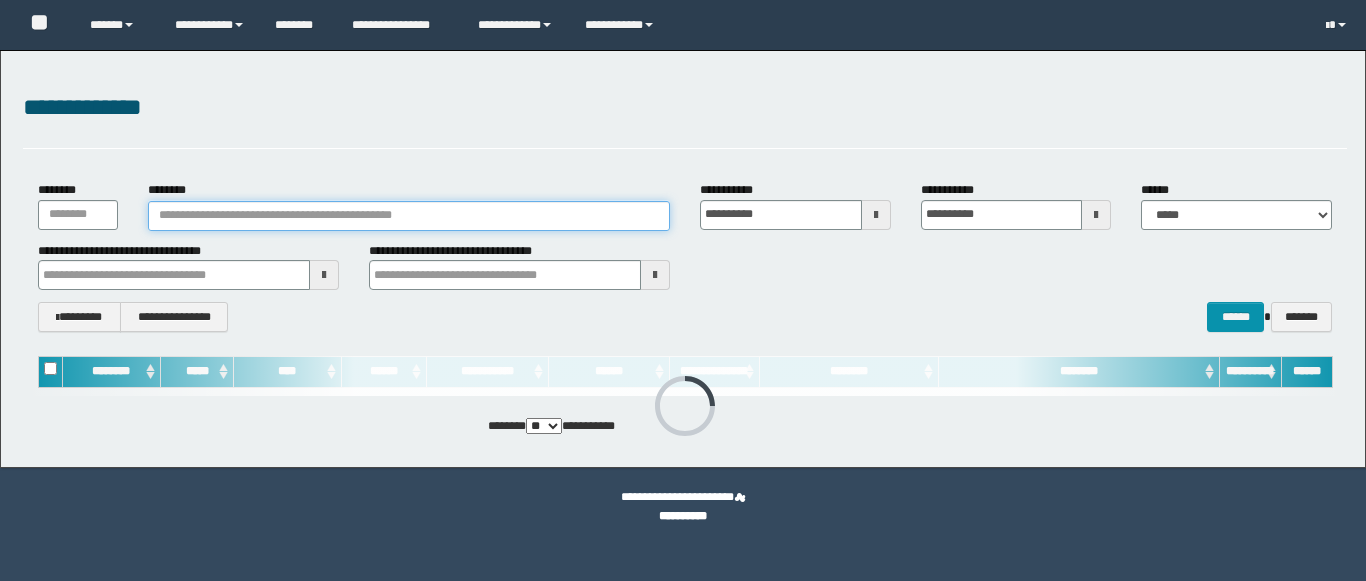 click on "********" at bounding box center [409, 216] 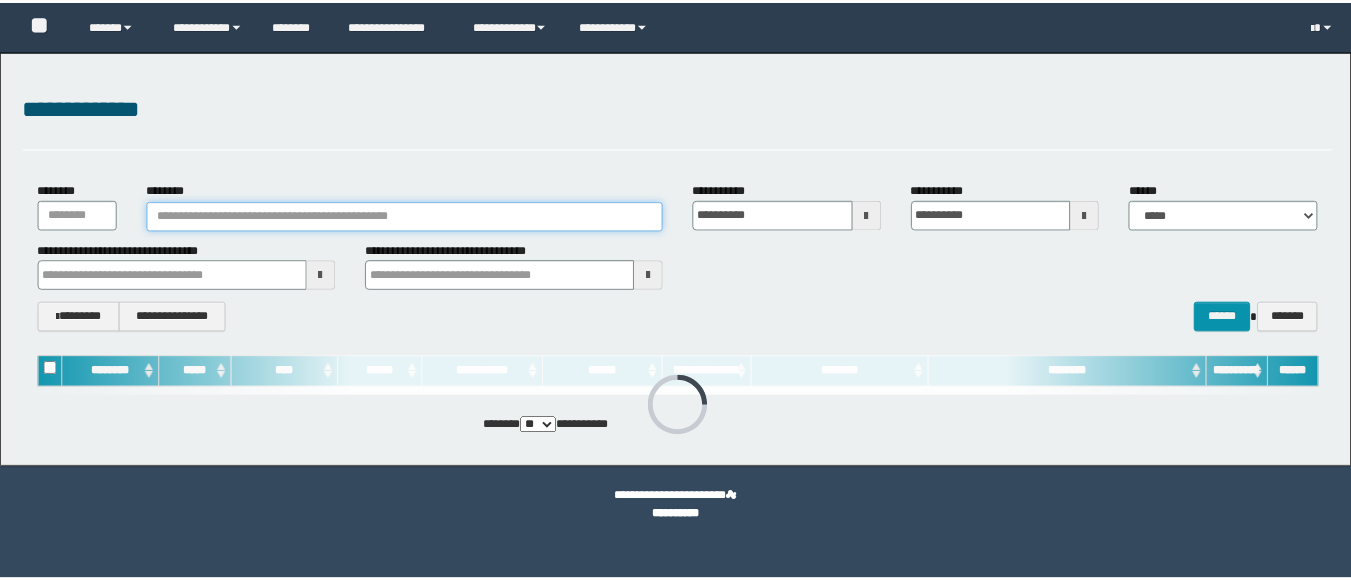scroll, scrollTop: 0, scrollLeft: 0, axis: both 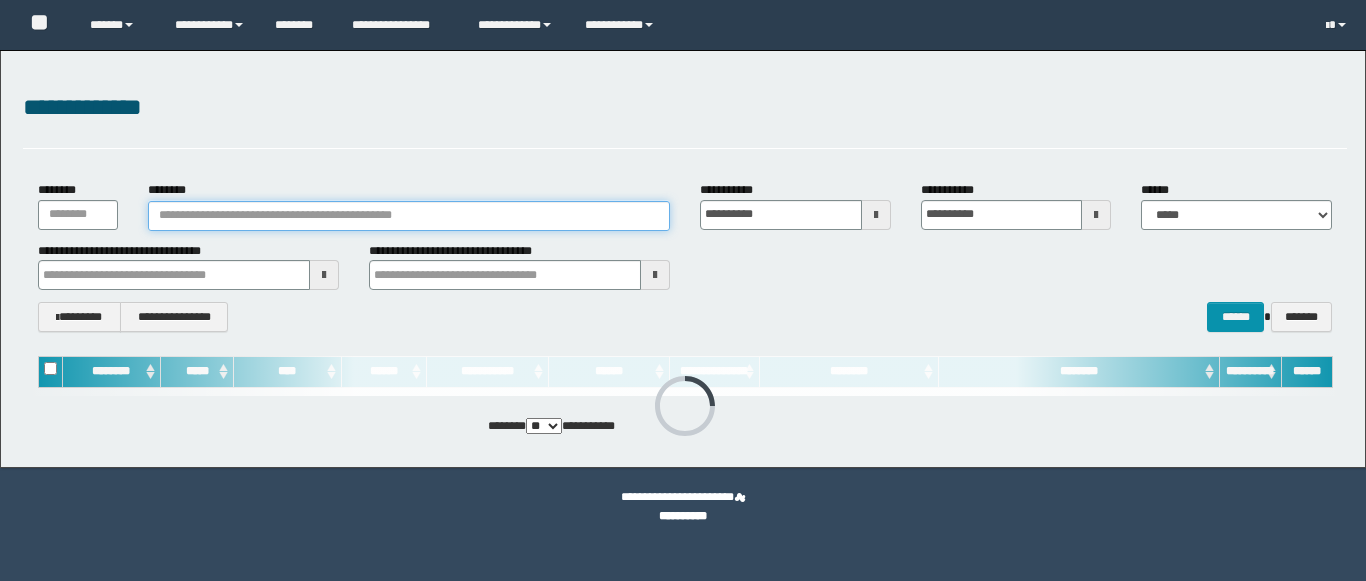 paste on "********" 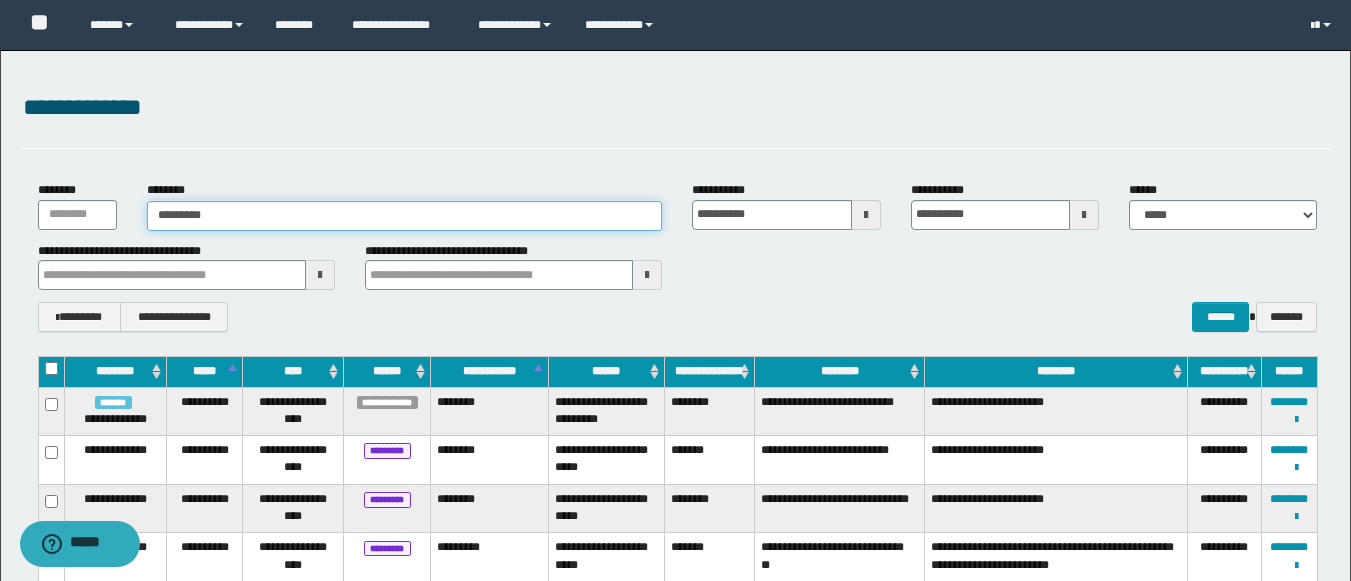 type on "********" 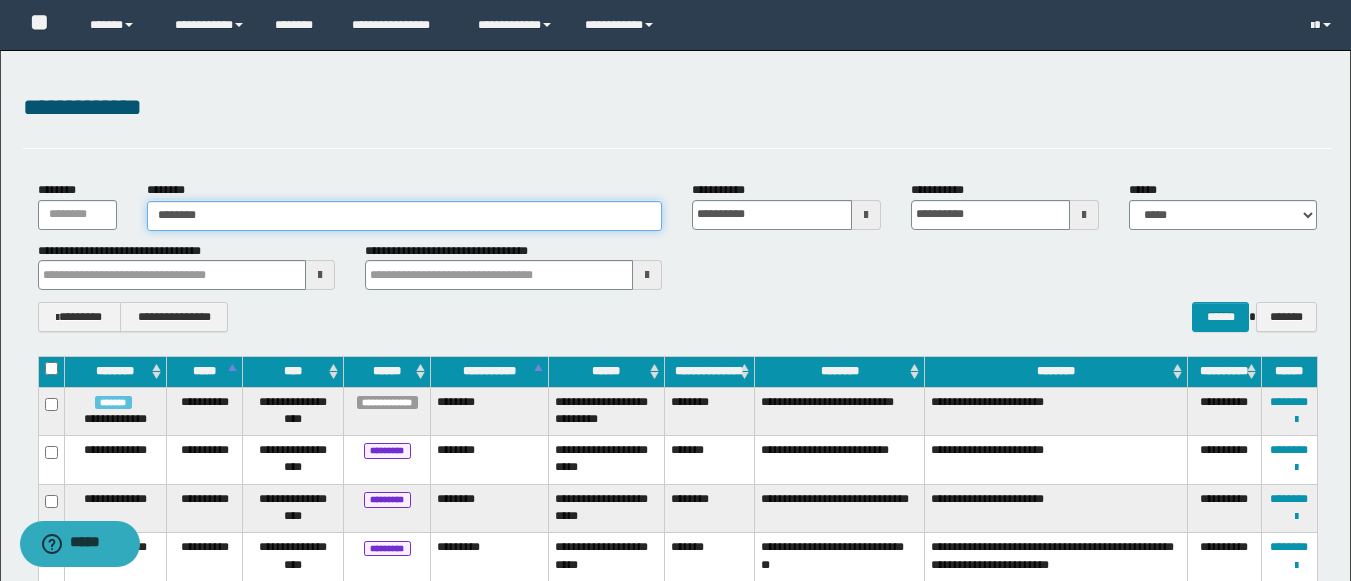 type on "********" 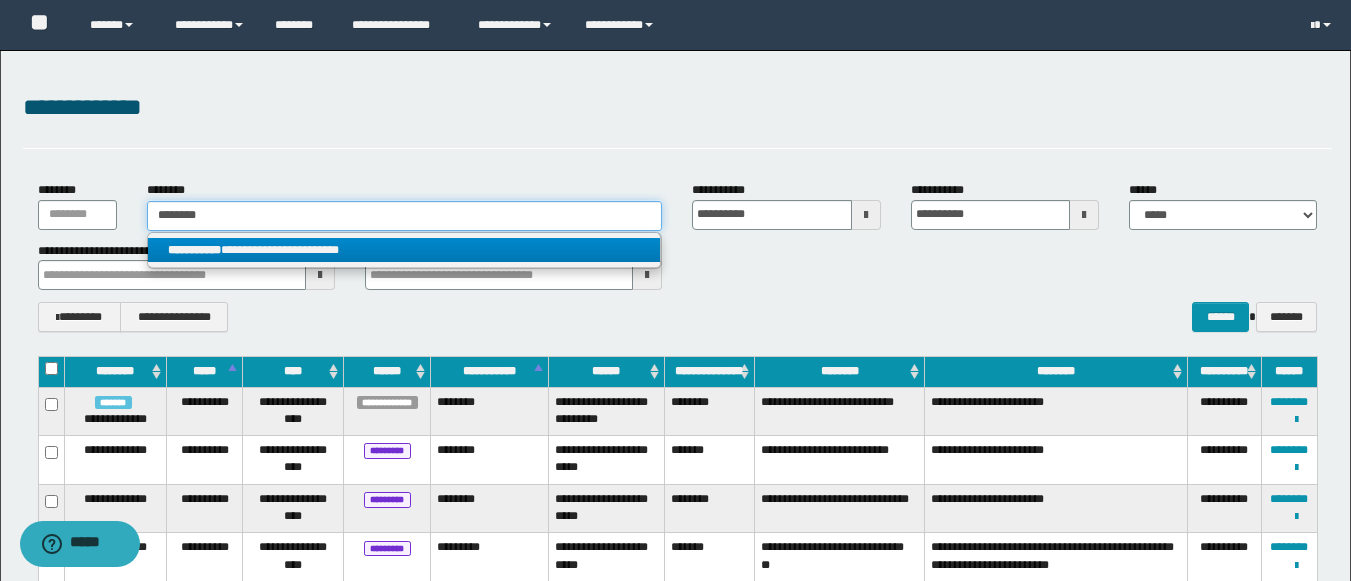 type on "********" 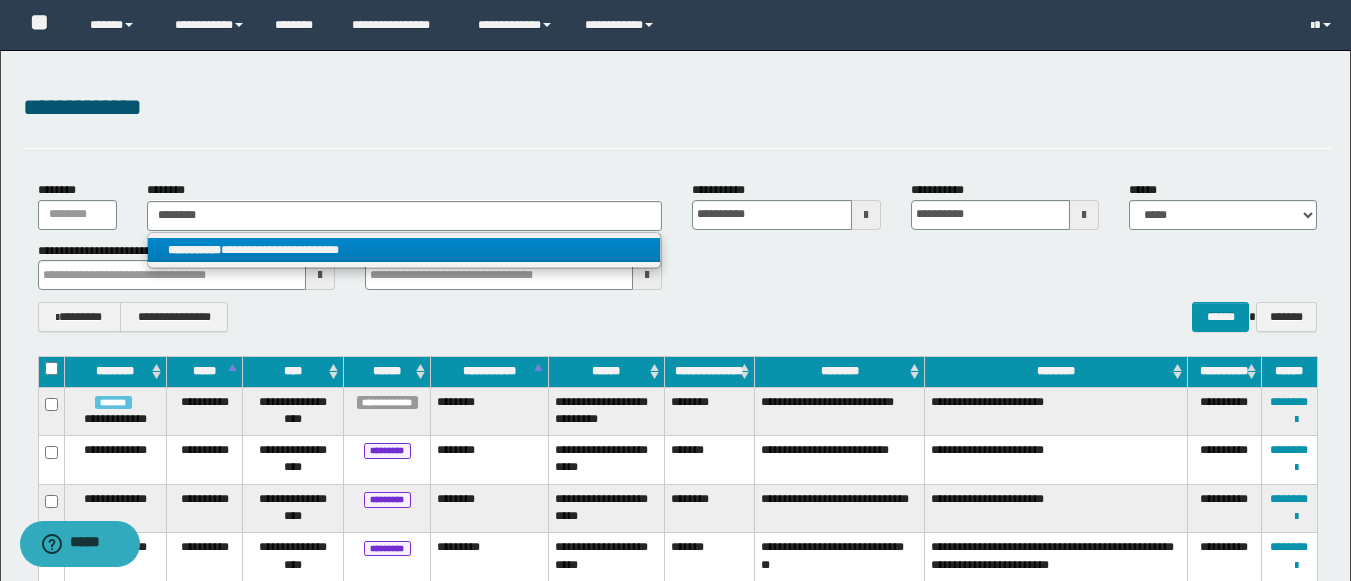 click on "**********" at bounding box center [404, 250] 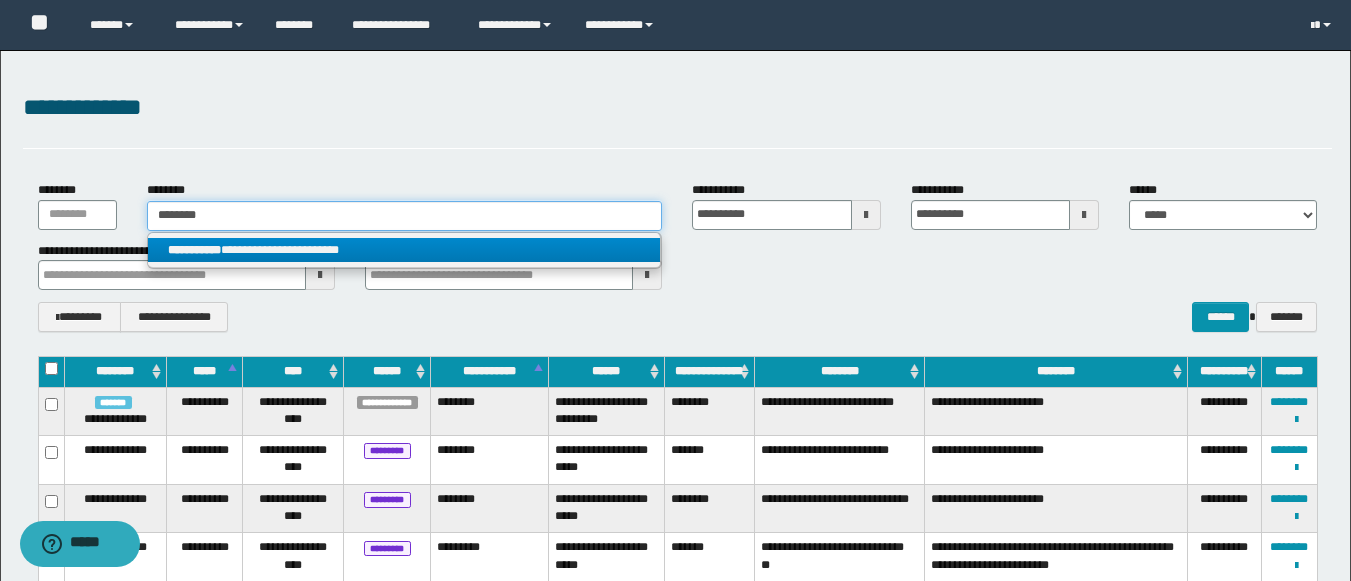 type 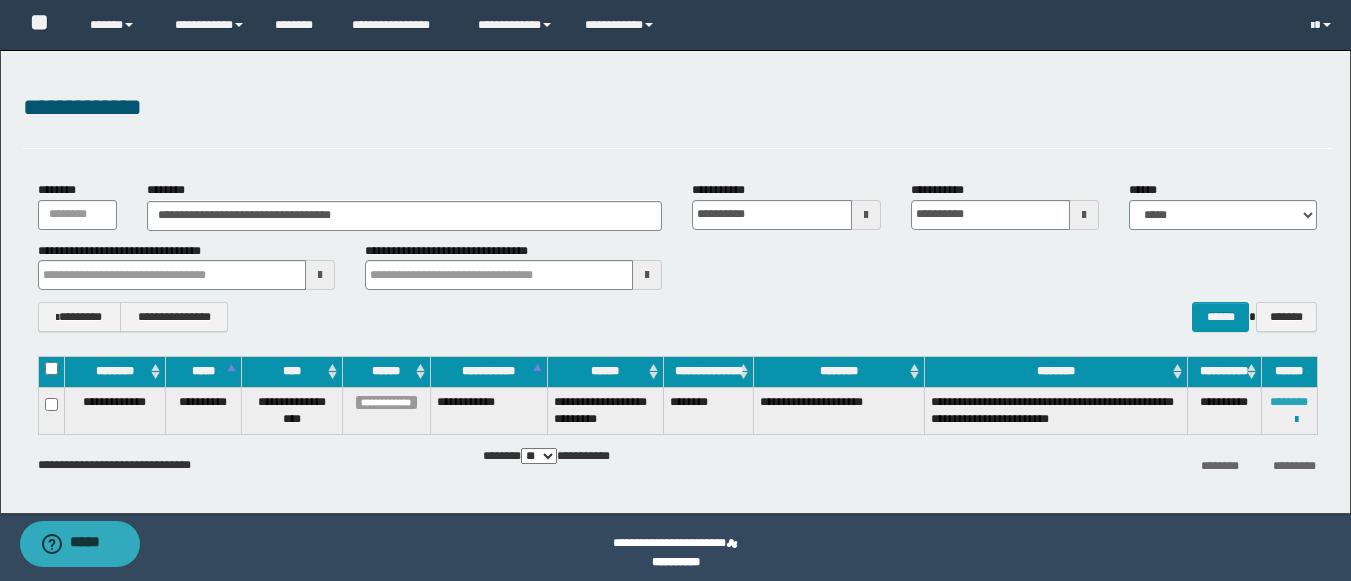 click on "********" at bounding box center [1289, 402] 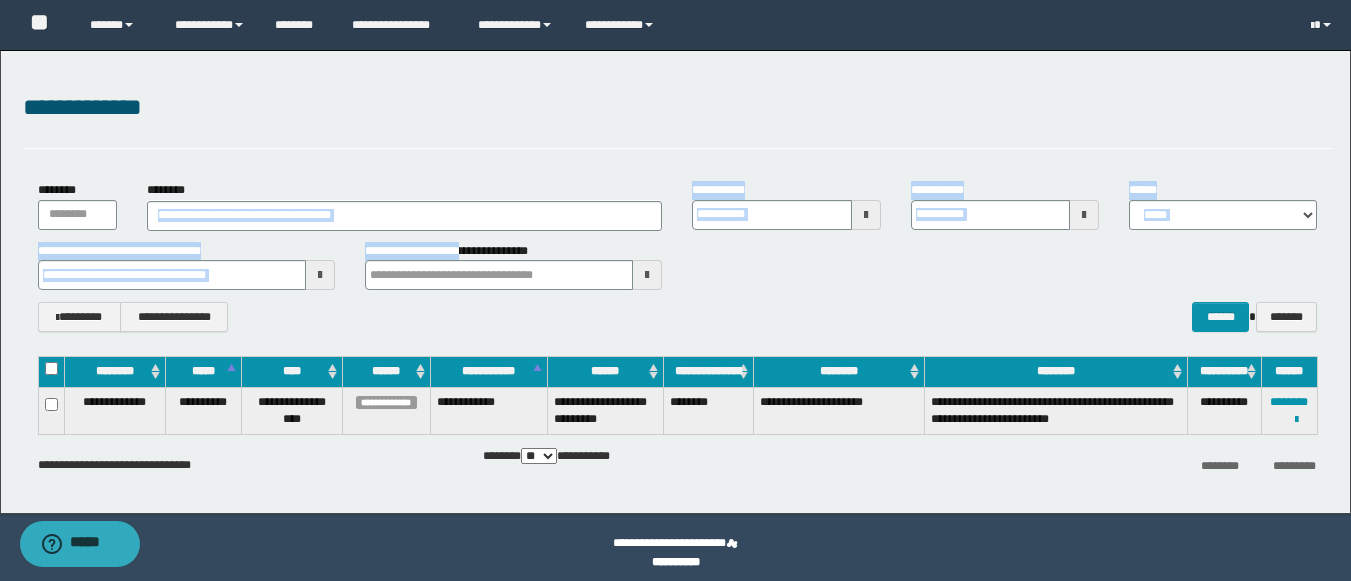 drag, startPoint x: 473, startPoint y: 255, endPoint x: 436, endPoint y: 219, distance: 51.62364 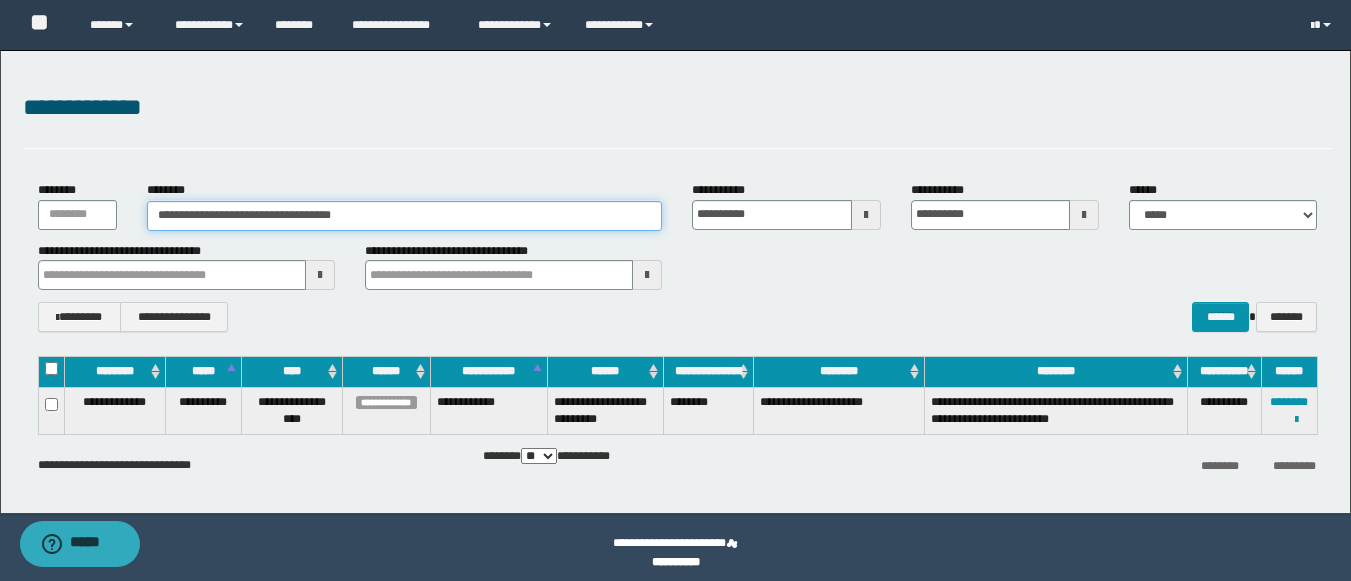 drag, startPoint x: 438, startPoint y: 218, endPoint x: 88, endPoint y: 216, distance: 350.0057 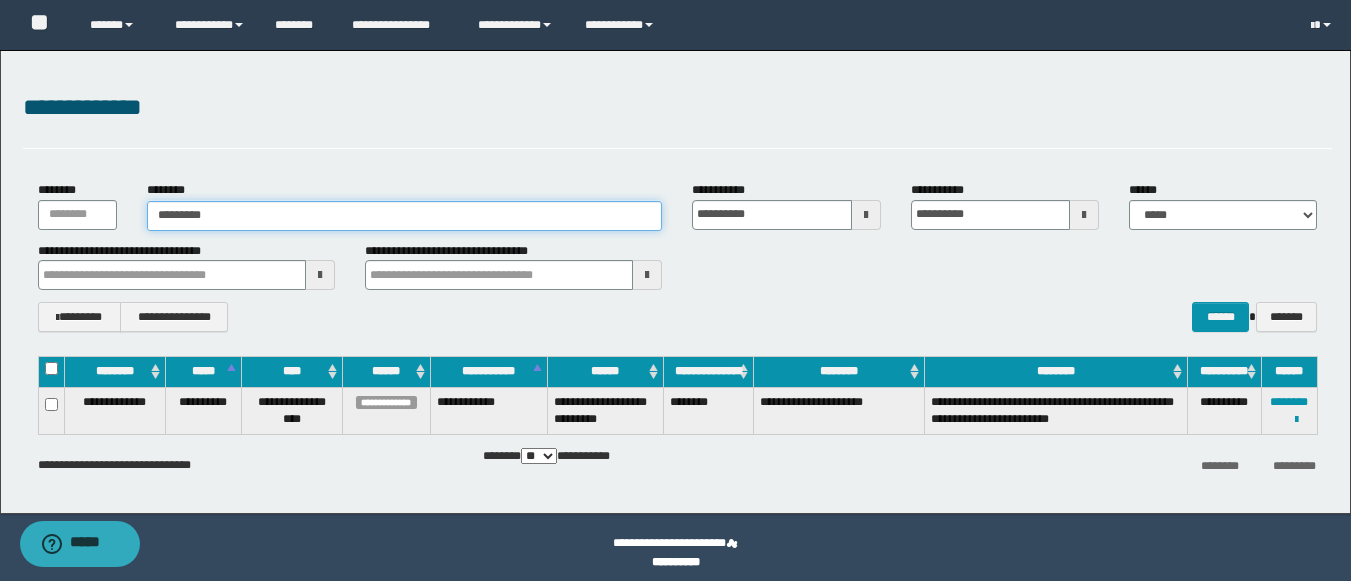 type on "********" 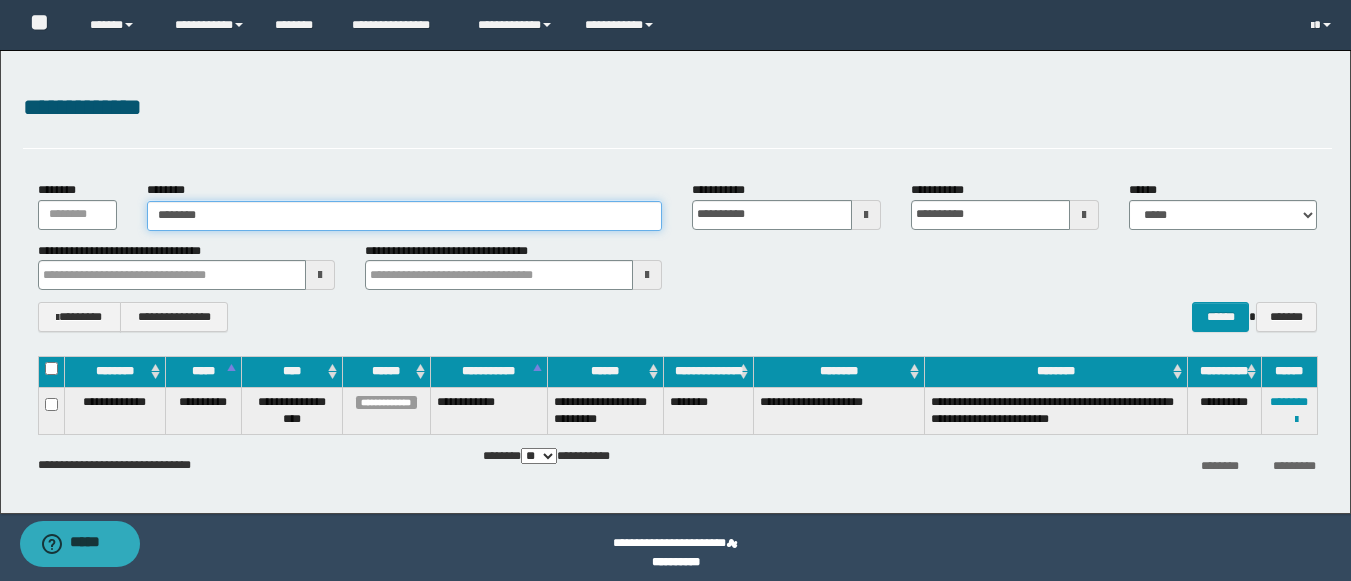 type on "********" 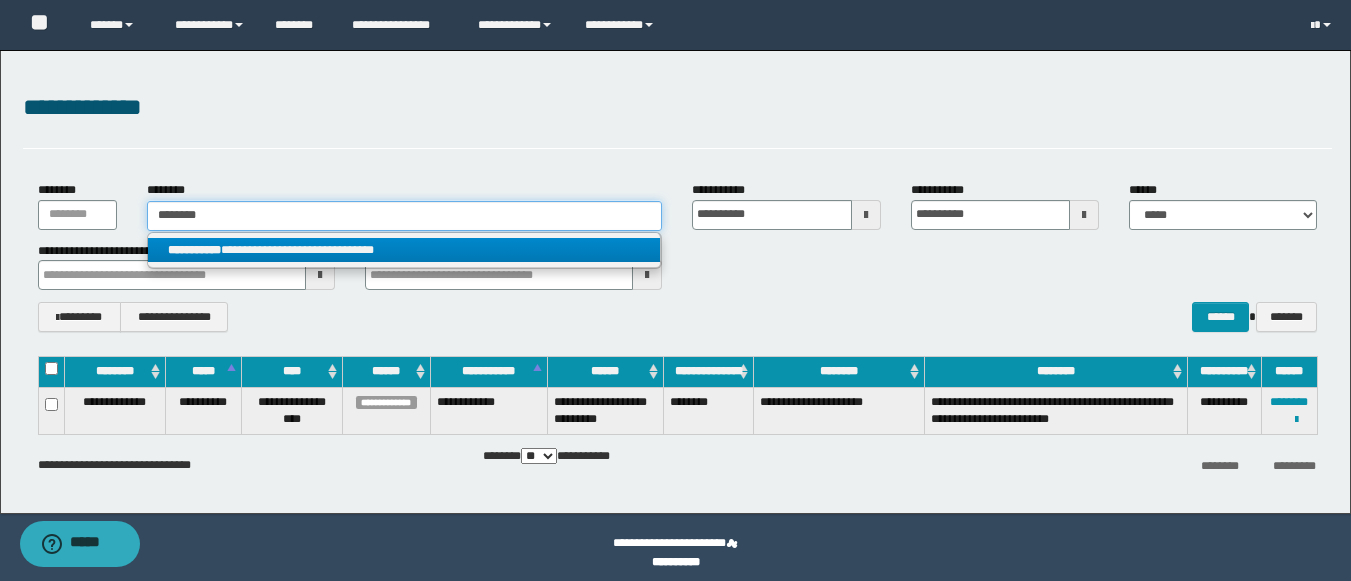 type on "********" 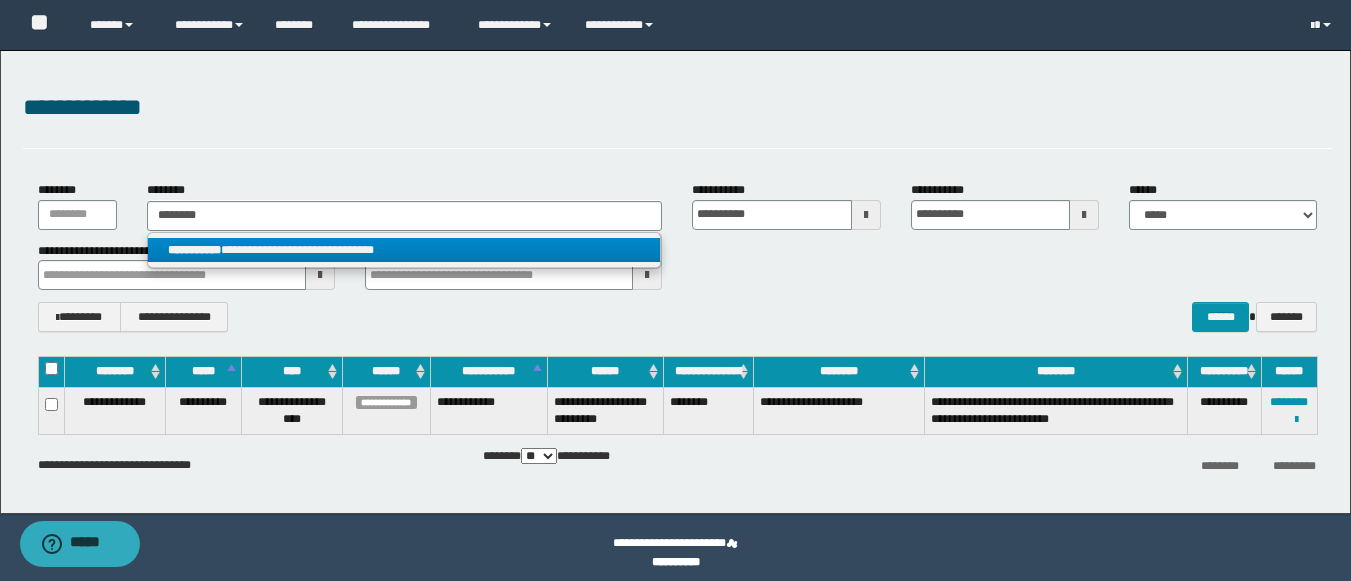 click on "**********" at bounding box center [404, 250] 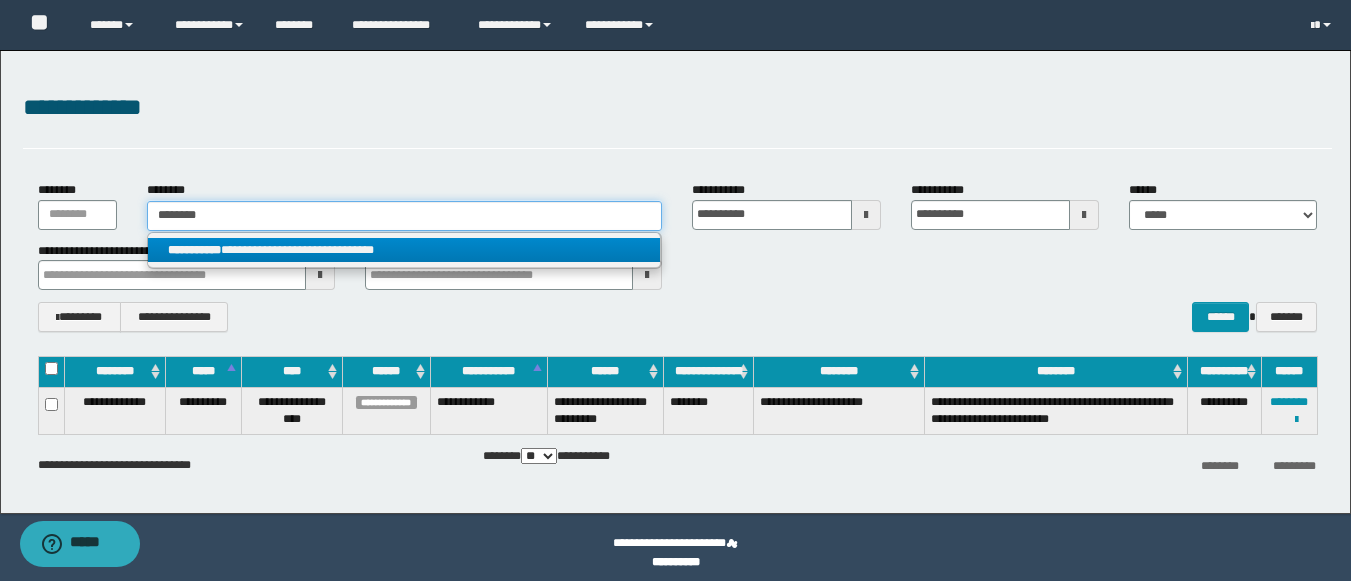 type 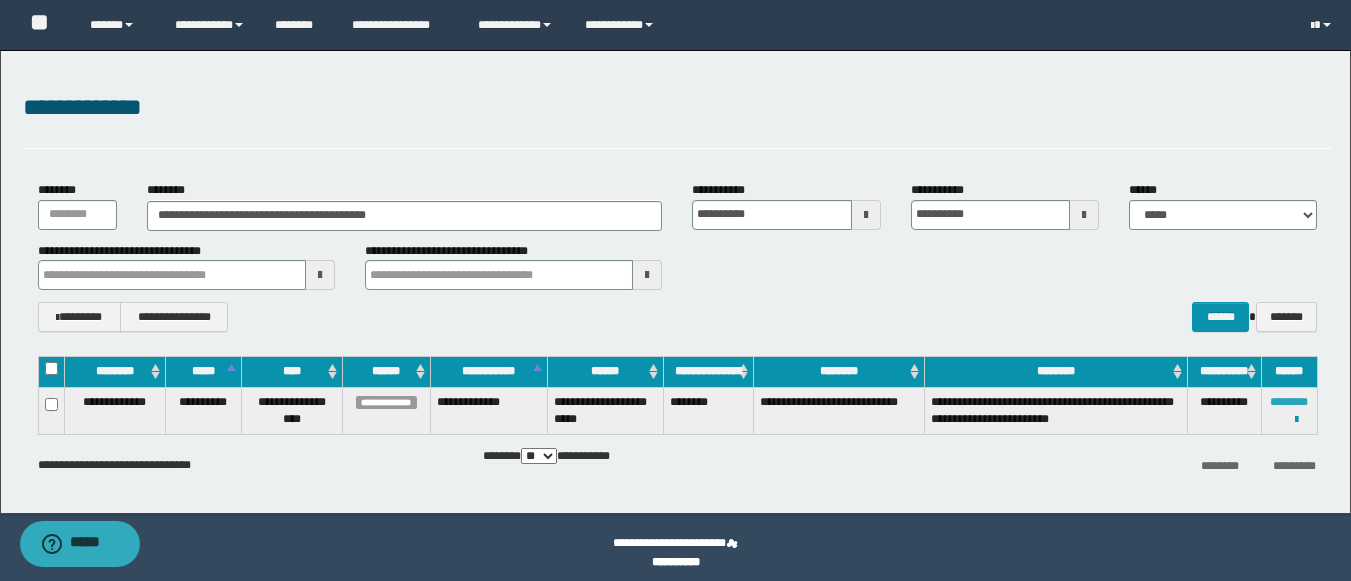 click on "********" at bounding box center (1289, 402) 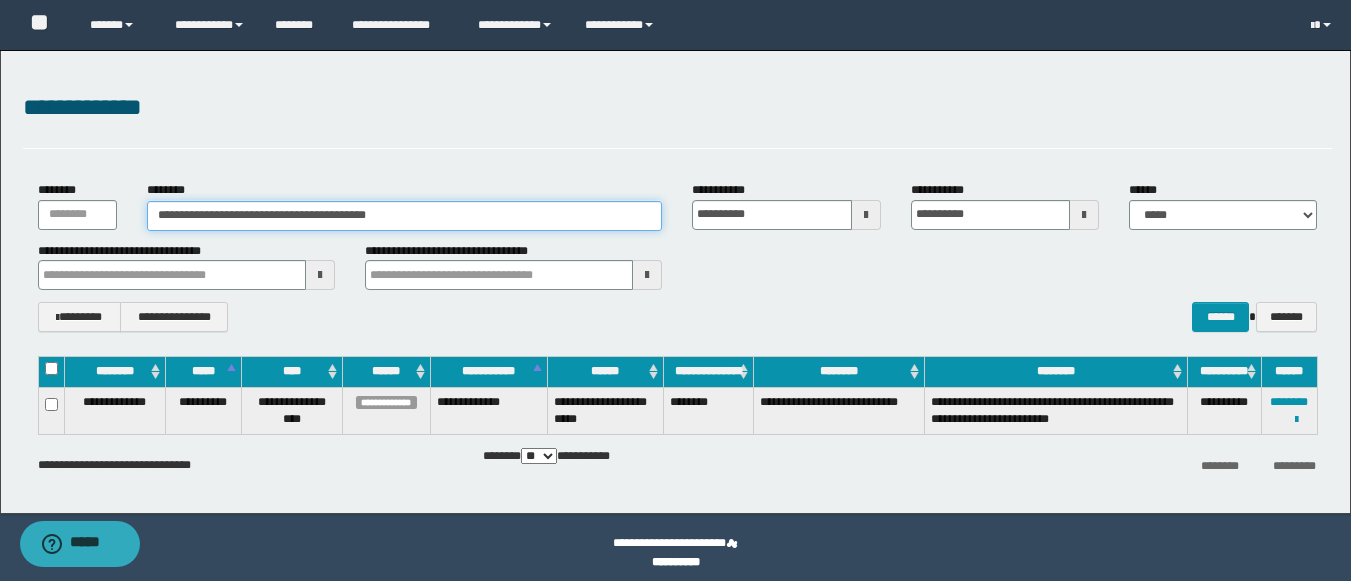 drag, startPoint x: 456, startPoint y: 215, endPoint x: 67, endPoint y: 208, distance: 389.063 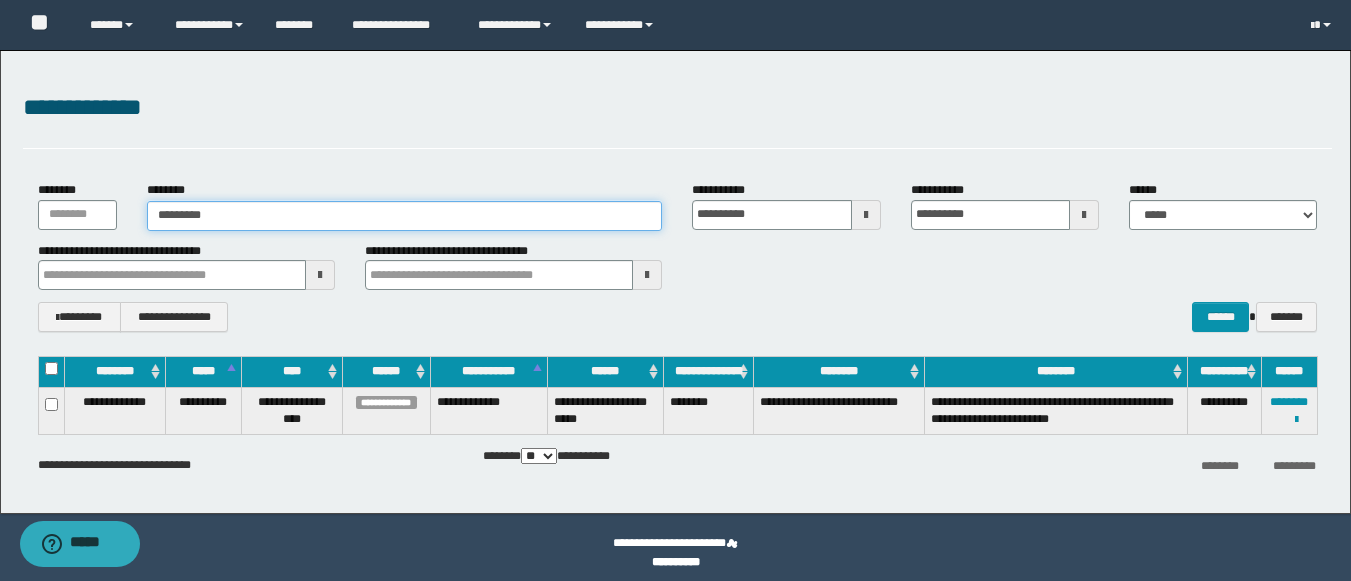 type on "********" 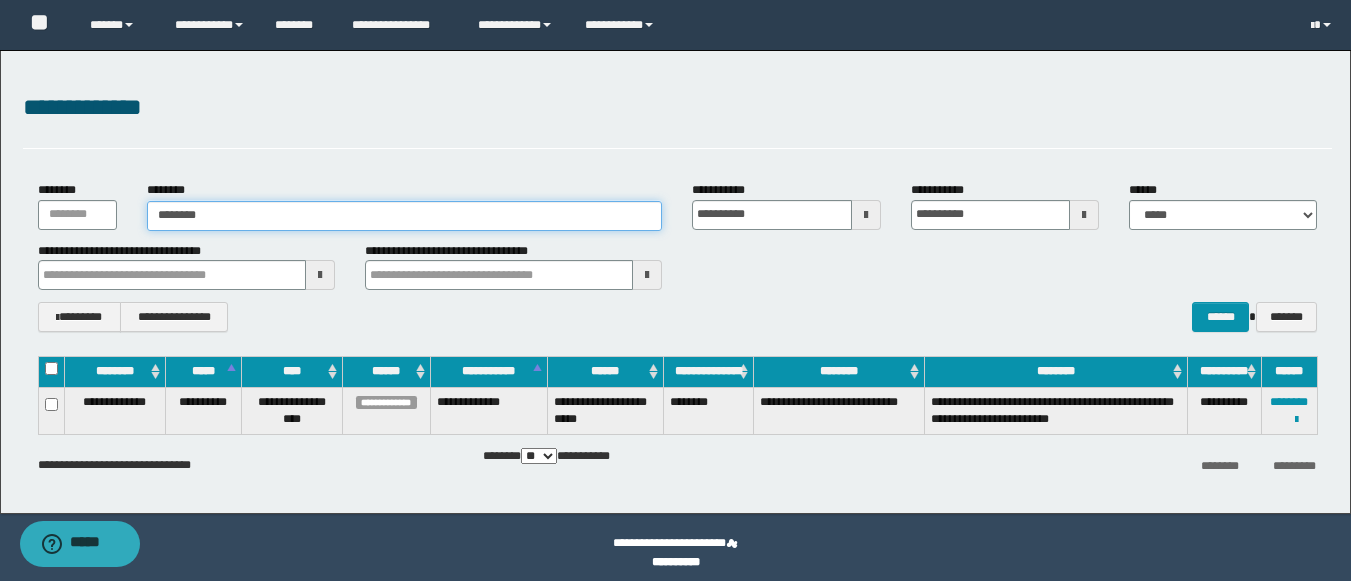 type on "********" 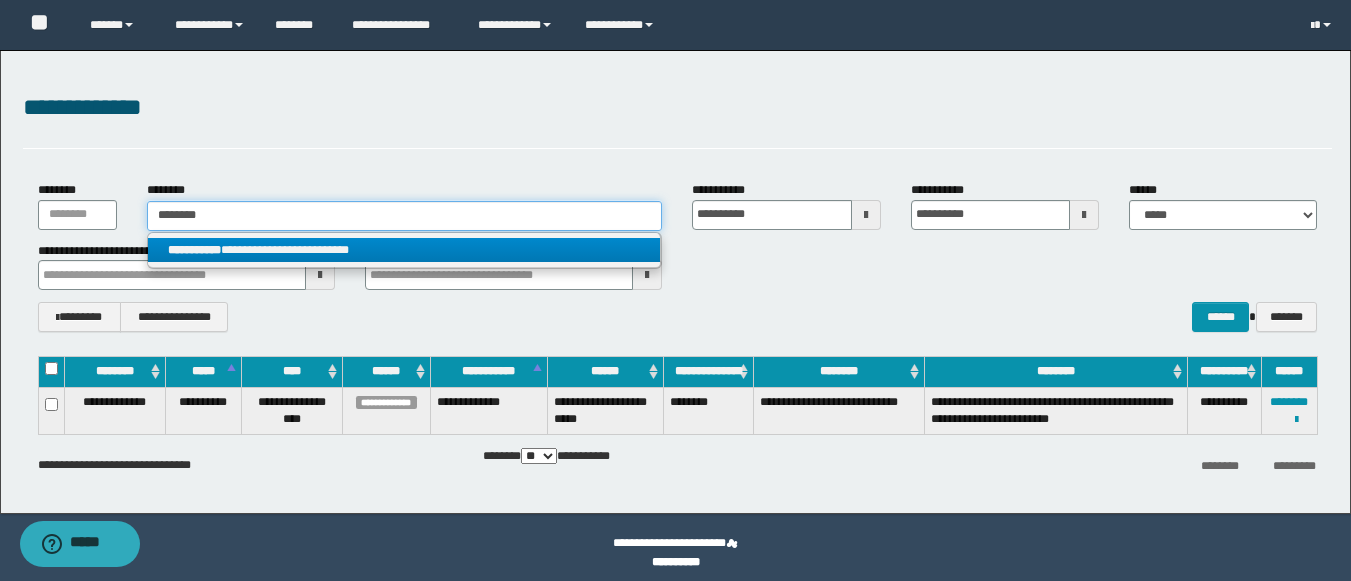 type on "********" 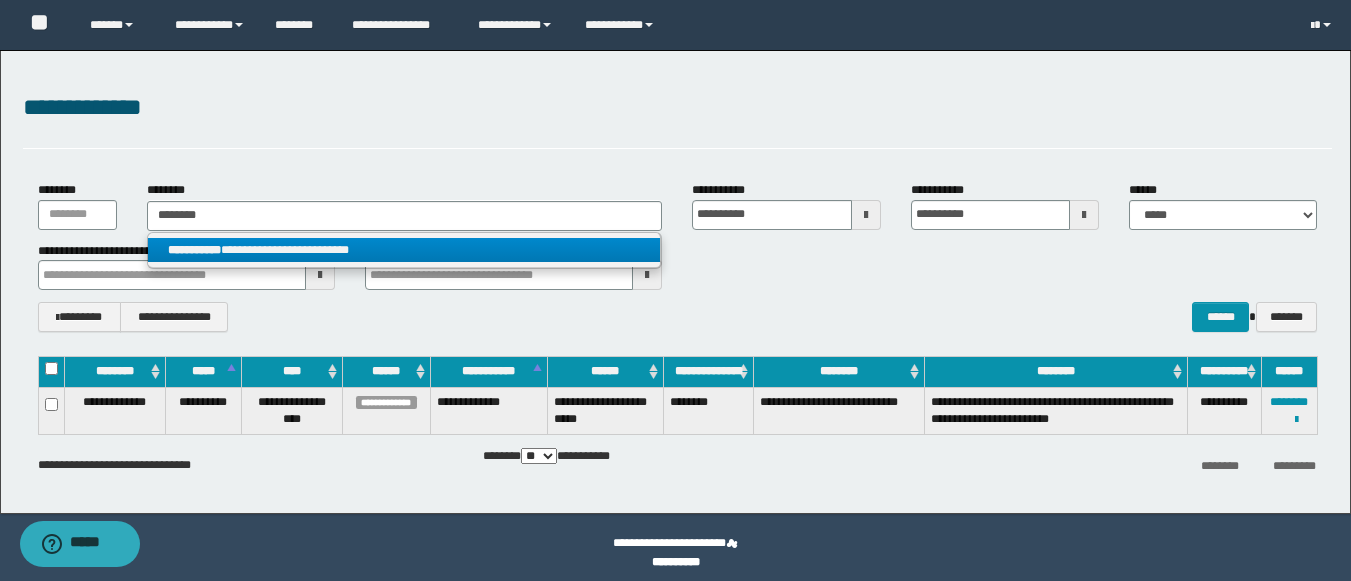 click on "**********" at bounding box center (404, 250) 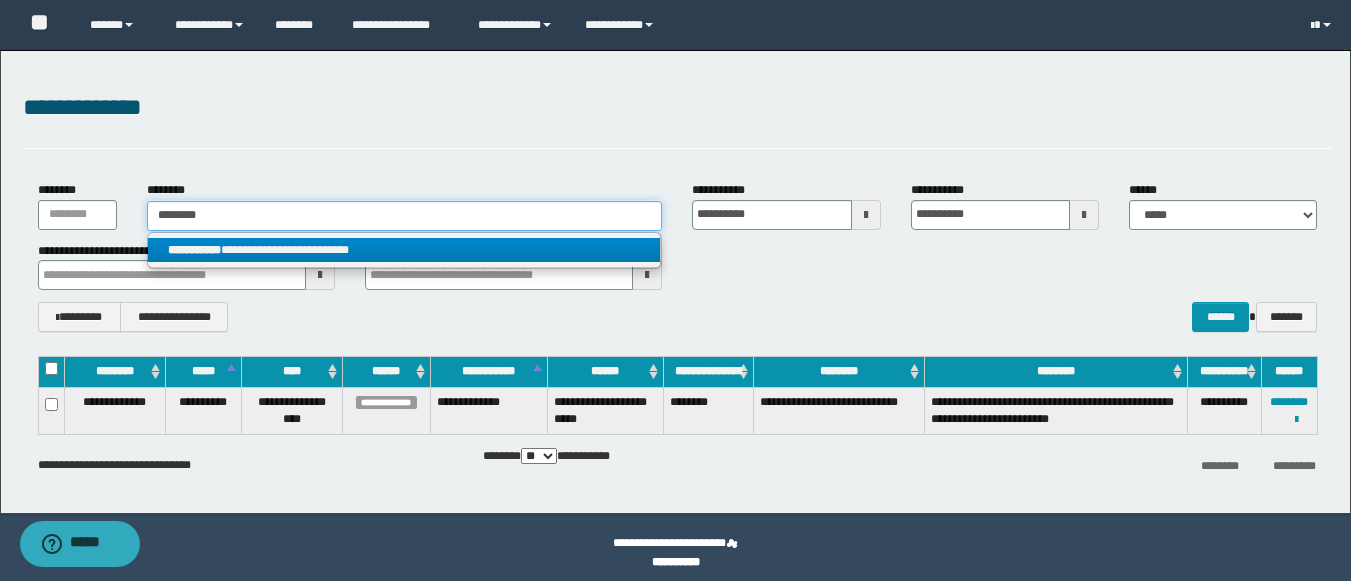 type 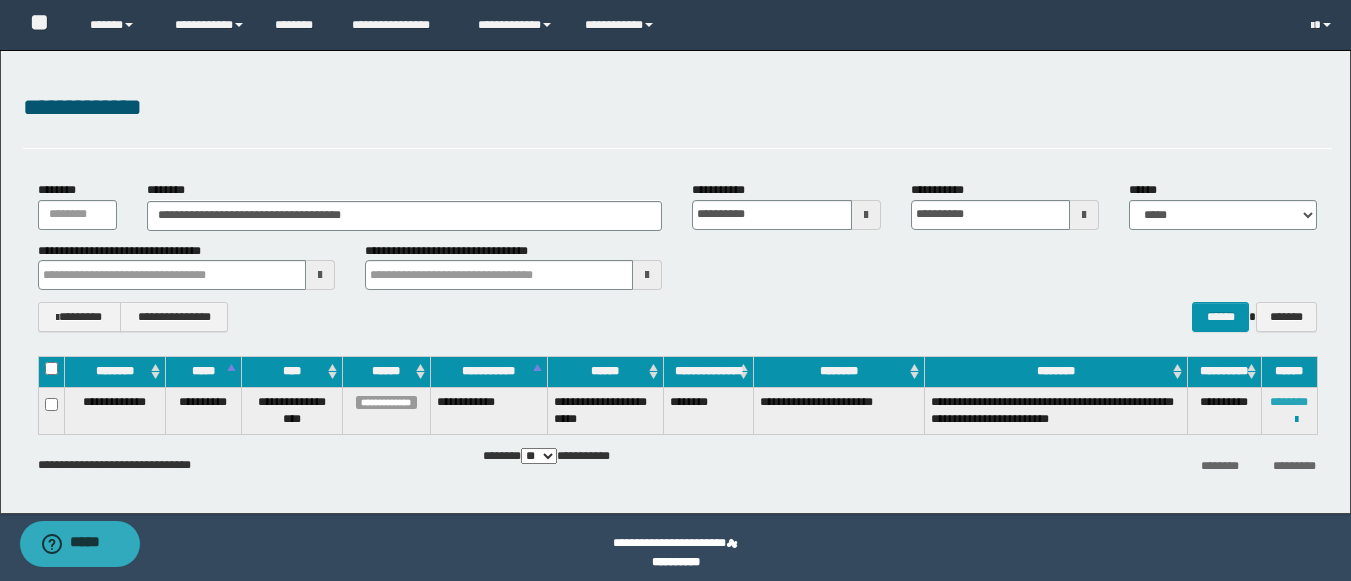 click on "********" at bounding box center [1289, 402] 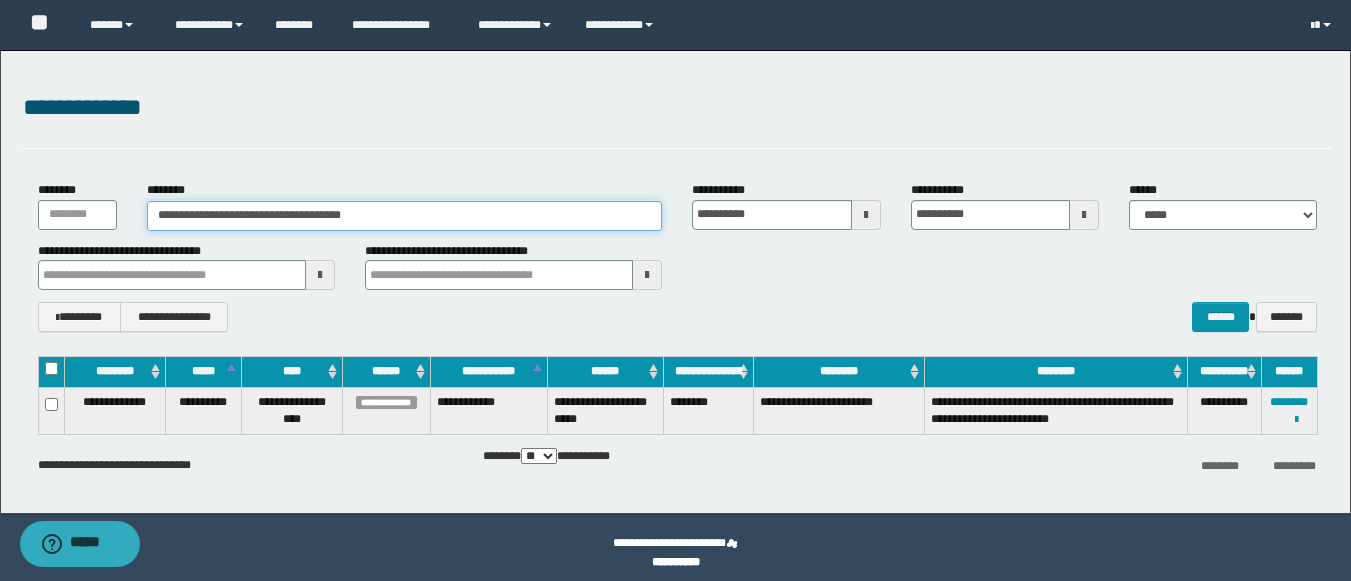 drag, startPoint x: 464, startPoint y: 214, endPoint x: 6, endPoint y: 175, distance: 459.65747 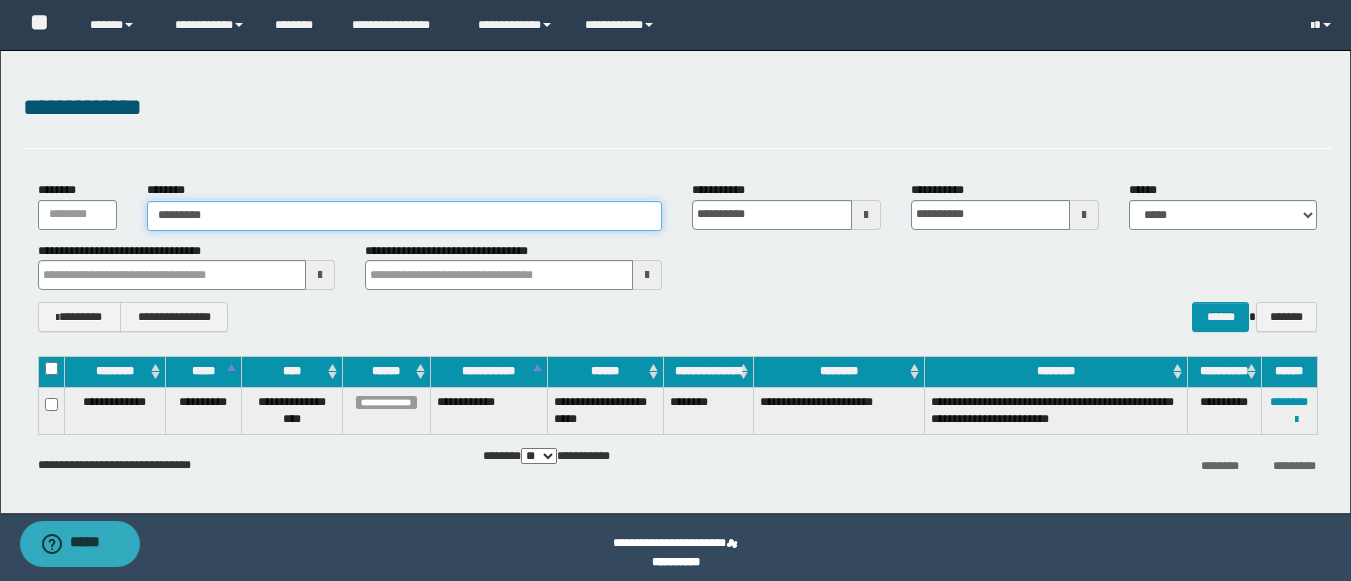 type on "********" 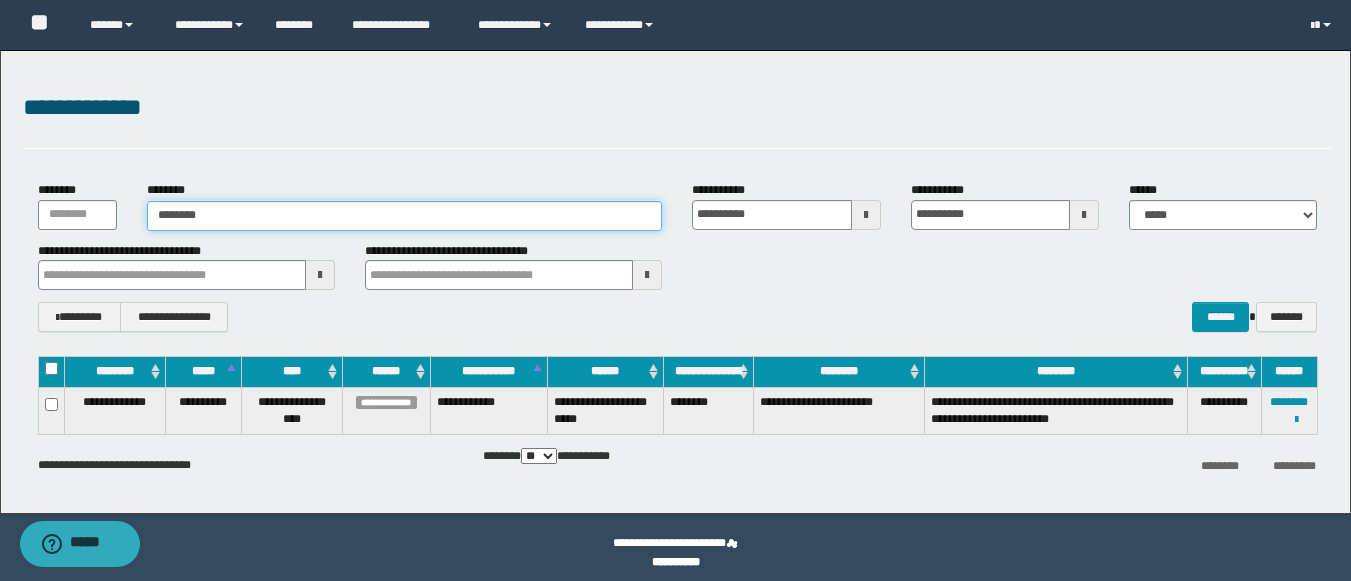 type on "********" 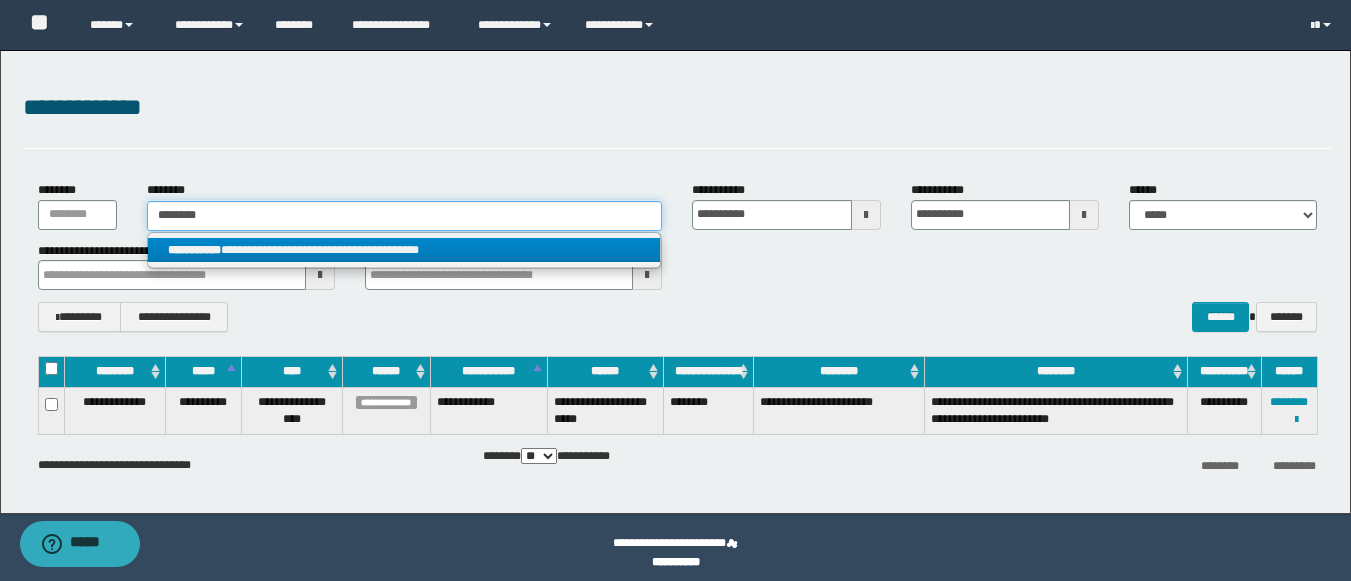 type on "********" 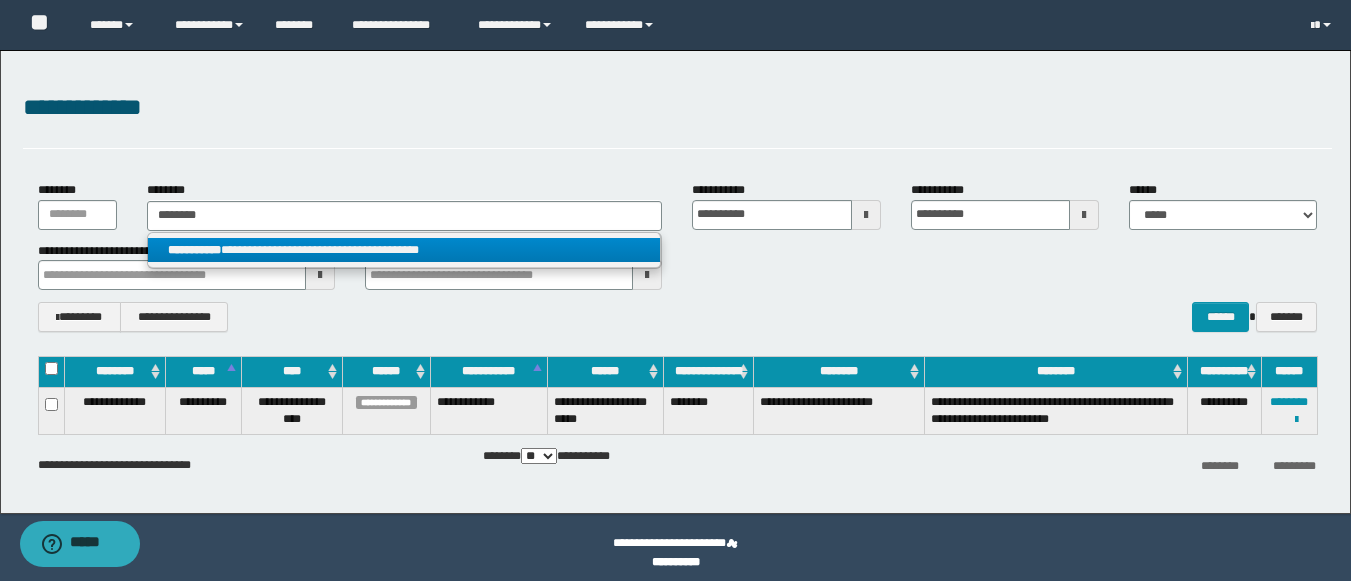 click on "**********" at bounding box center [194, 250] 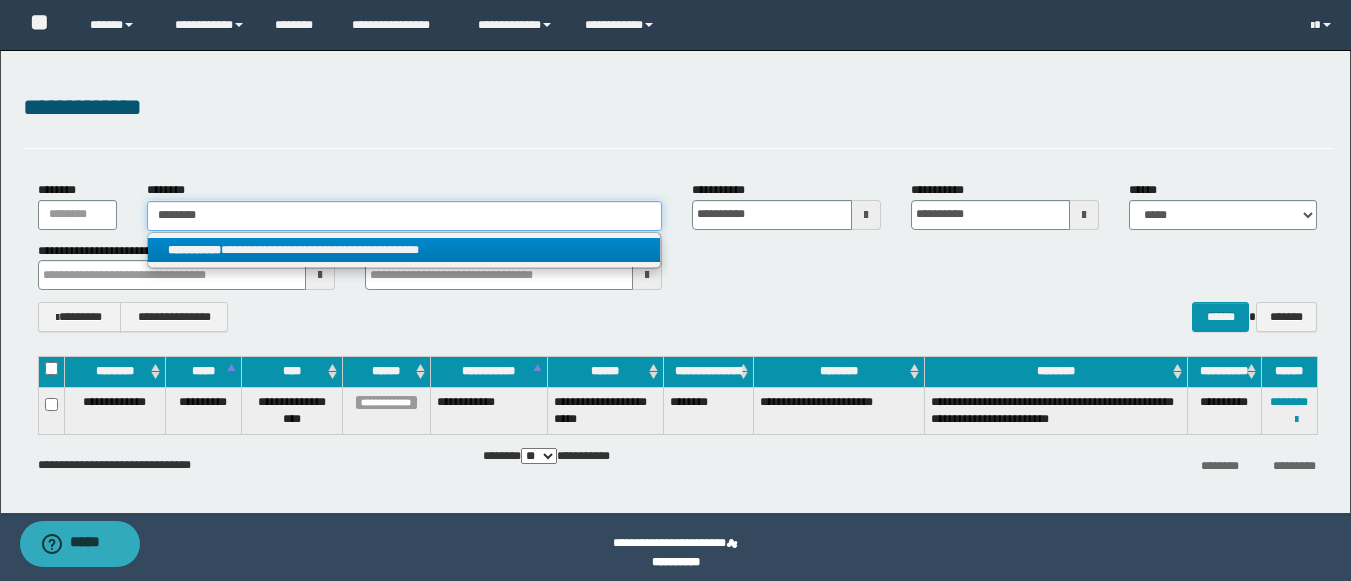 type 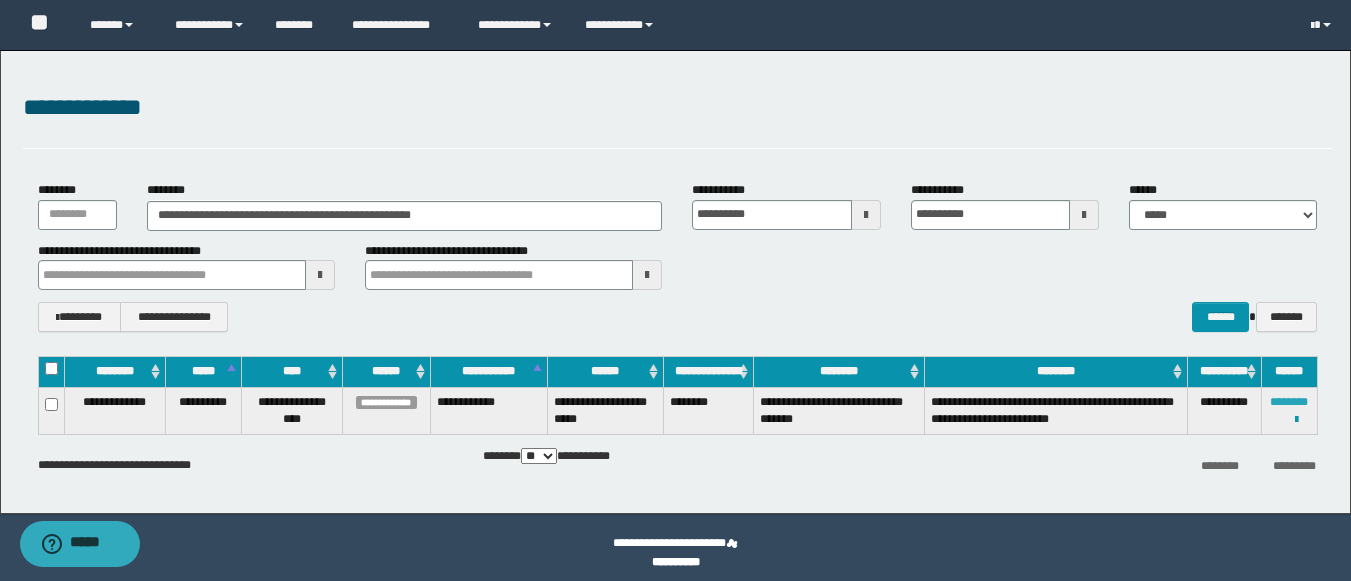 click on "********" at bounding box center [1289, 402] 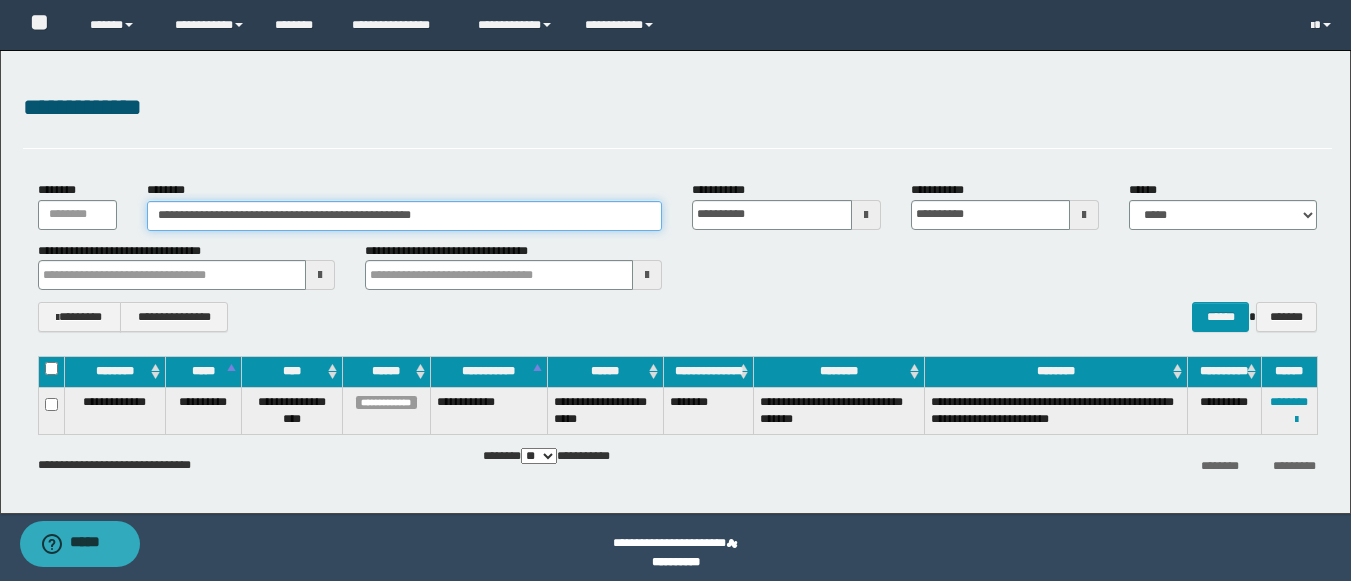 drag, startPoint x: 378, startPoint y: 215, endPoint x: 0, endPoint y: 142, distance: 384.9844 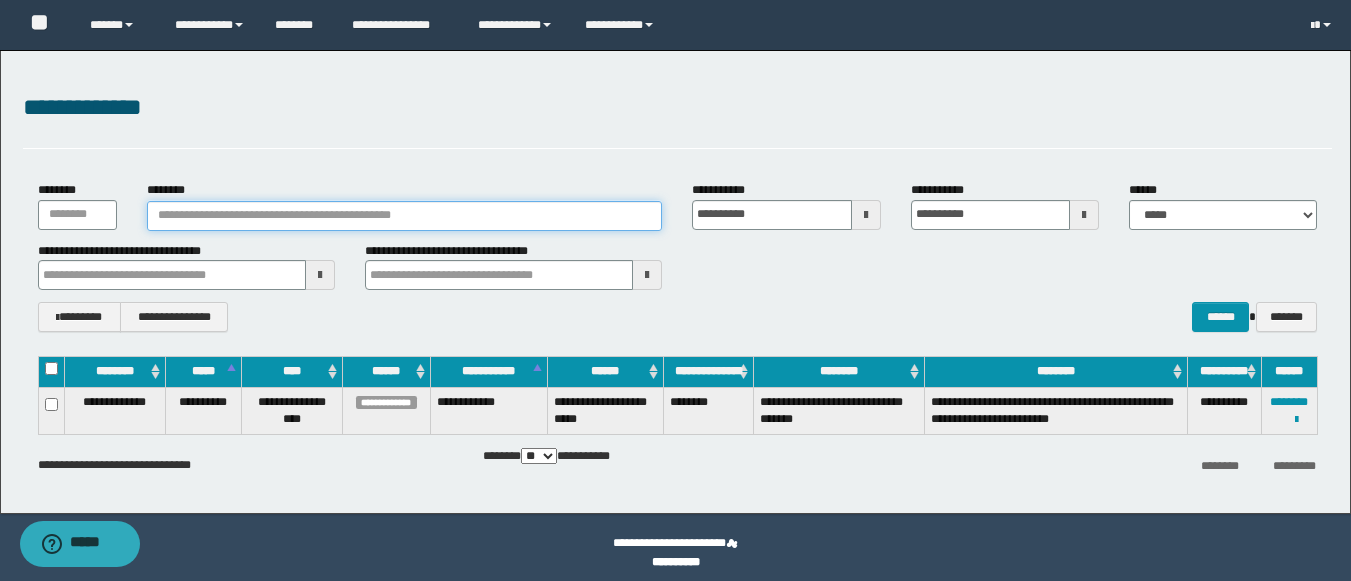 paste on "********" 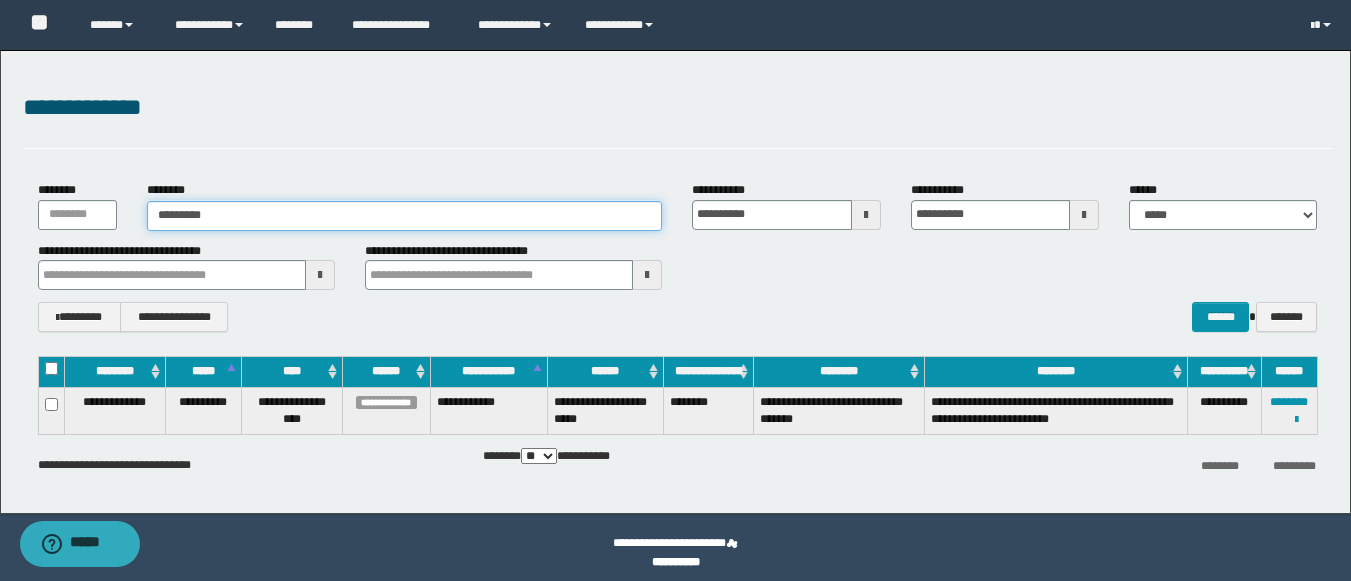 type on "********" 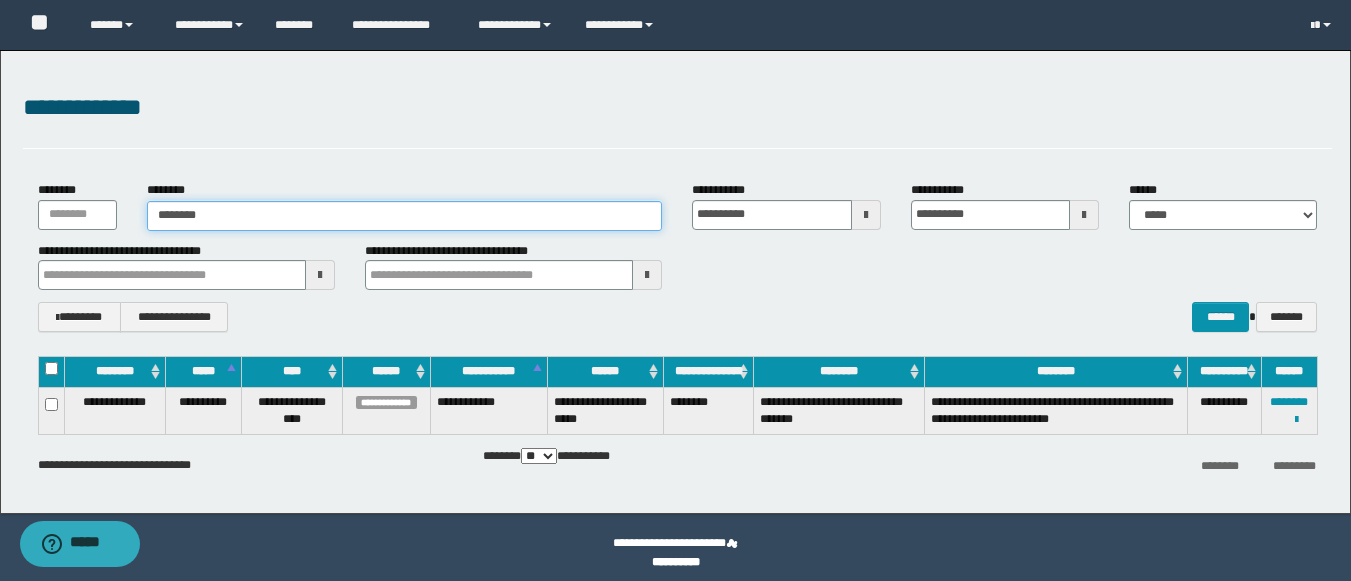 type on "********" 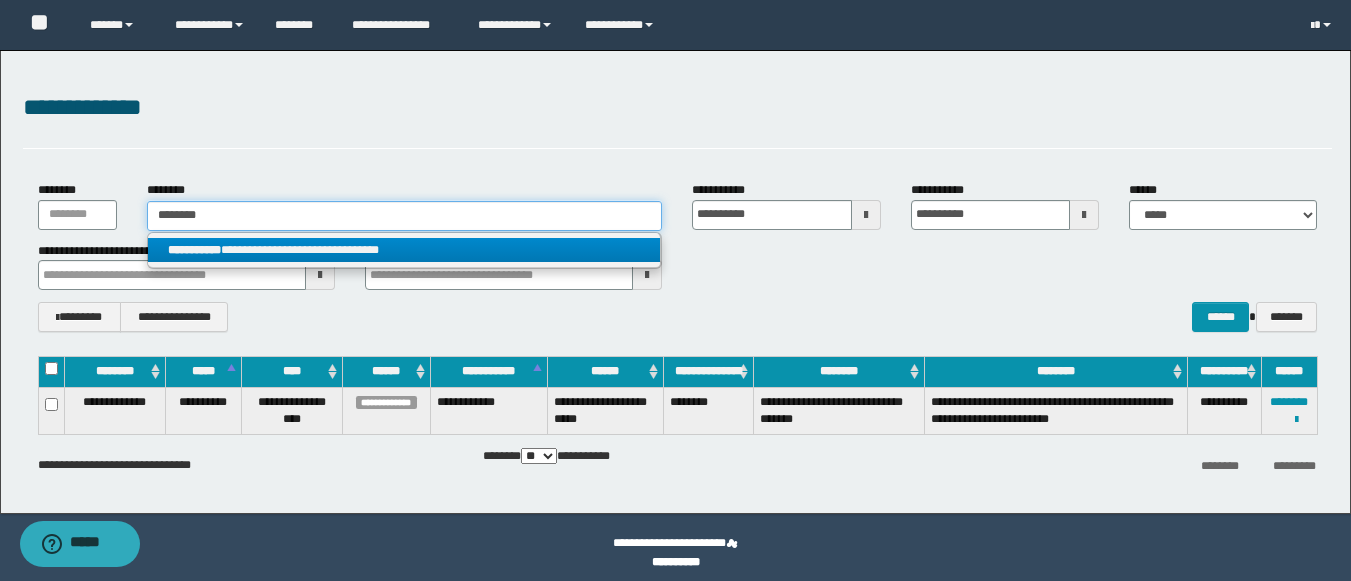 type on "********" 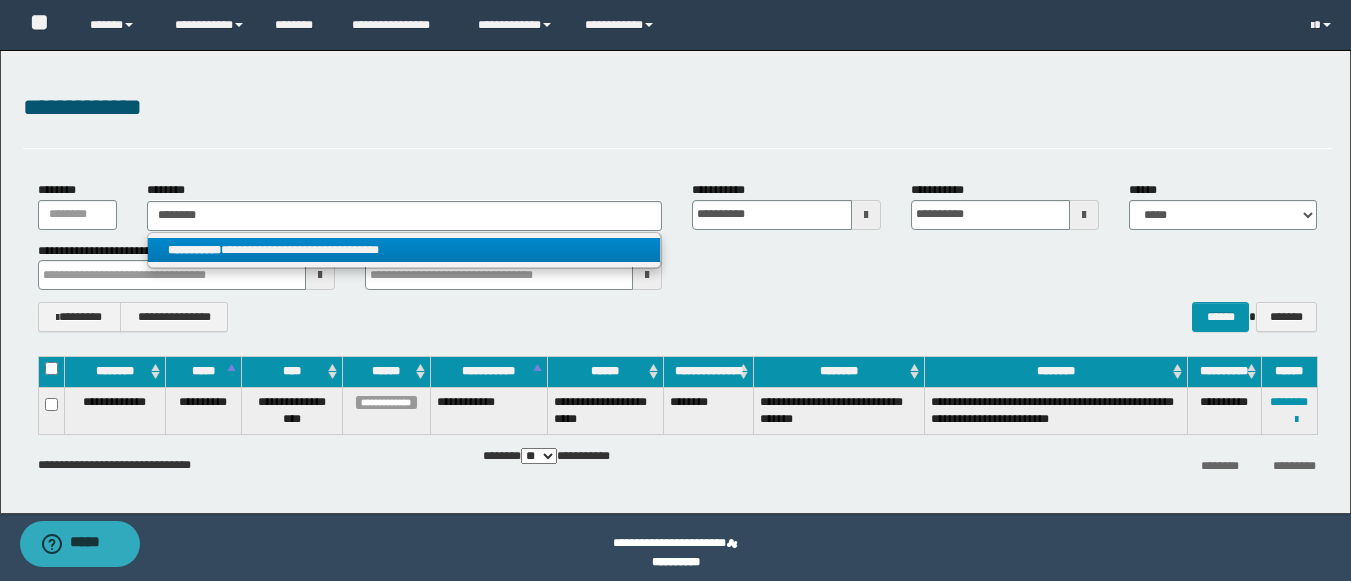 click on "**********" at bounding box center [404, 250] 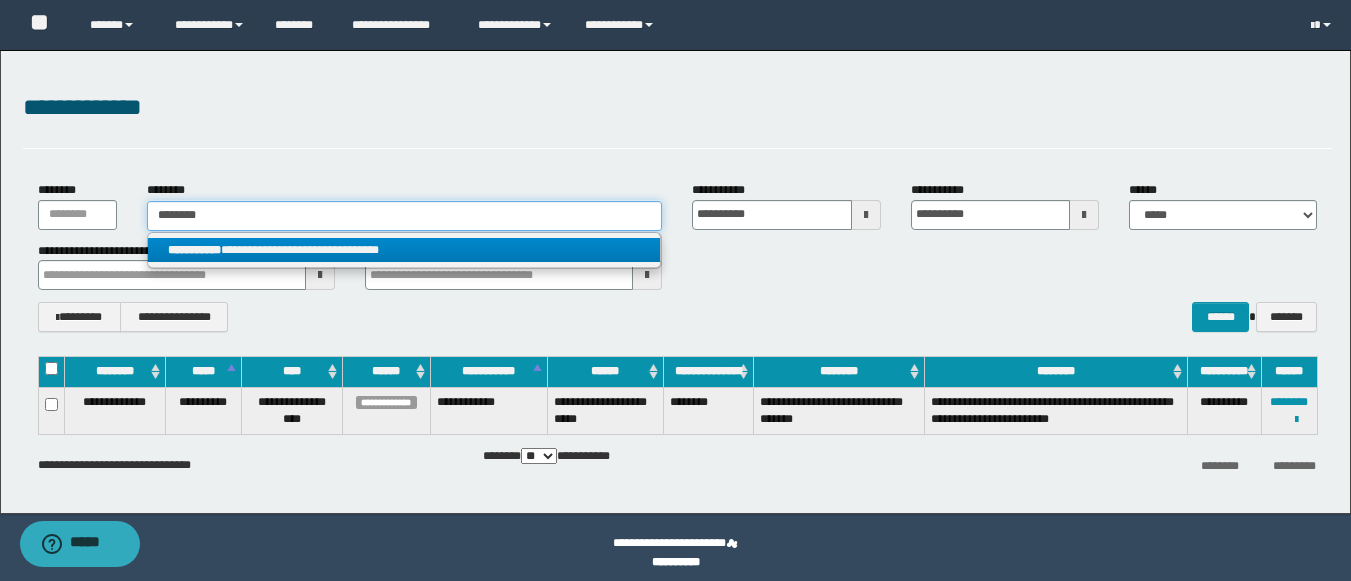 type 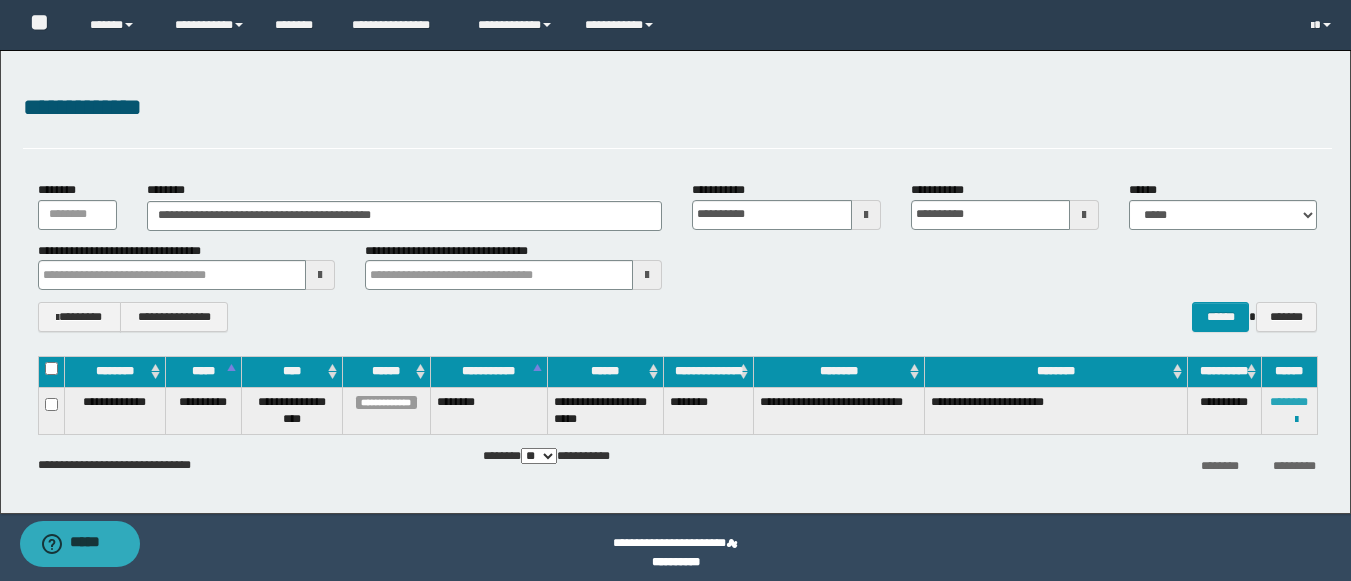click on "********" at bounding box center [1289, 402] 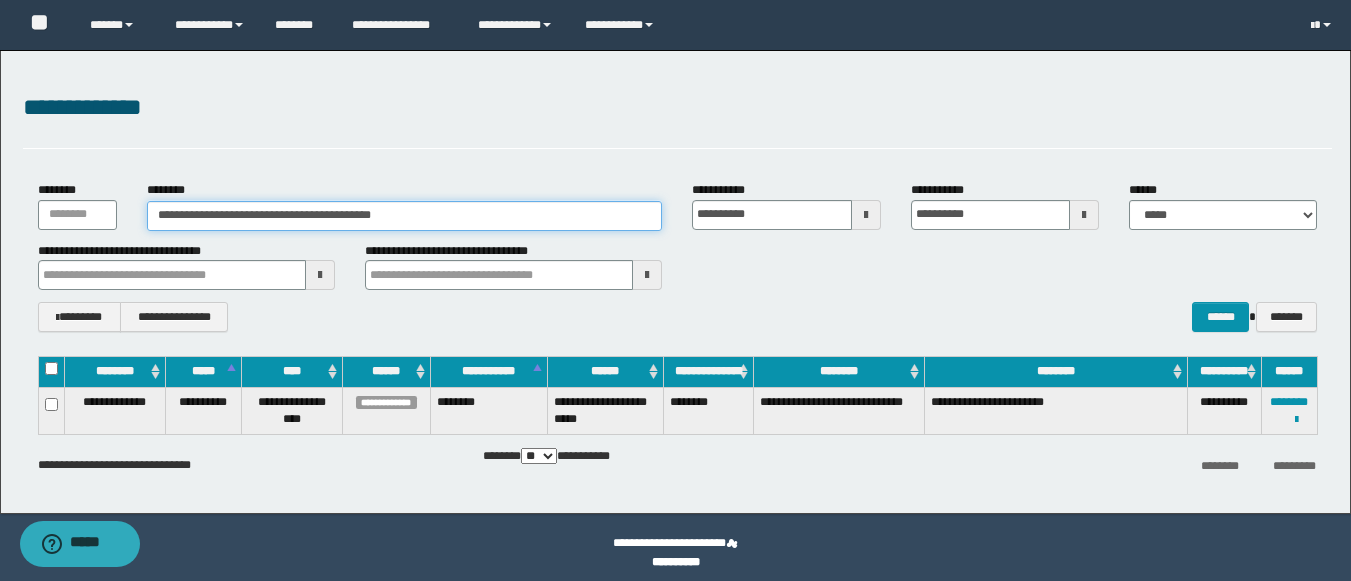 drag, startPoint x: 484, startPoint y: 224, endPoint x: 0, endPoint y: 154, distance: 489.0358 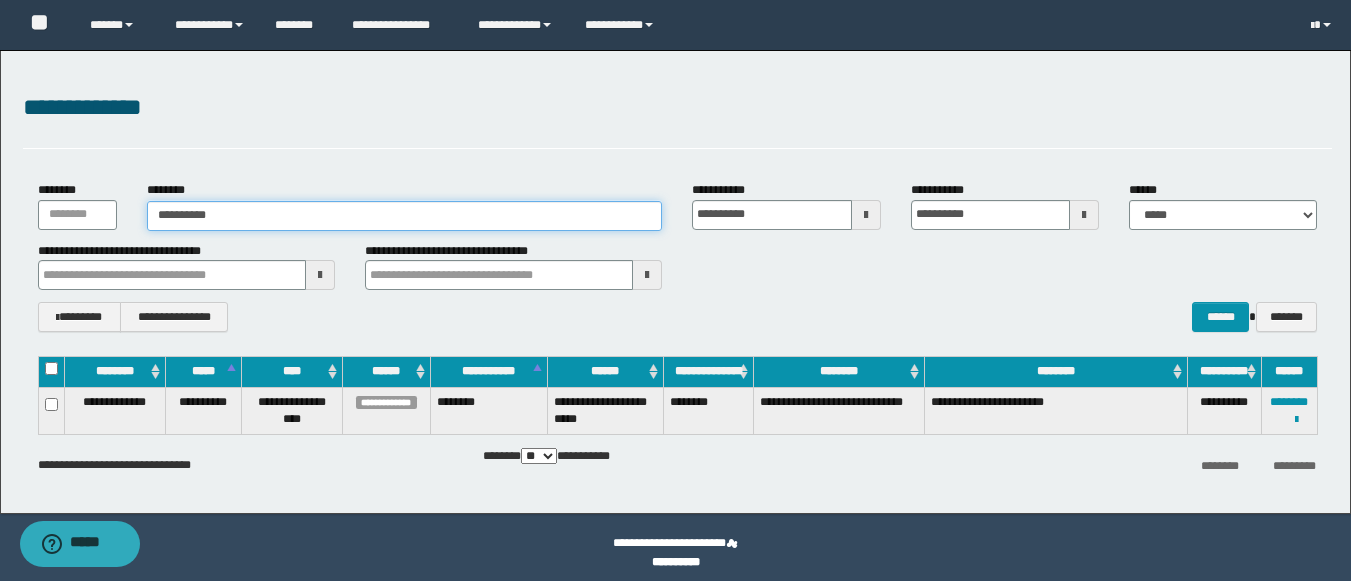 type on "*********" 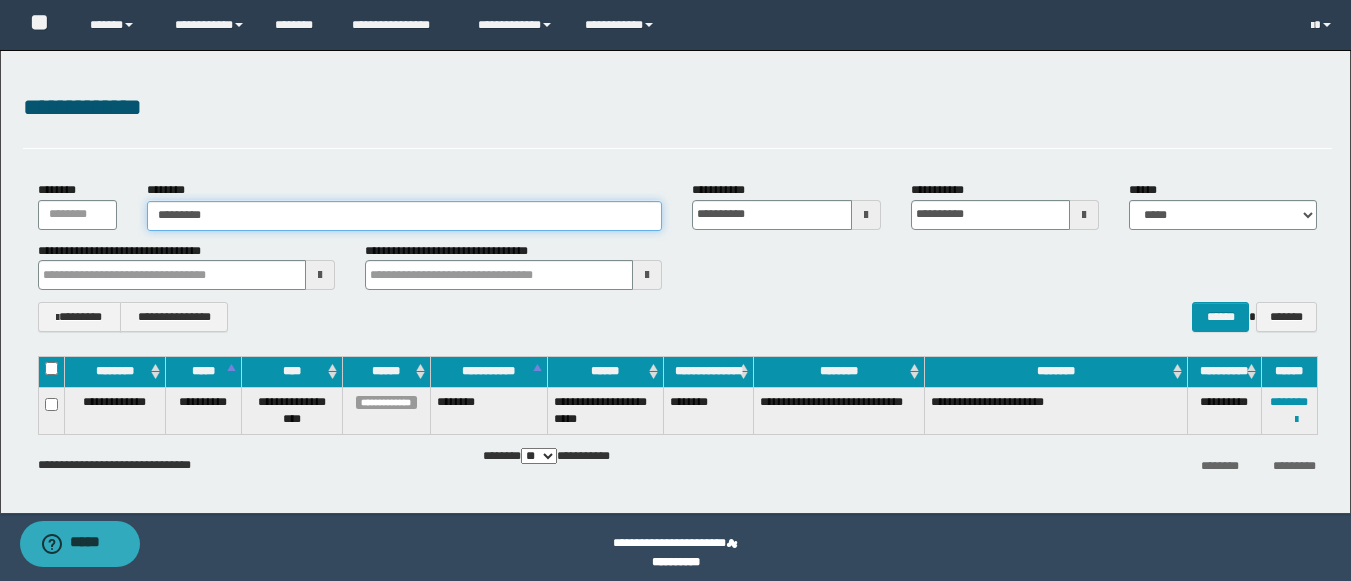type on "*********" 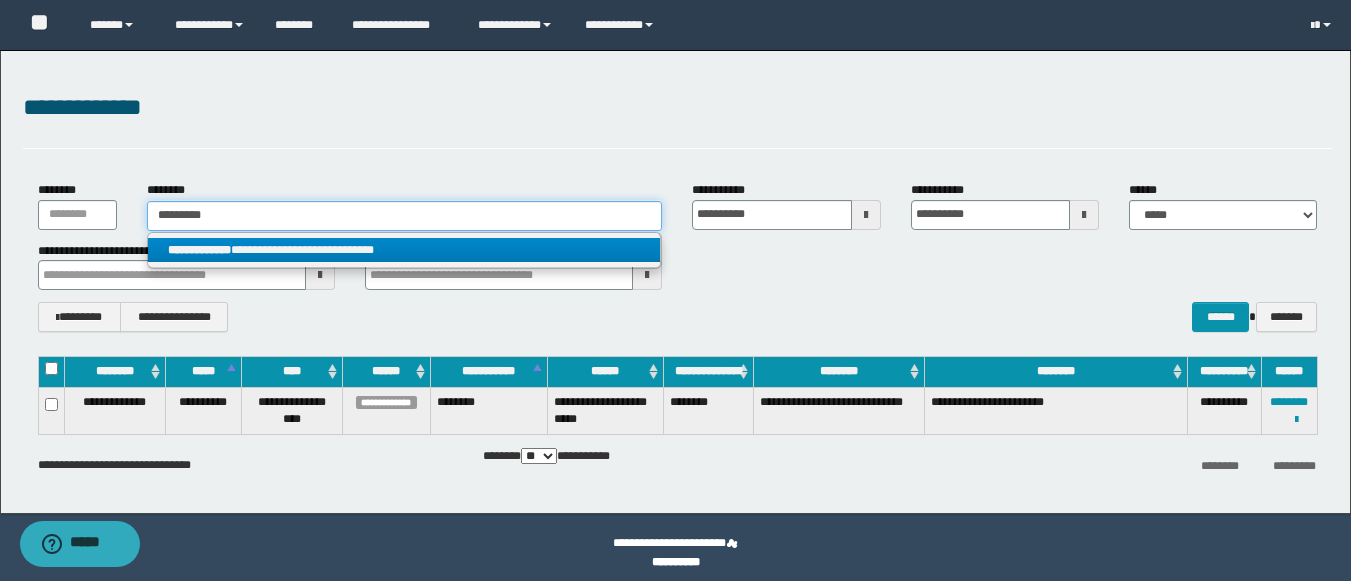 type on "*********" 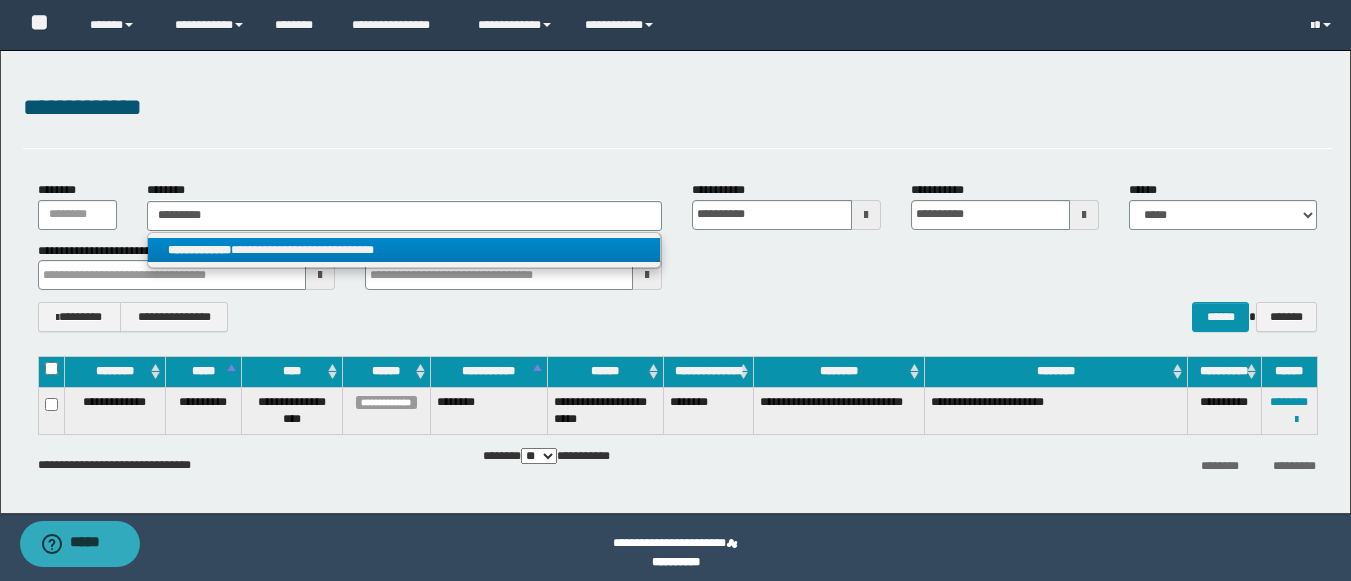 click on "**********" at bounding box center [199, 250] 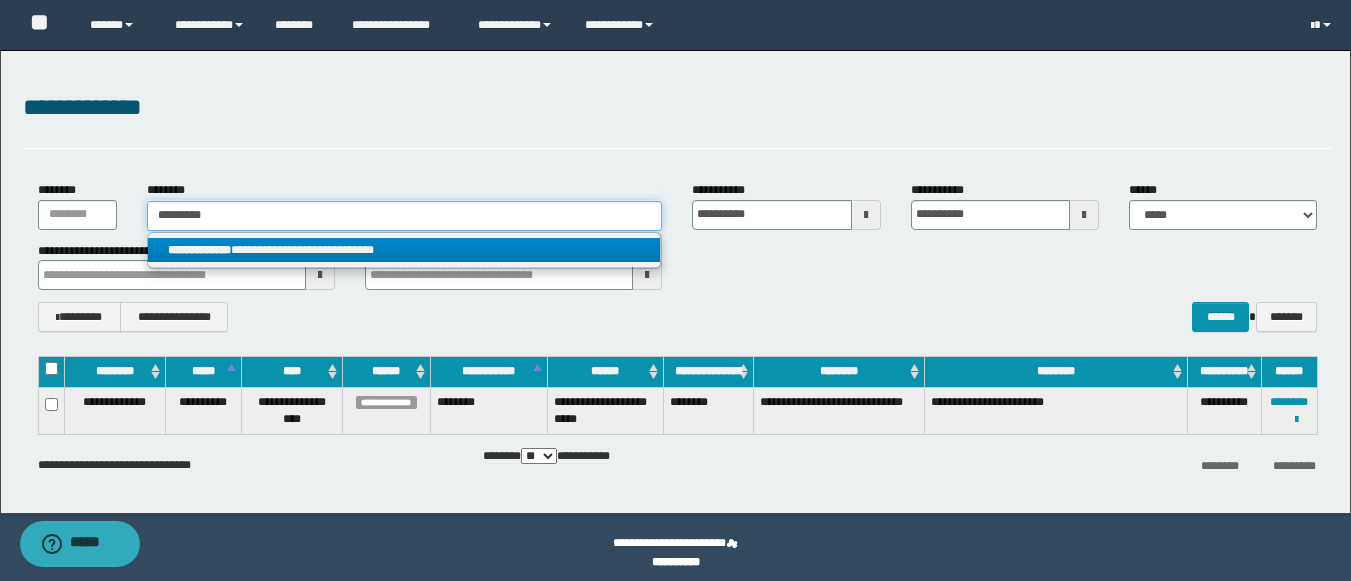 type 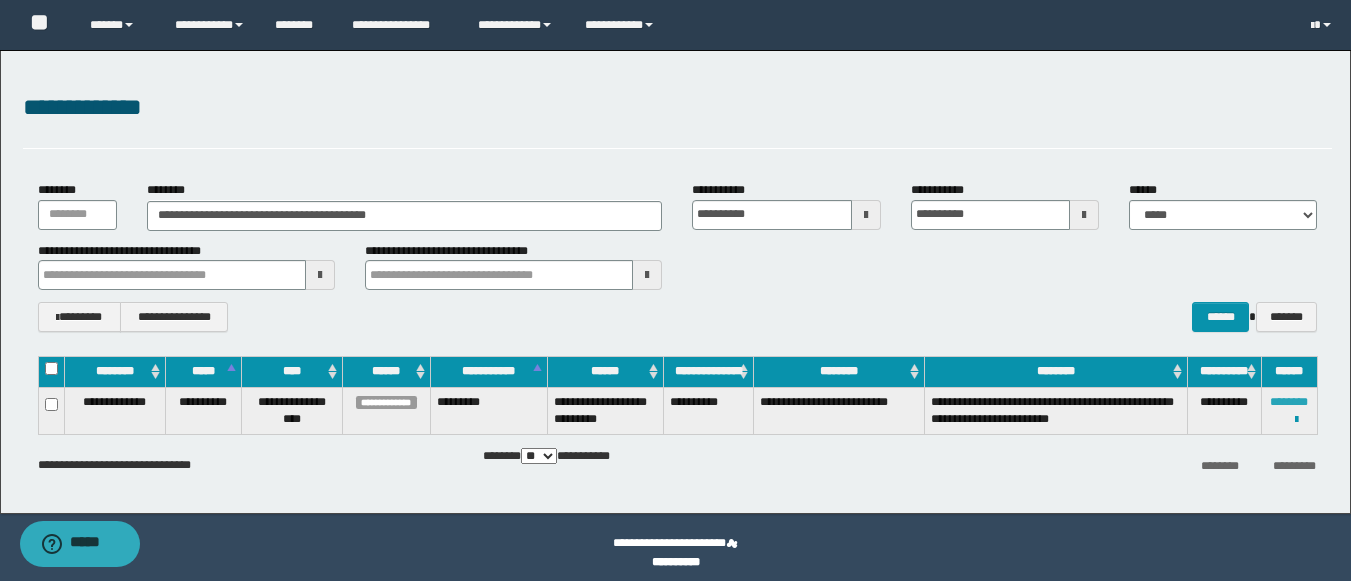 click on "********" at bounding box center (1289, 402) 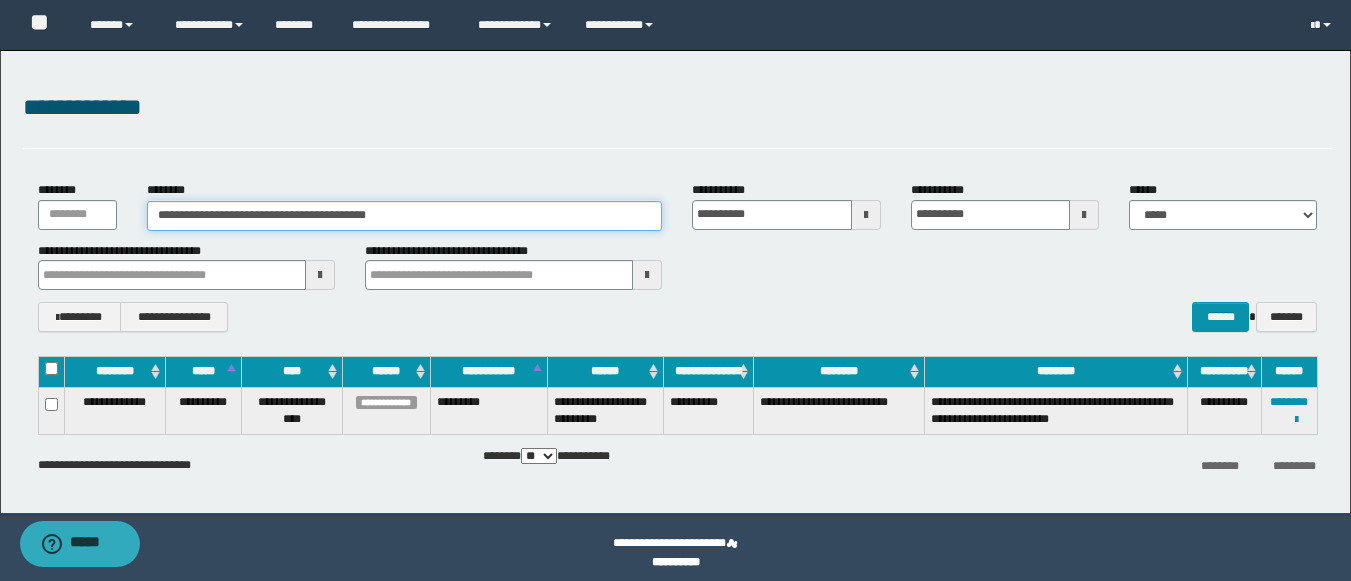 drag, startPoint x: 453, startPoint y: 222, endPoint x: 37, endPoint y: 227, distance: 416.03006 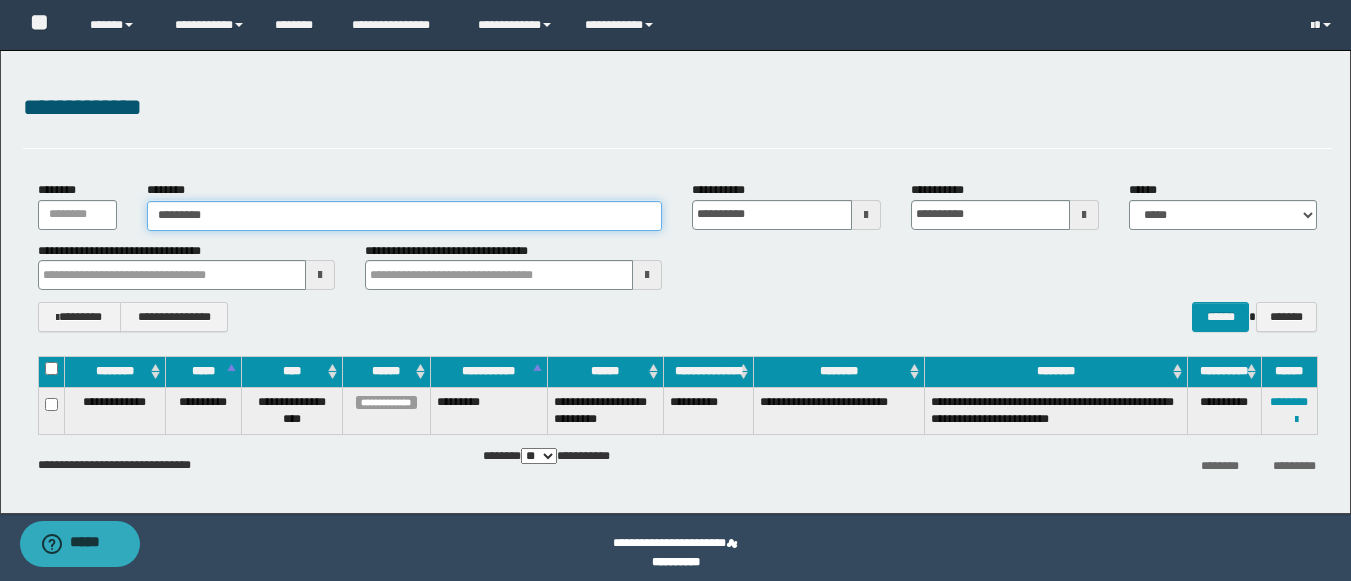 type on "********" 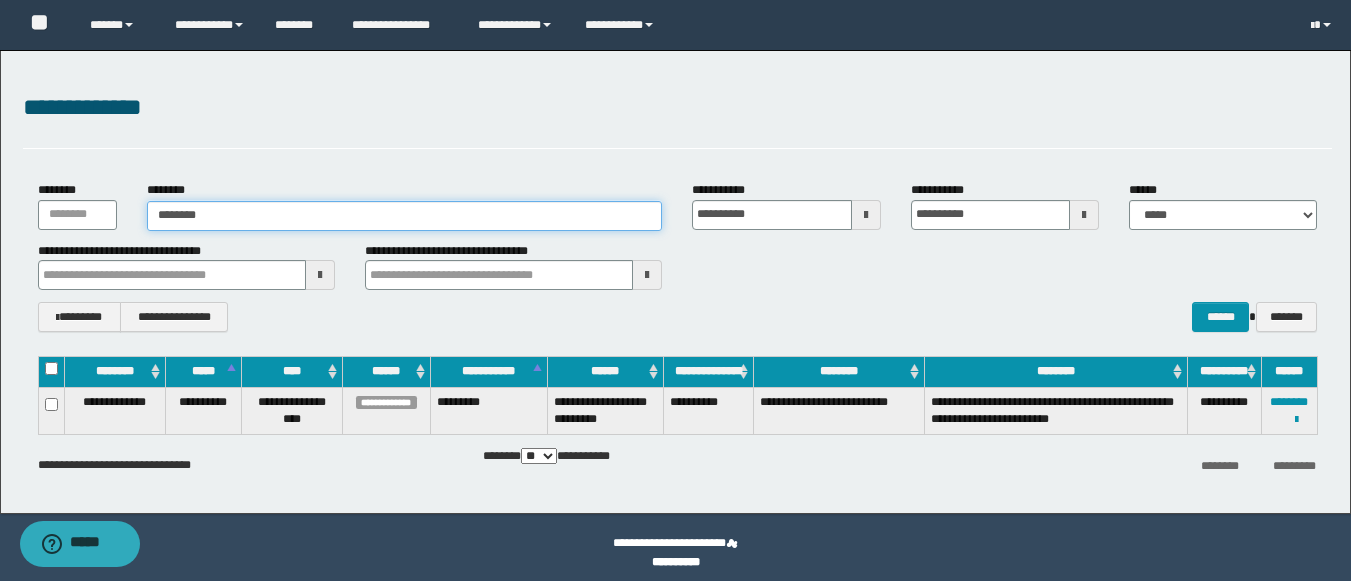 type on "********" 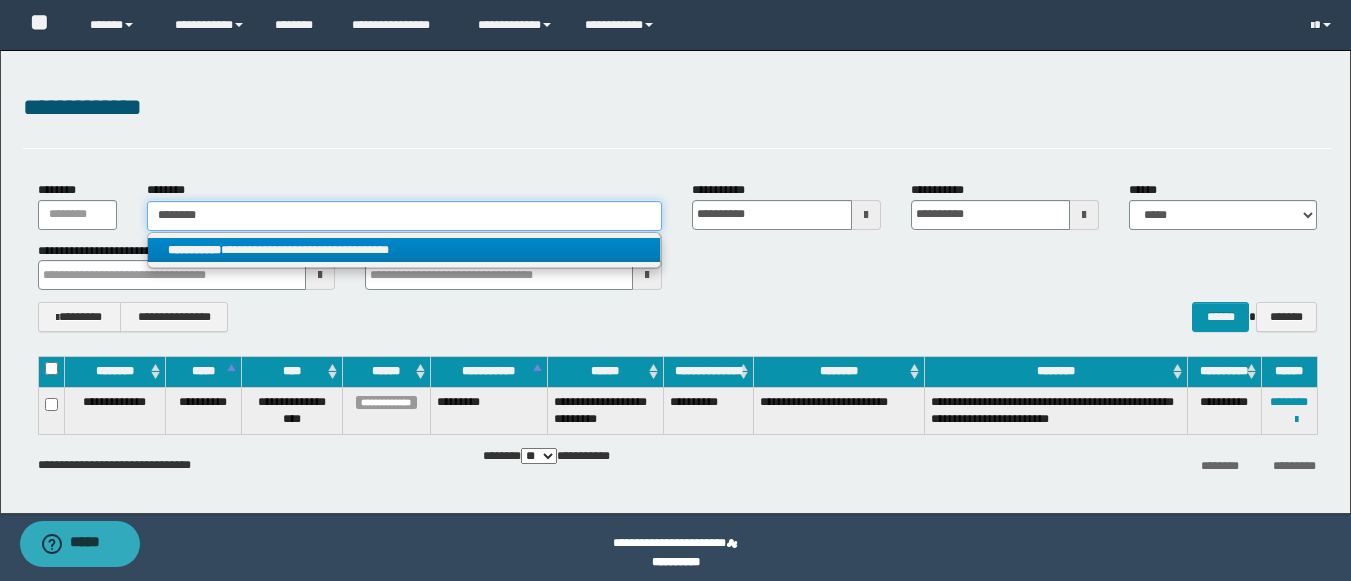 type on "********" 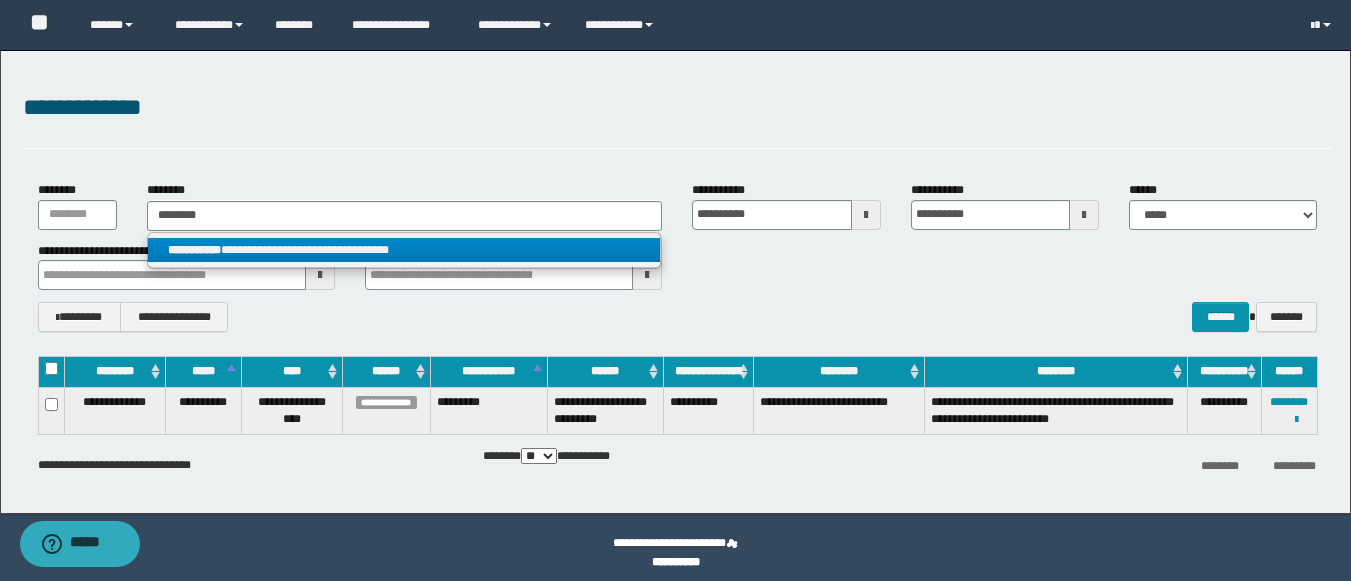 click on "**********" at bounding box center (194, 250) 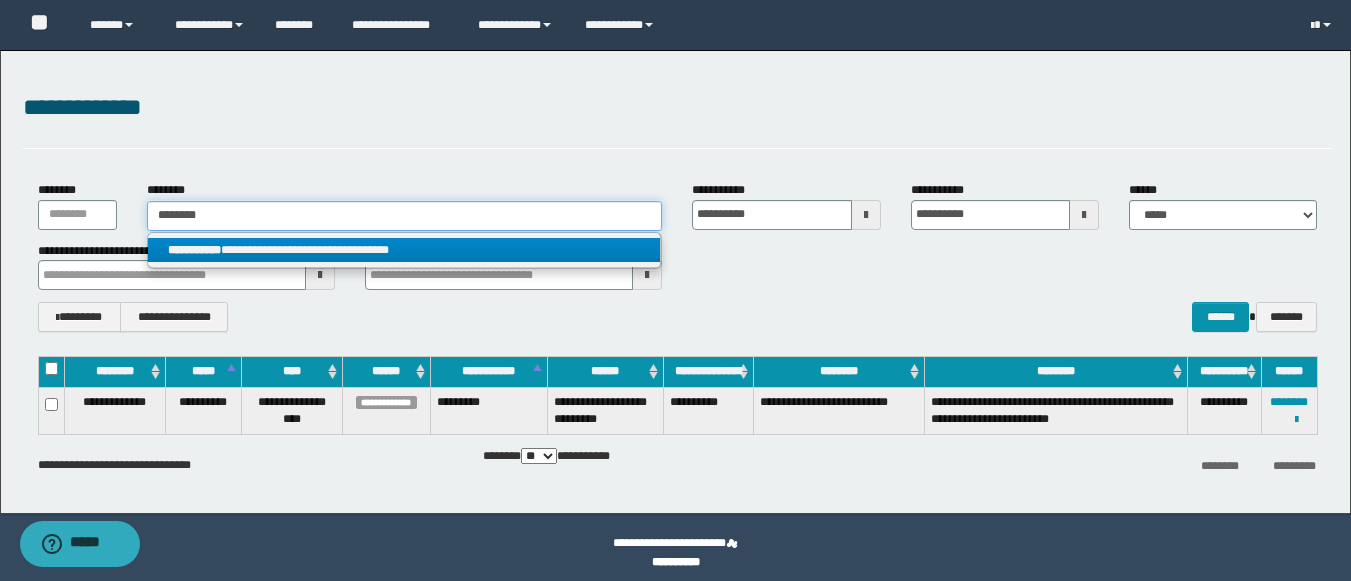 type 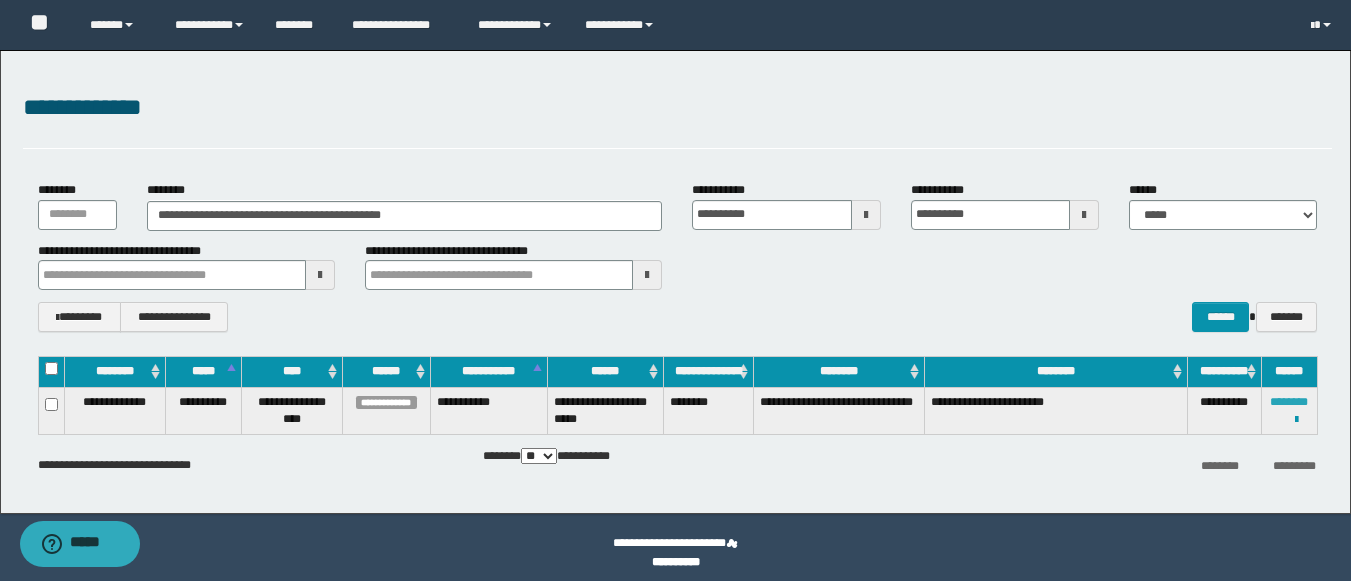 click on "********" at bounding box center [1289, 402] 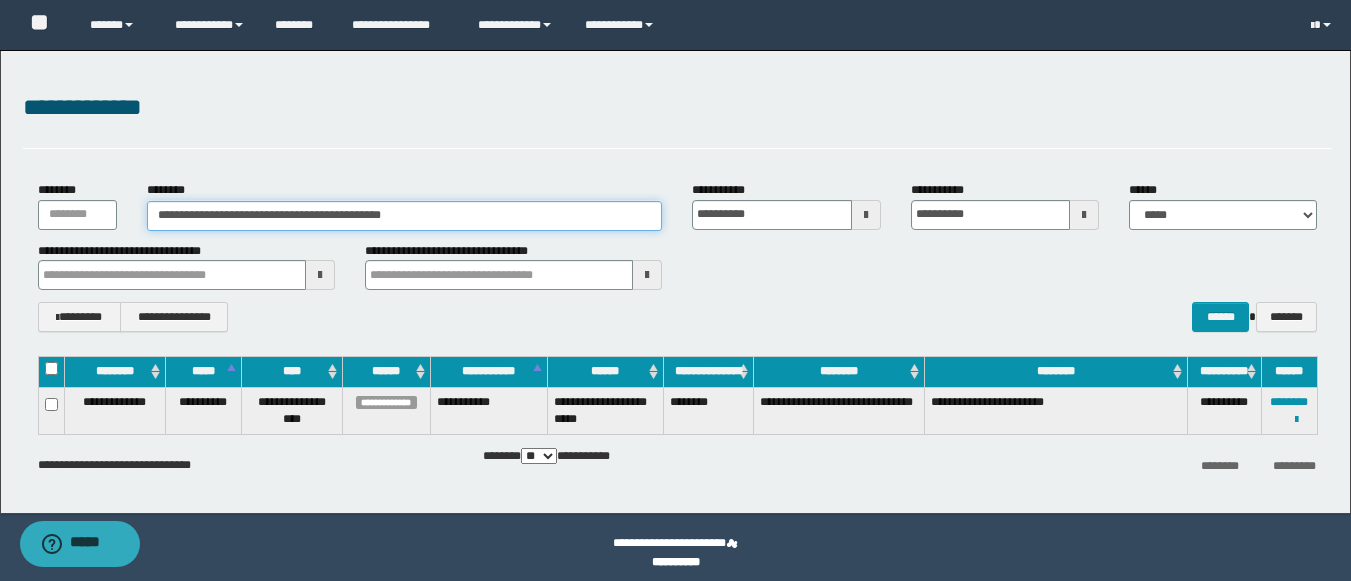 drag, startPoint x: 467, startPoint y: 214, endPoint x: 57, endPoint y: 135, distance: 417.54163 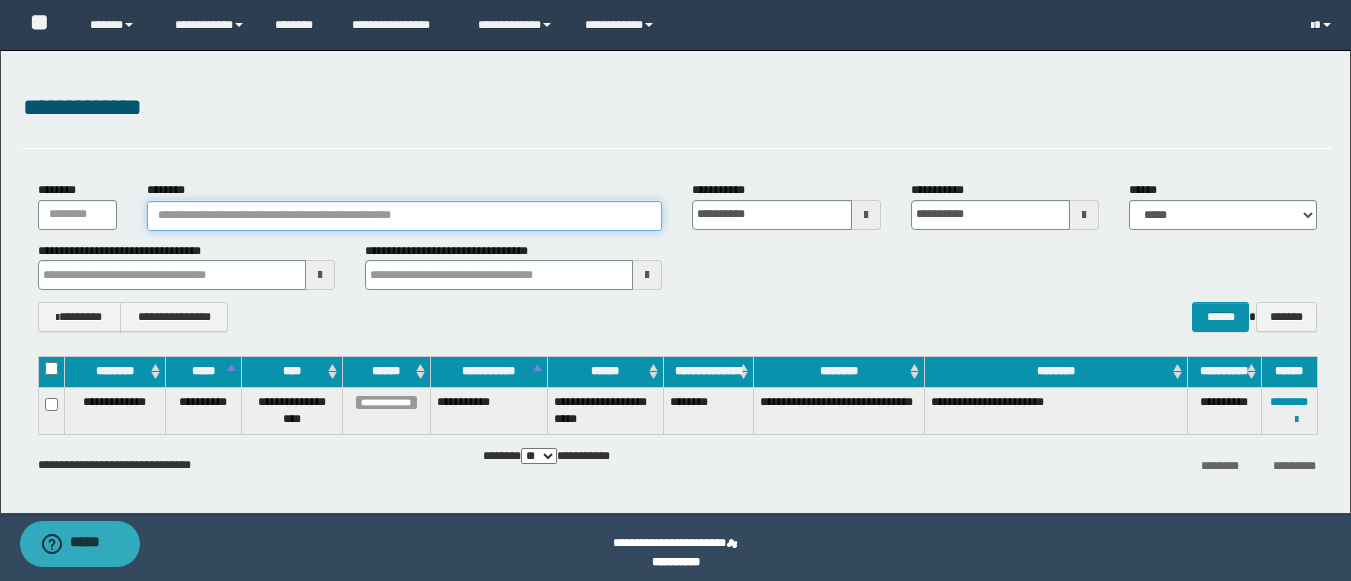 paste on "********" 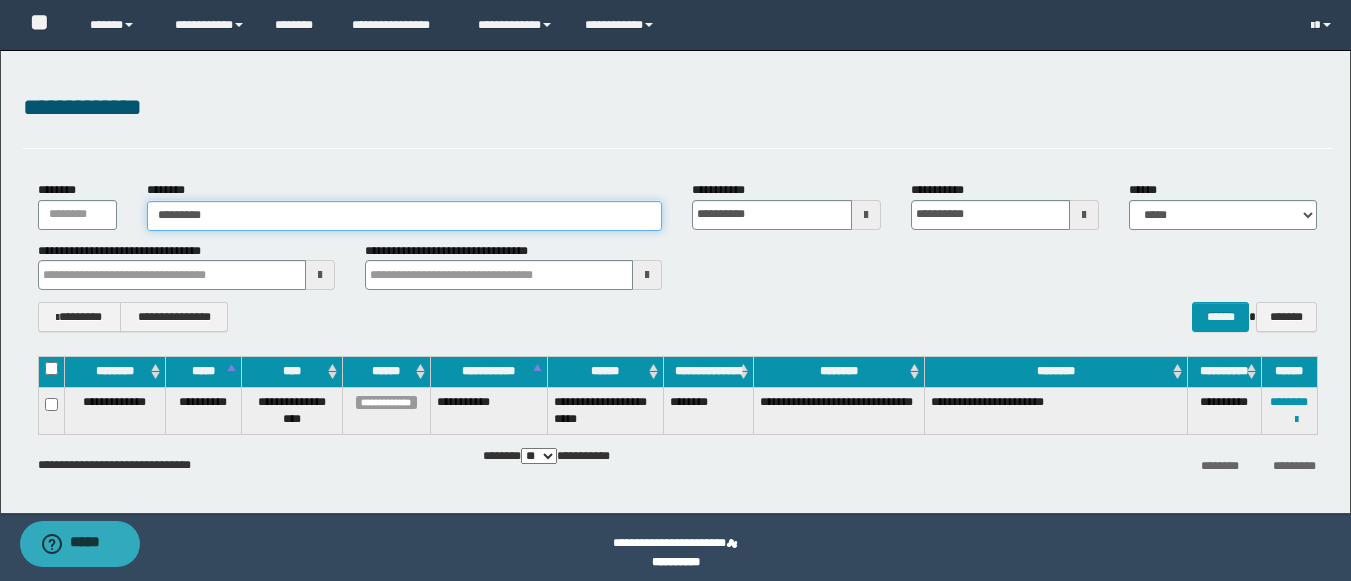 type on "********" 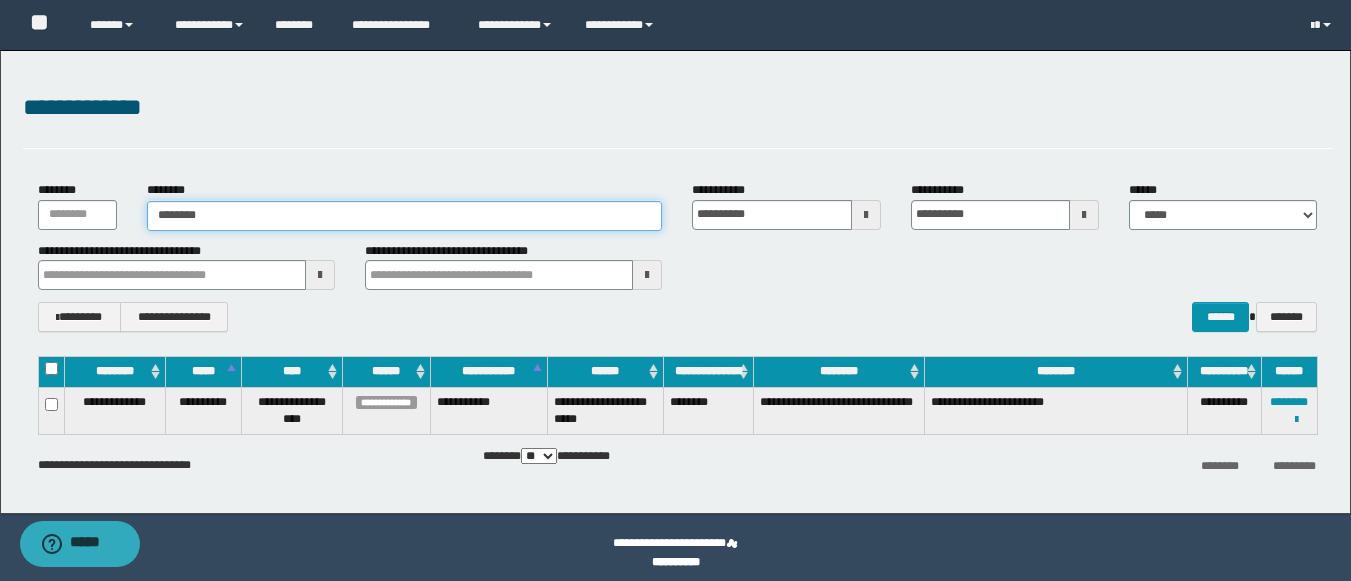 type on "********" 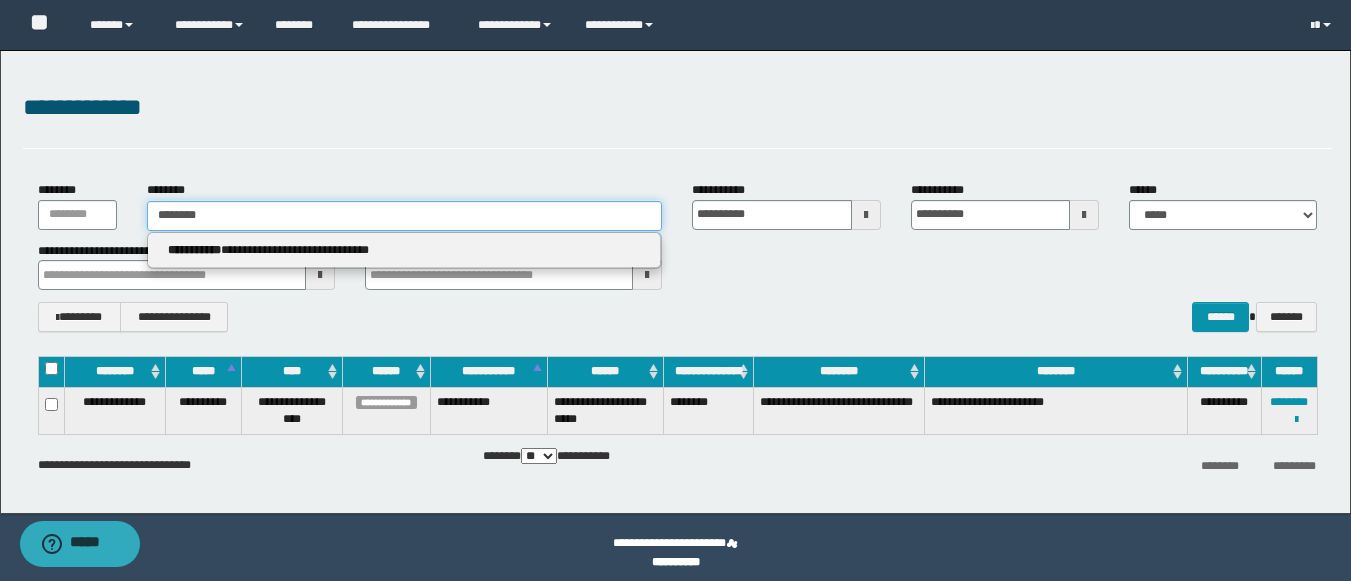 type on "********" 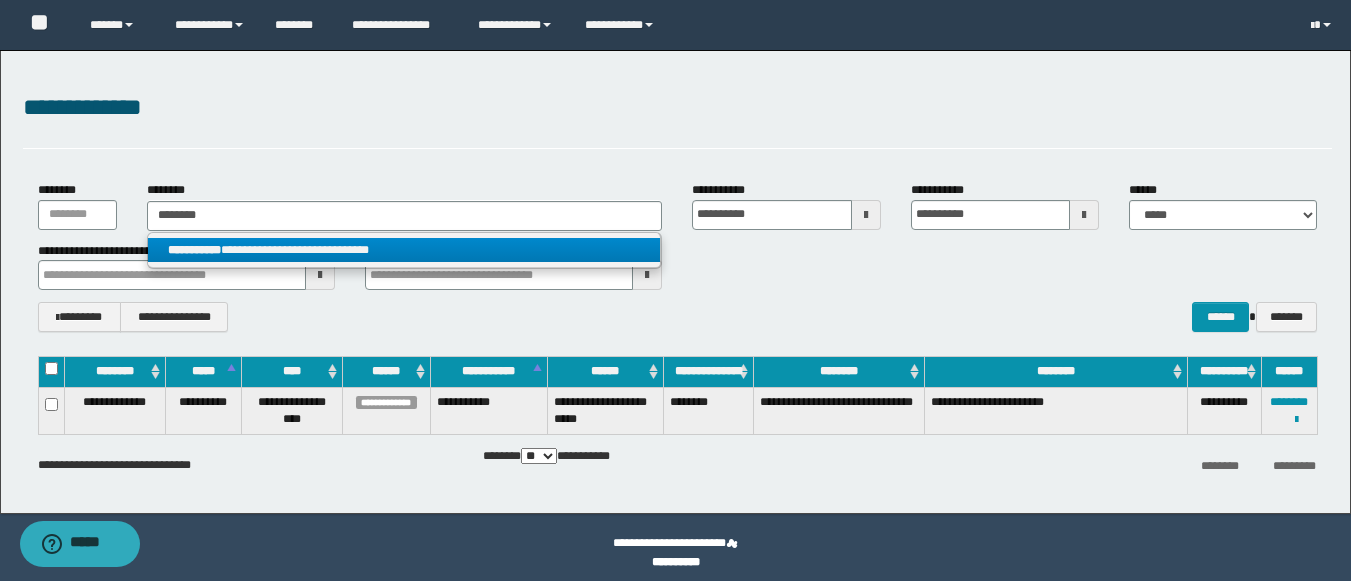 click on "**********" at bounding box center [404, 250] 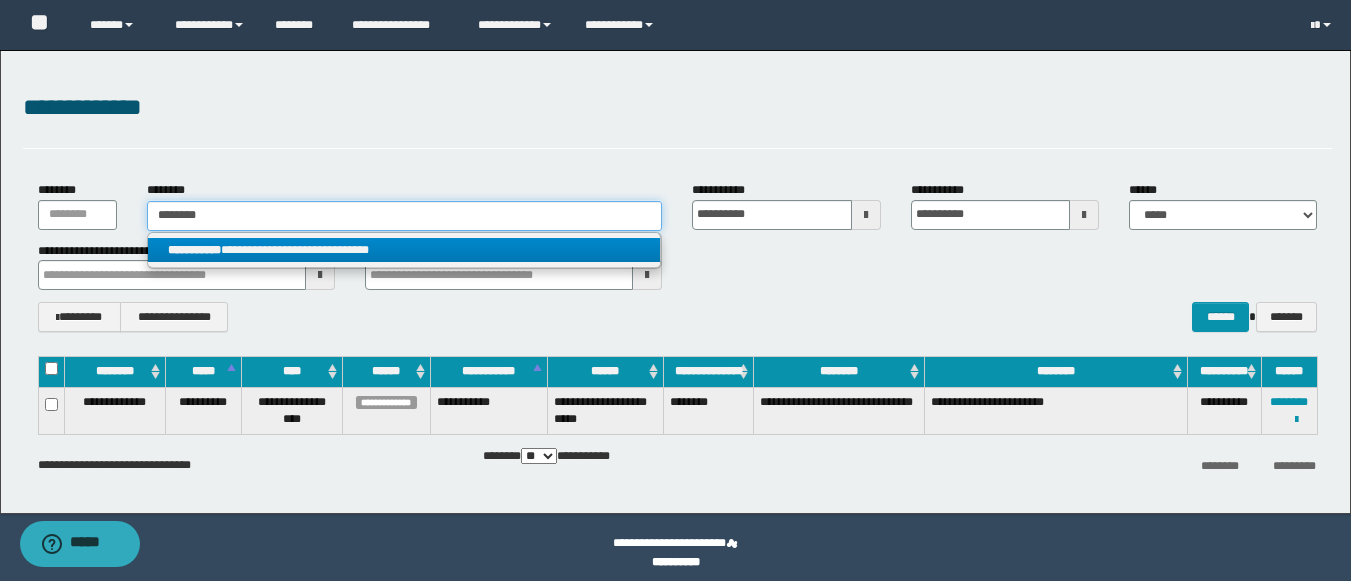 type 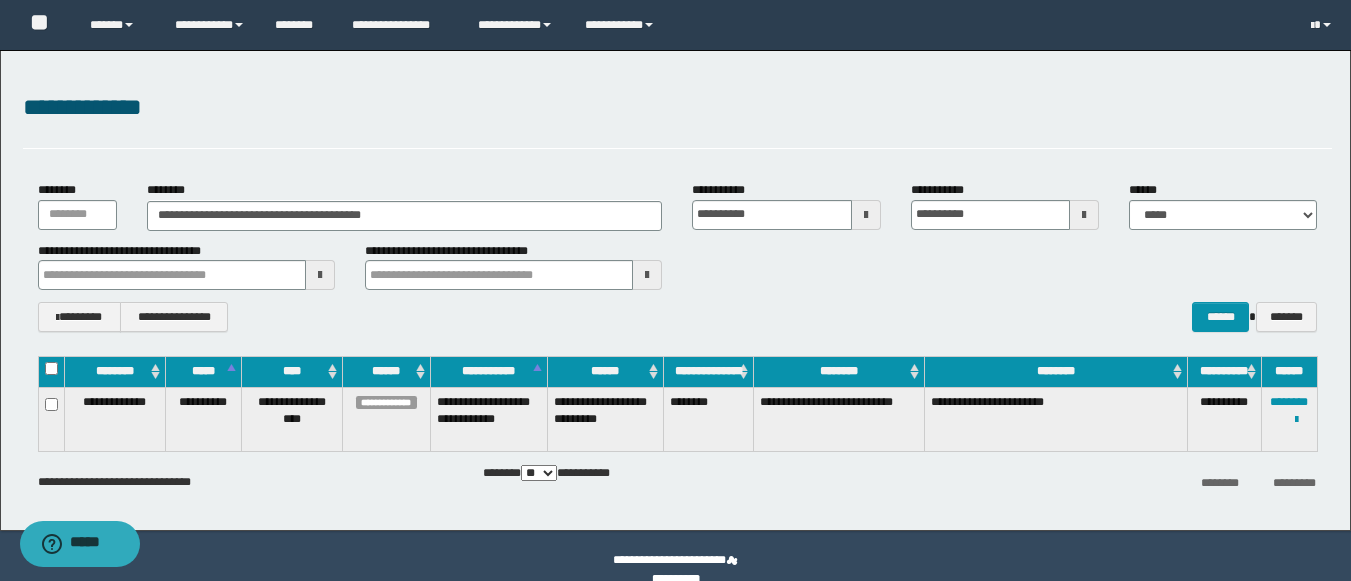 click on "**********" at bounding box center [1289, 419] 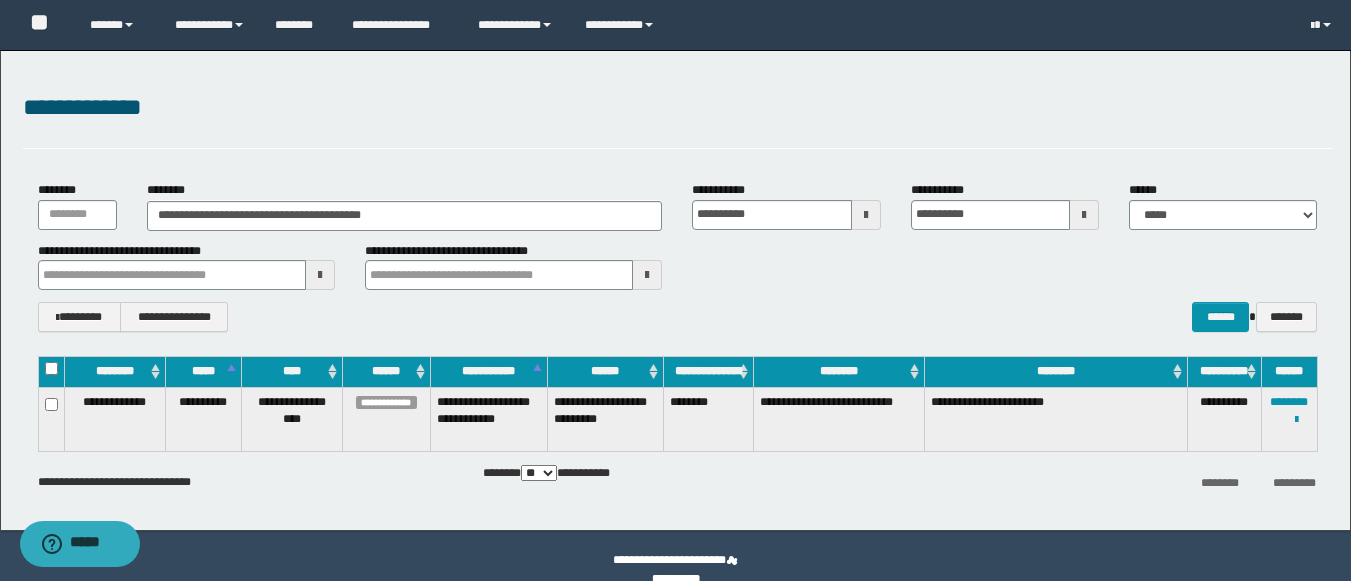 click on "**********" at bounding box center [1289, 419] 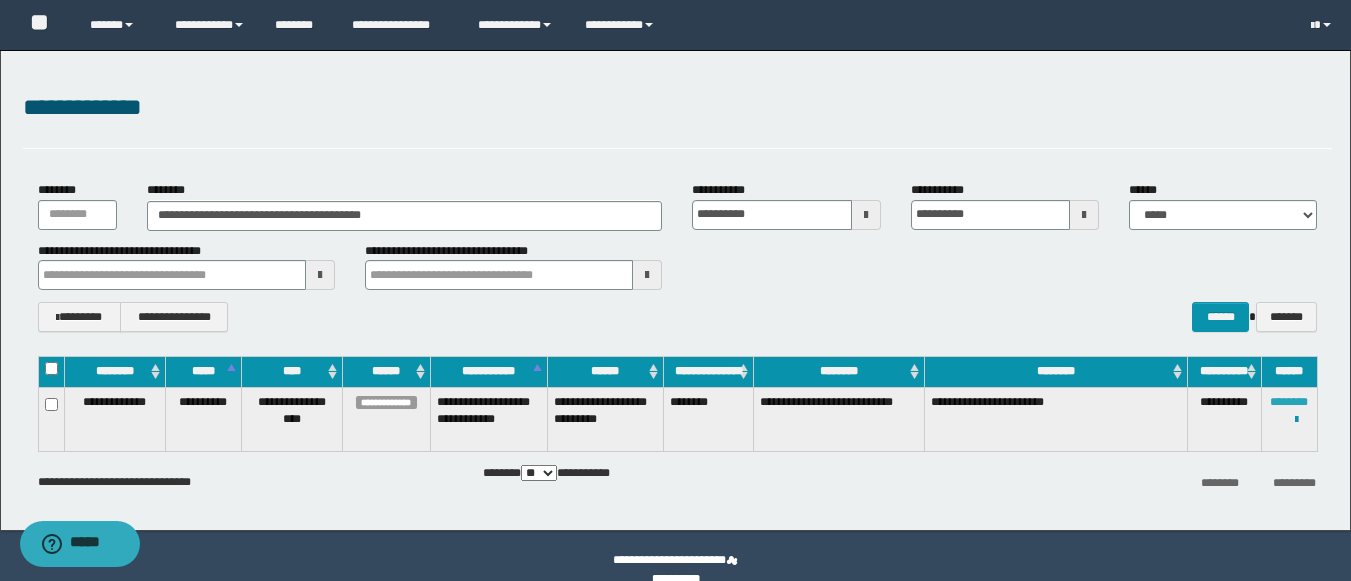 click on "********" at bounding box center (1289, 402) 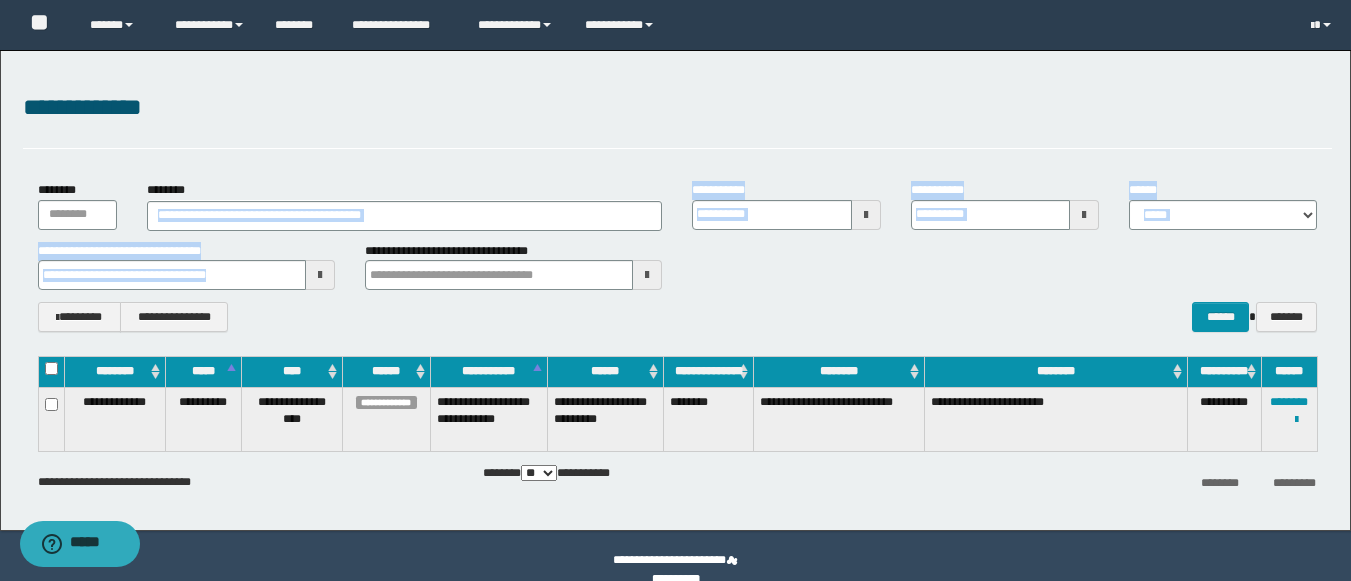 drag, startPoint x: 466, startPoint y: 233, endPoint x: 339, endPoint y: 213, distance: 128.56516 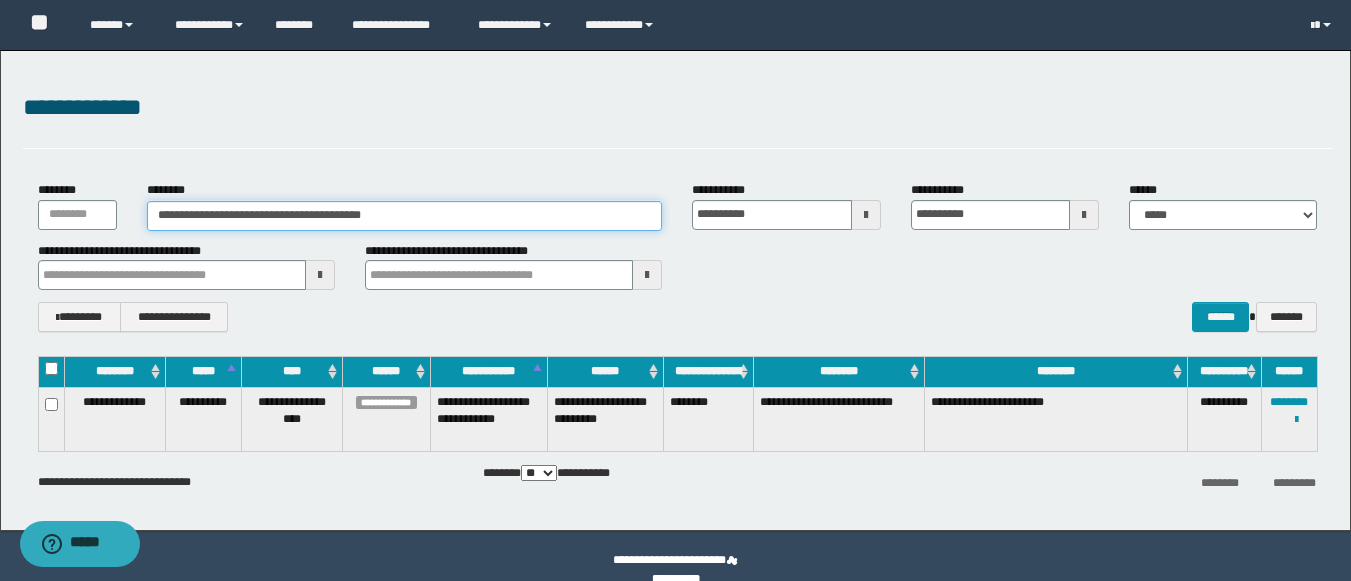 click on "**********" at bounding box center (405, 216) 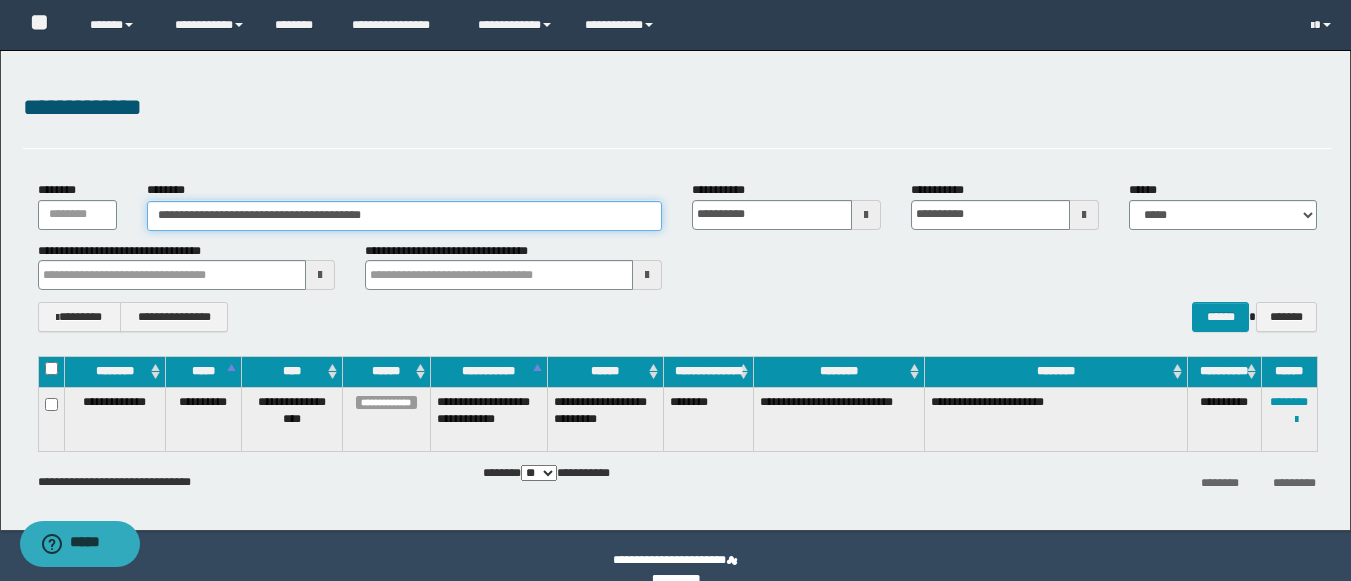 drag, startPoint x: 454, startPoint y: 212, endPoint x: 0, endPoint y: 176, distance: 455.42508 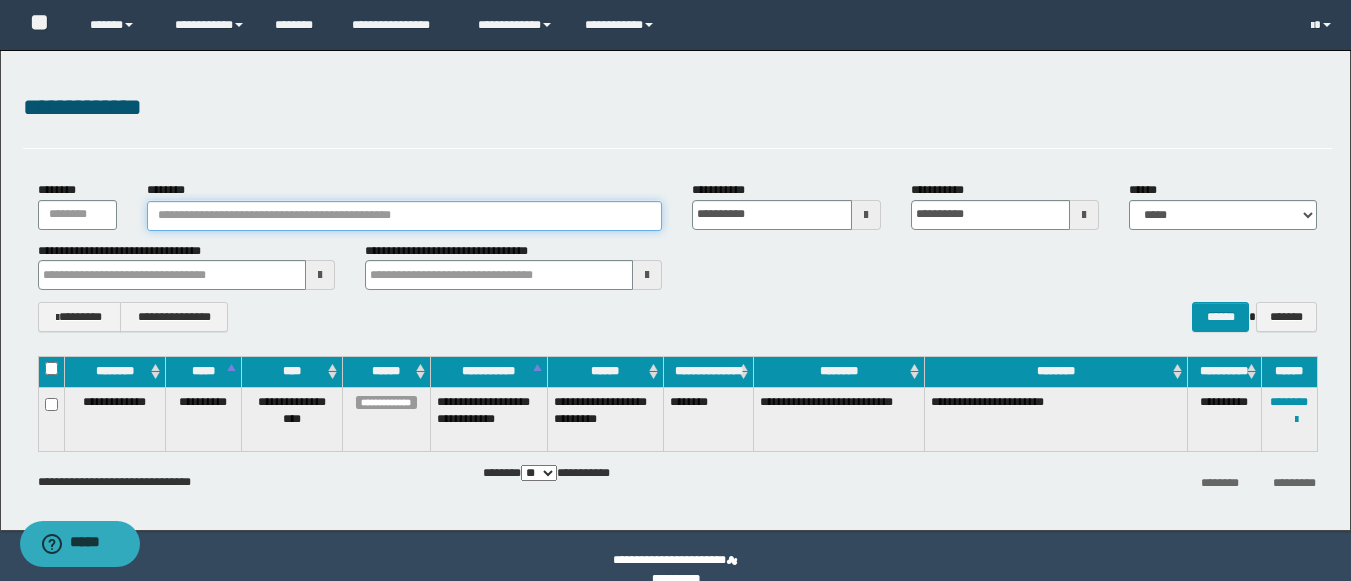 paste on "********" 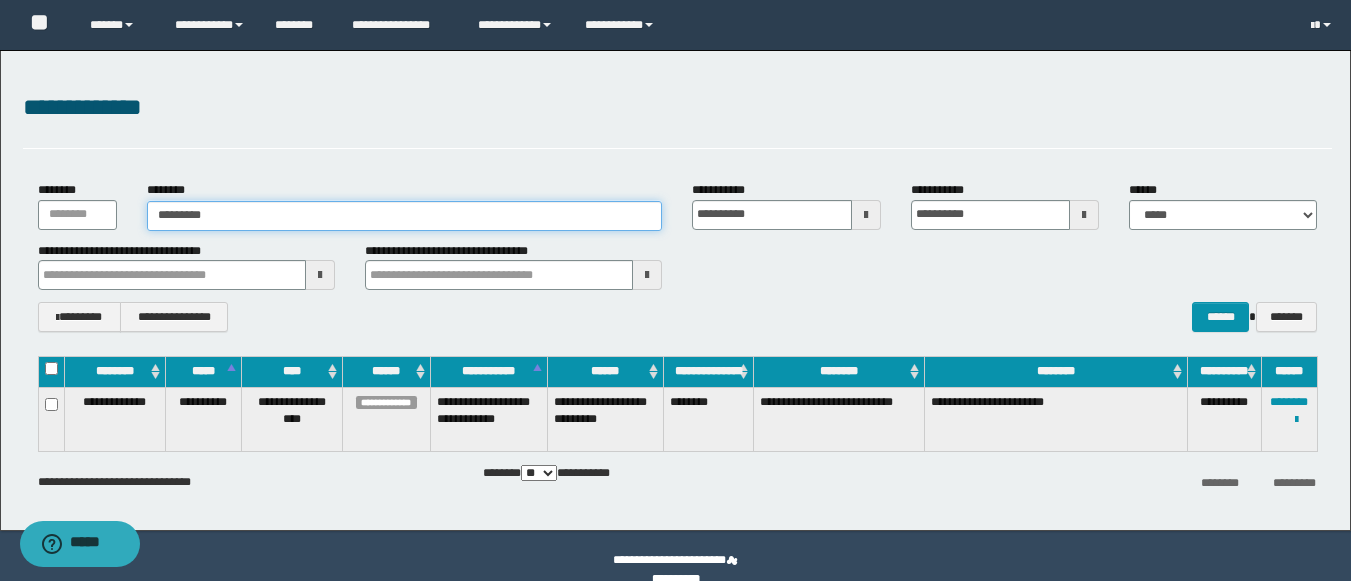 type on "********" 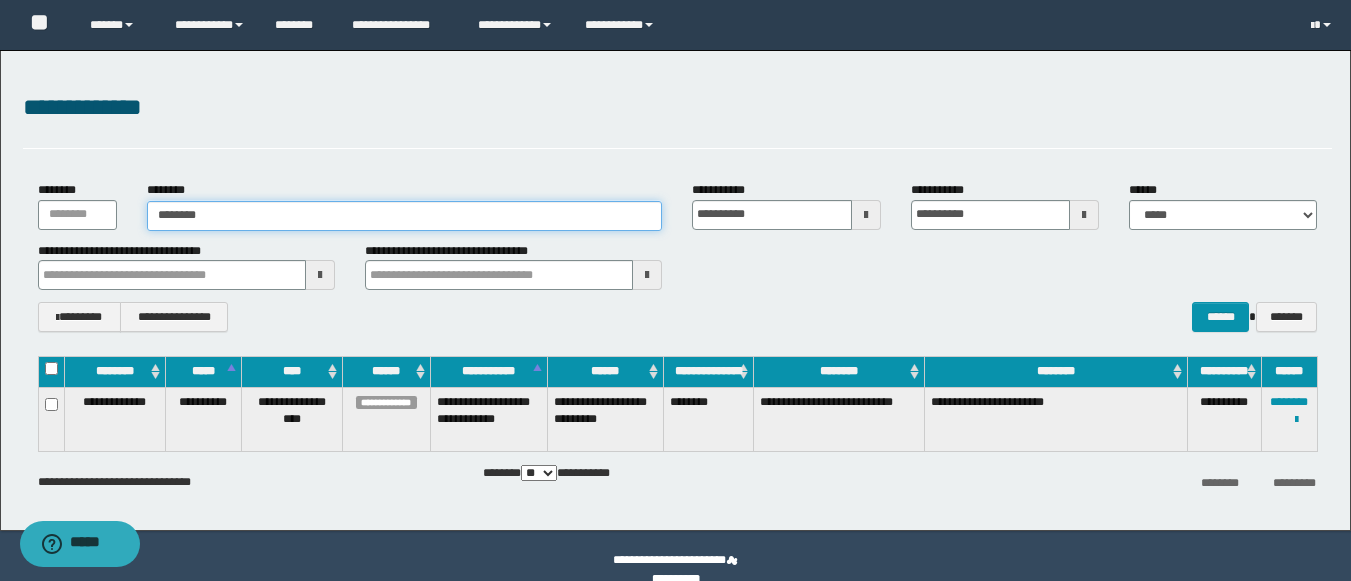 type on "********" 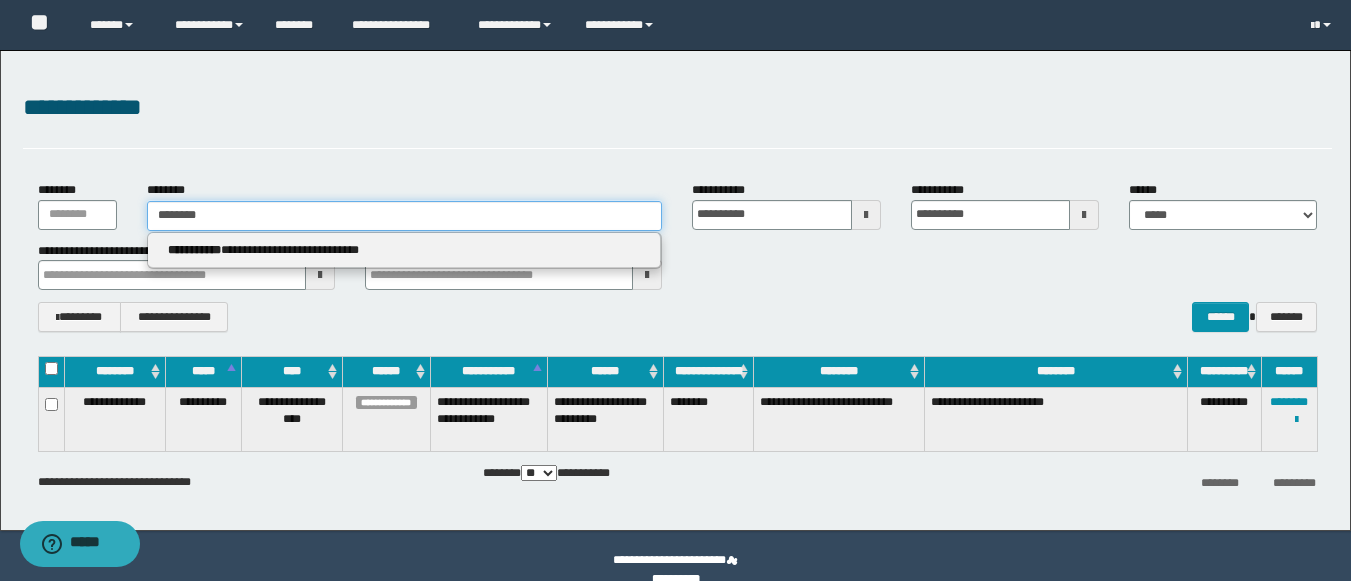 type on "********" 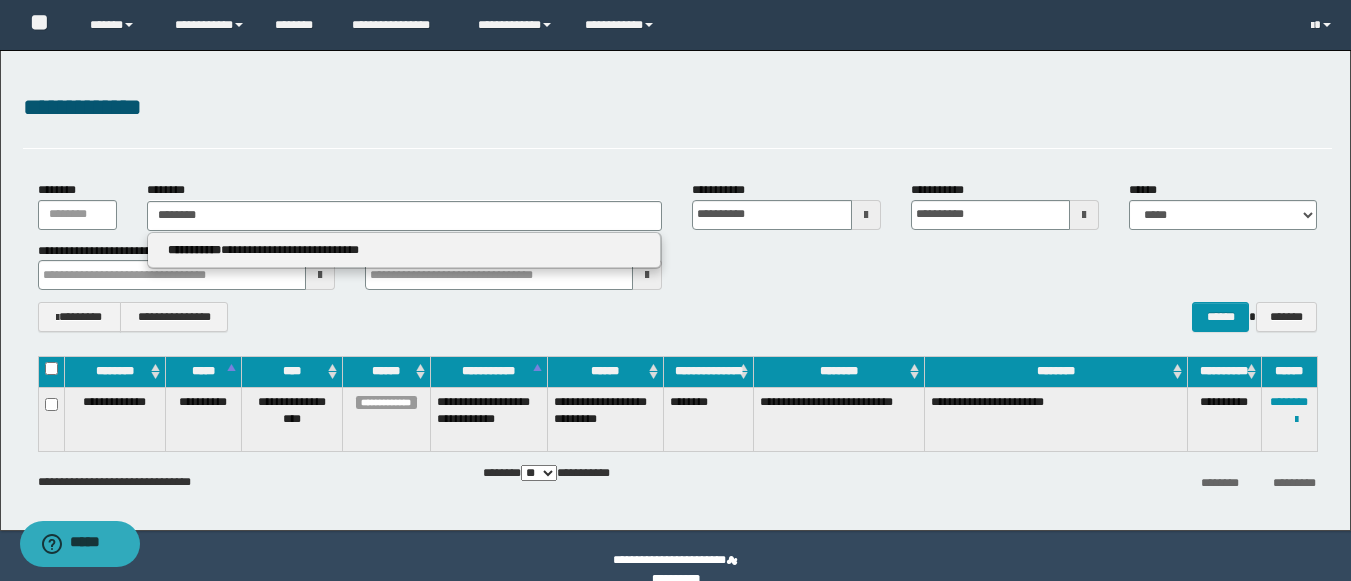 click on "**********" at bounding box center (194, 250) 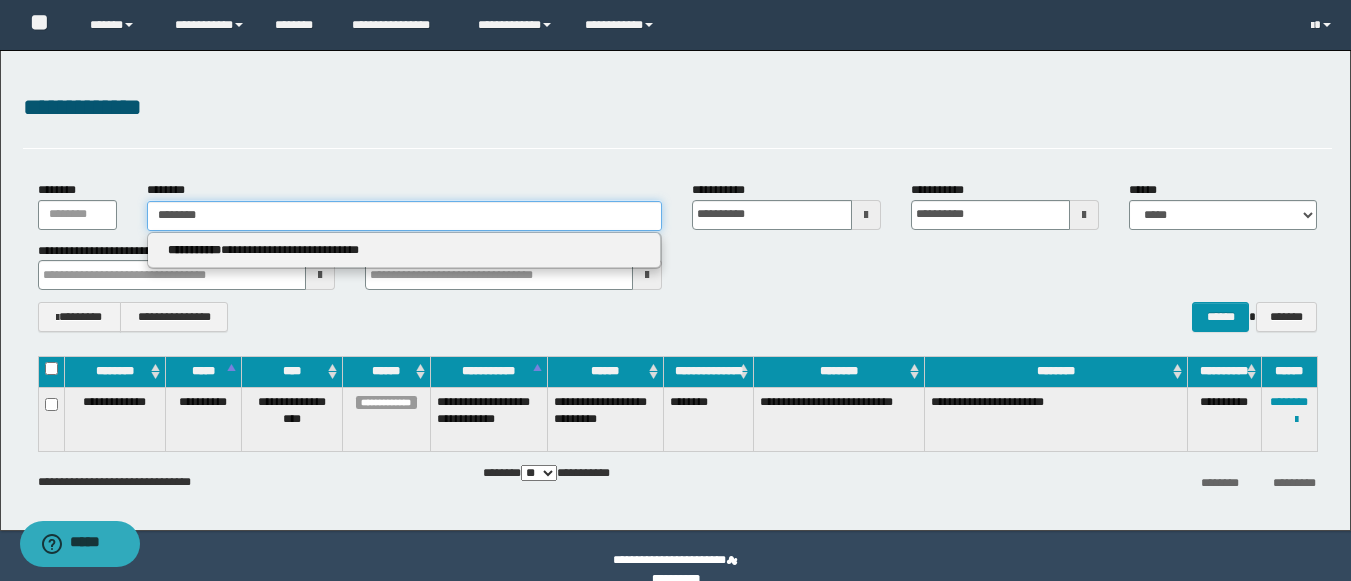 type 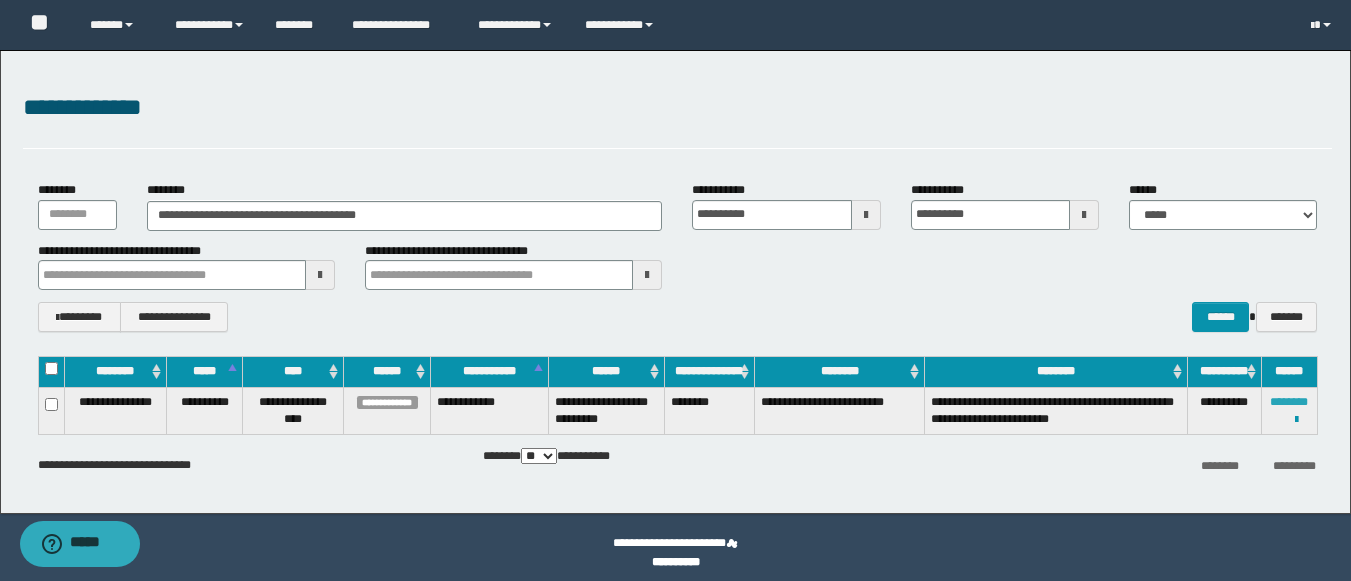 click on "********" at bounding box center (1289, 402) 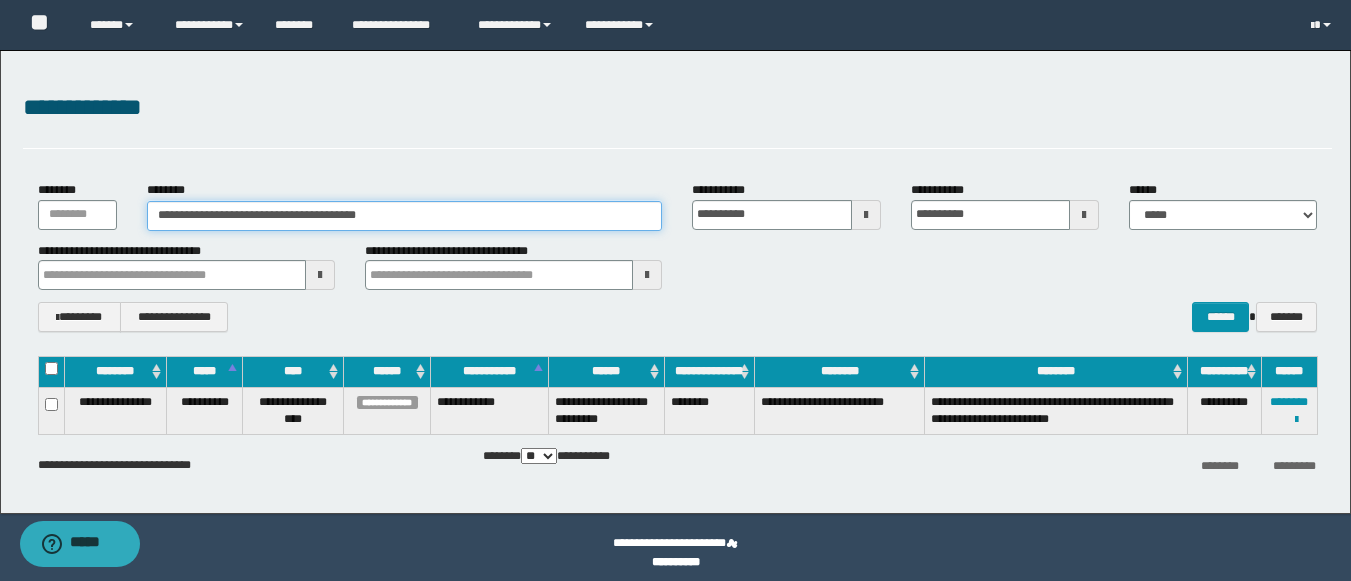 drag, startPoint x: 311, startPoint y: 214, endPoint x: 0, endPoint y: 197, distance: 311.4643 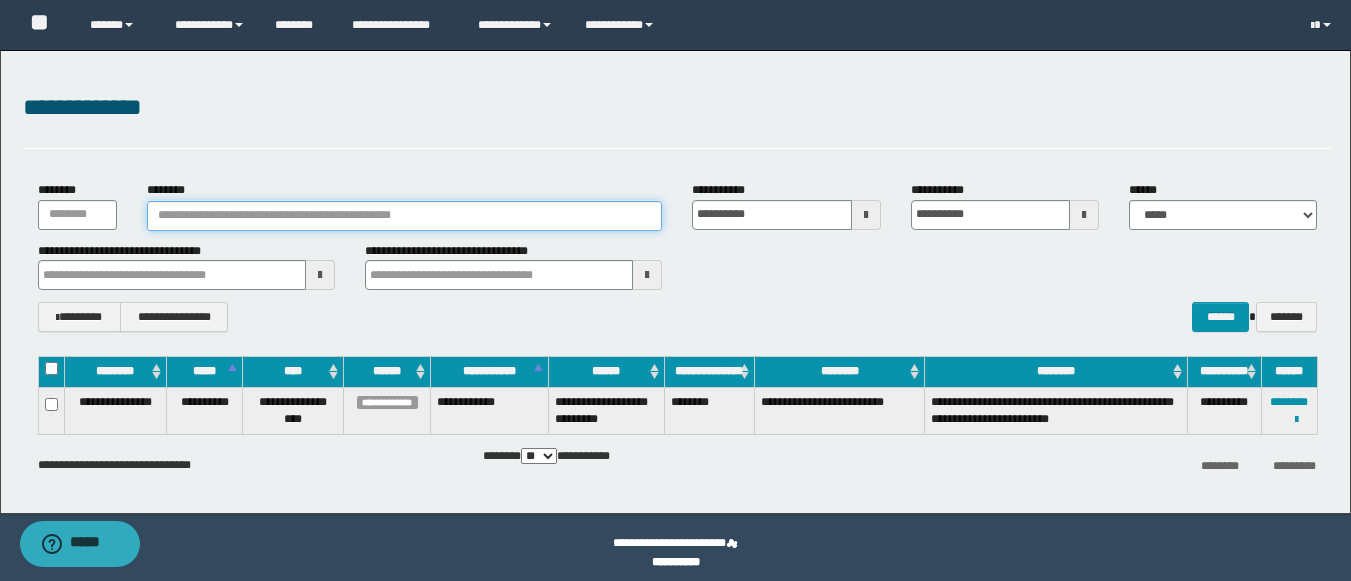 paste on "********" 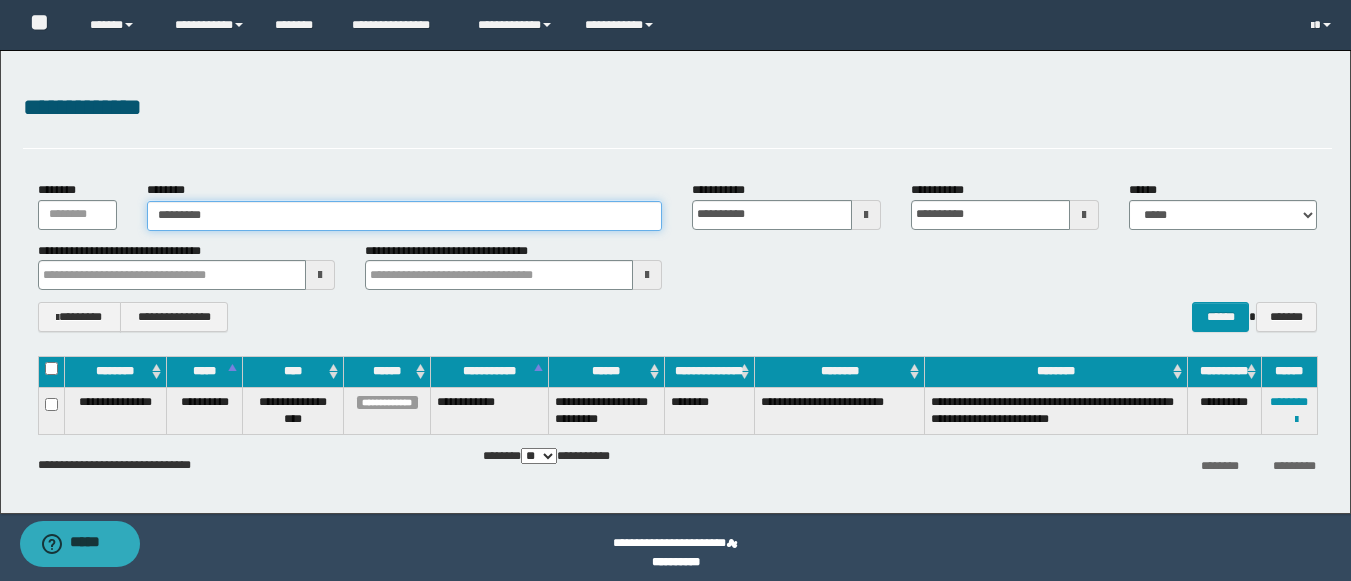 type on "********" 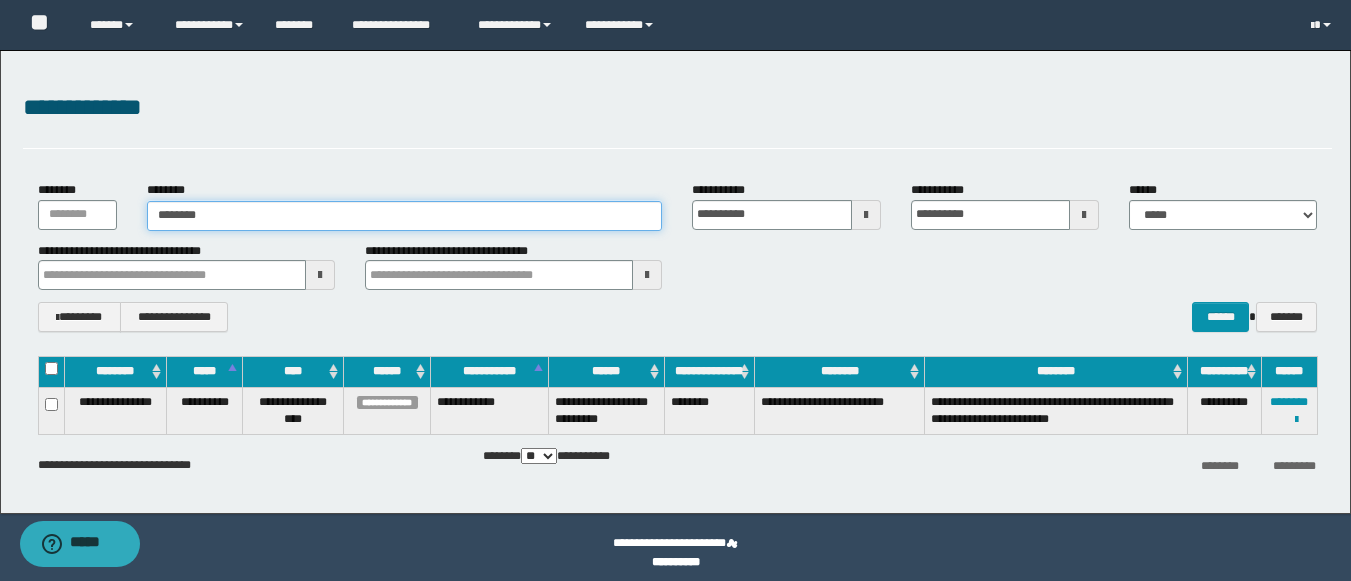 type on "********" 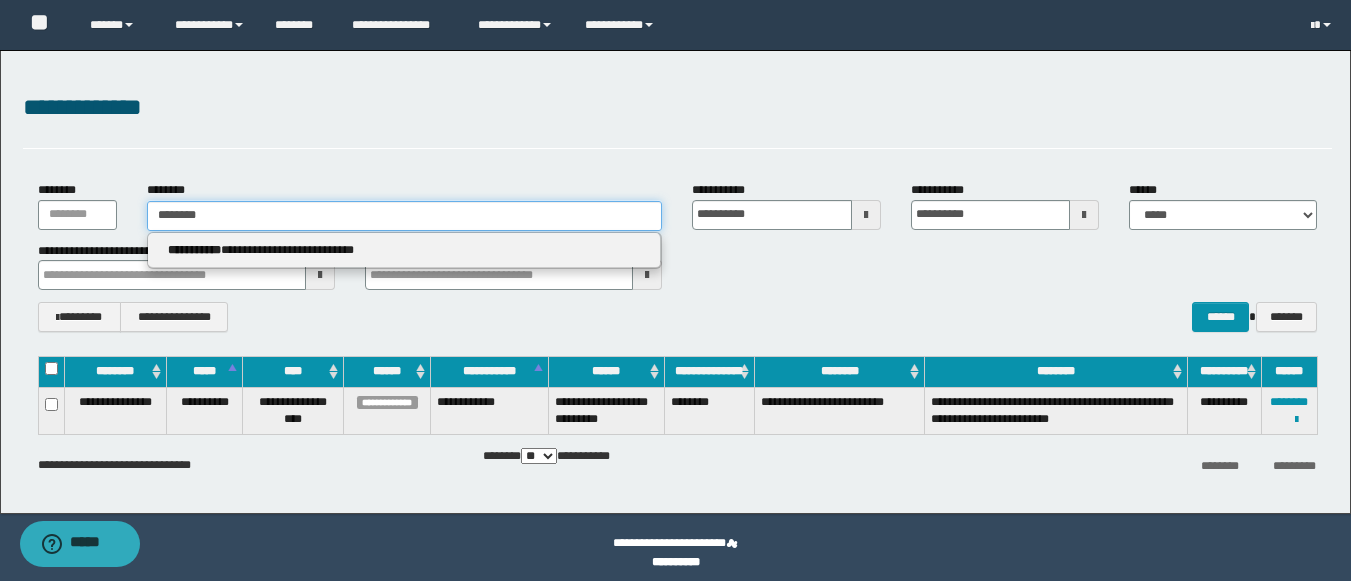 type on "********" 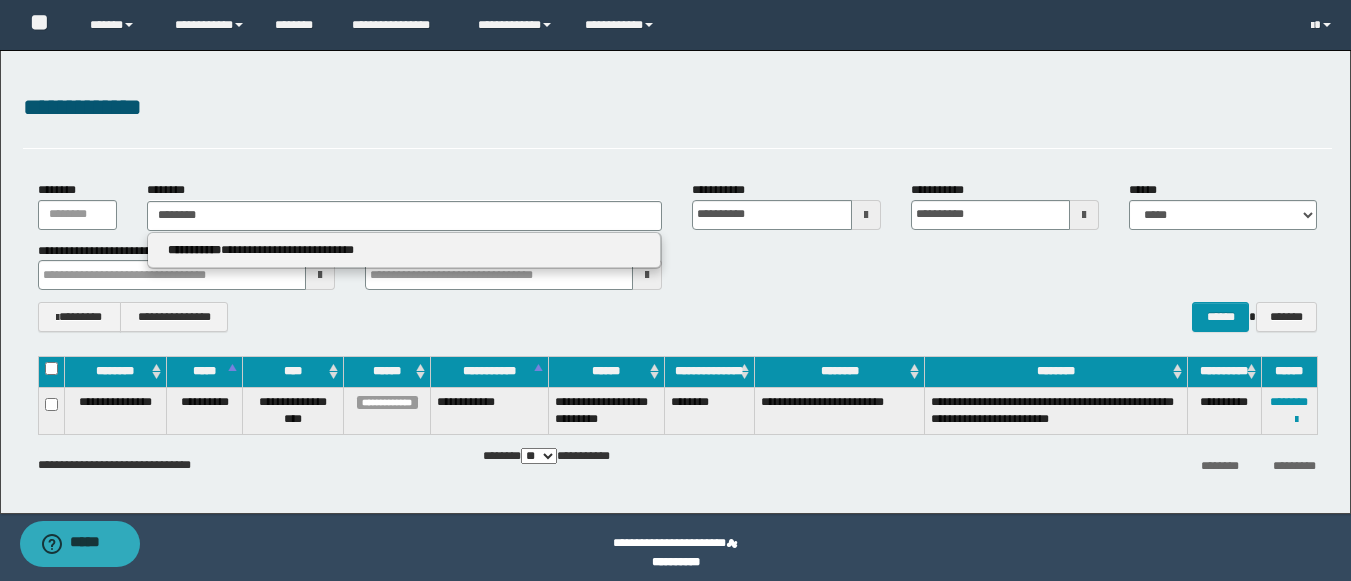 click on "**********" at bounding box center (194, 250) 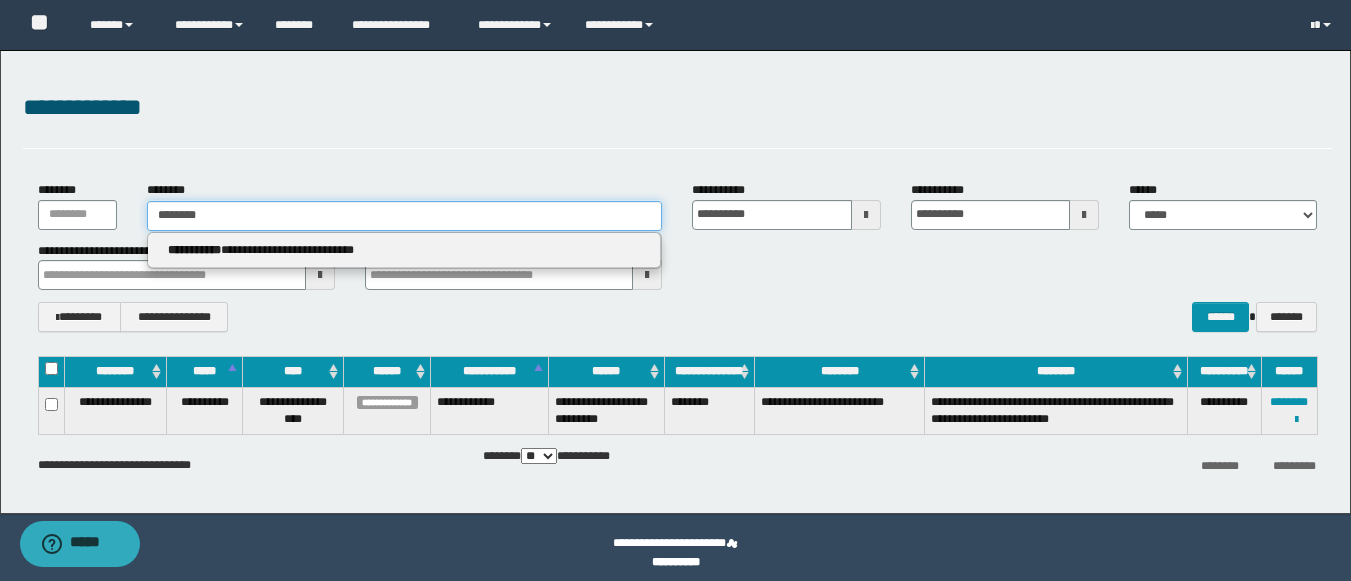 type 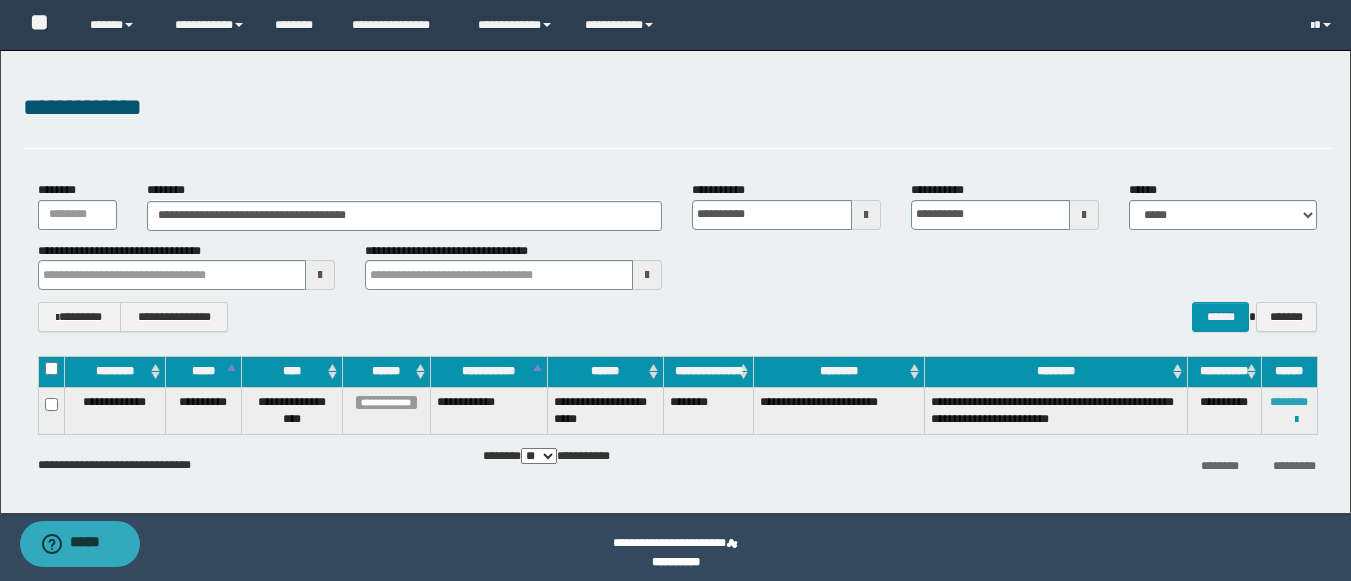 click on "********" at bounding box center [1289, 402] 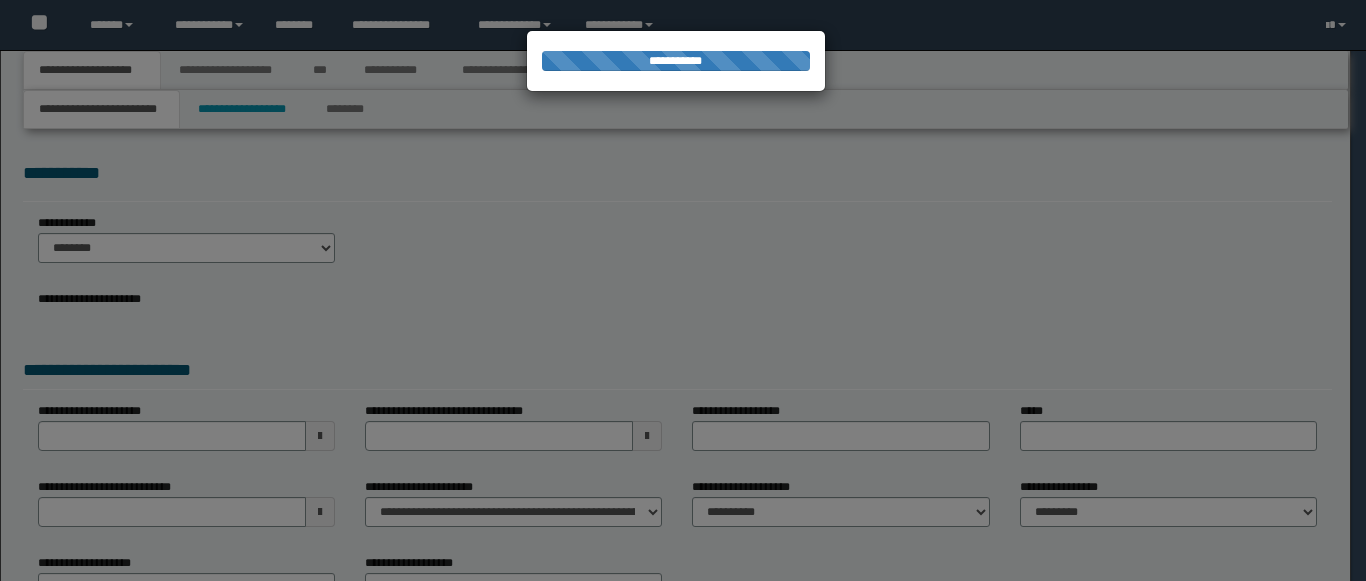 scroll, scrollTop: 0, scrollLeft: 0, axis: both 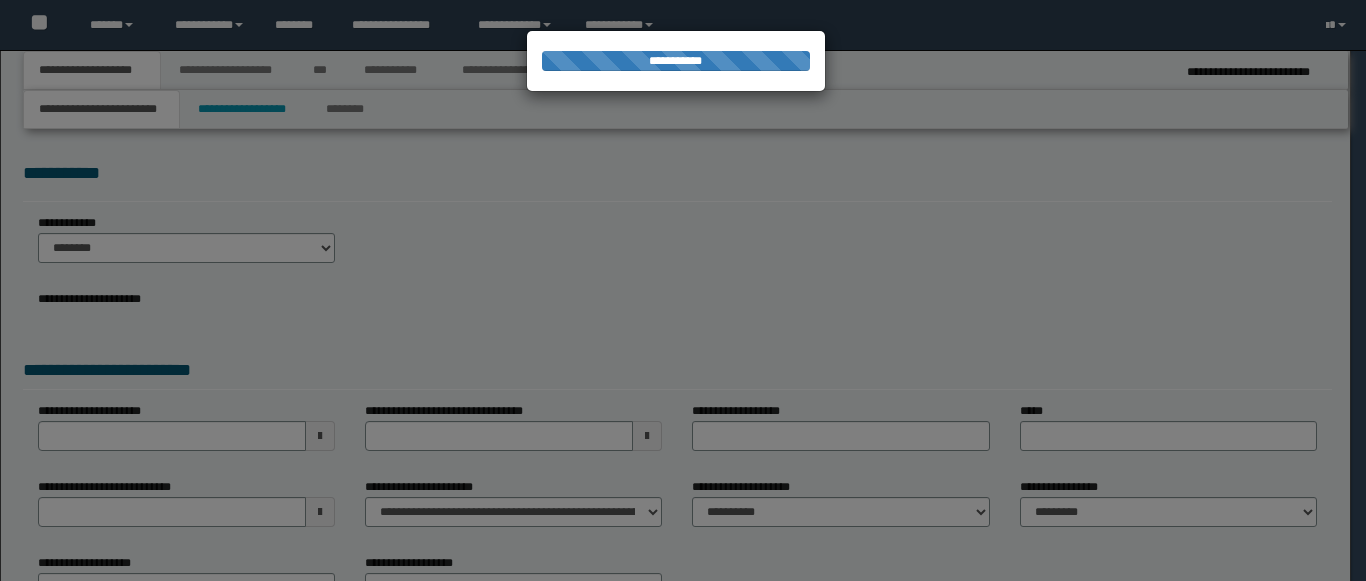 select on "*" 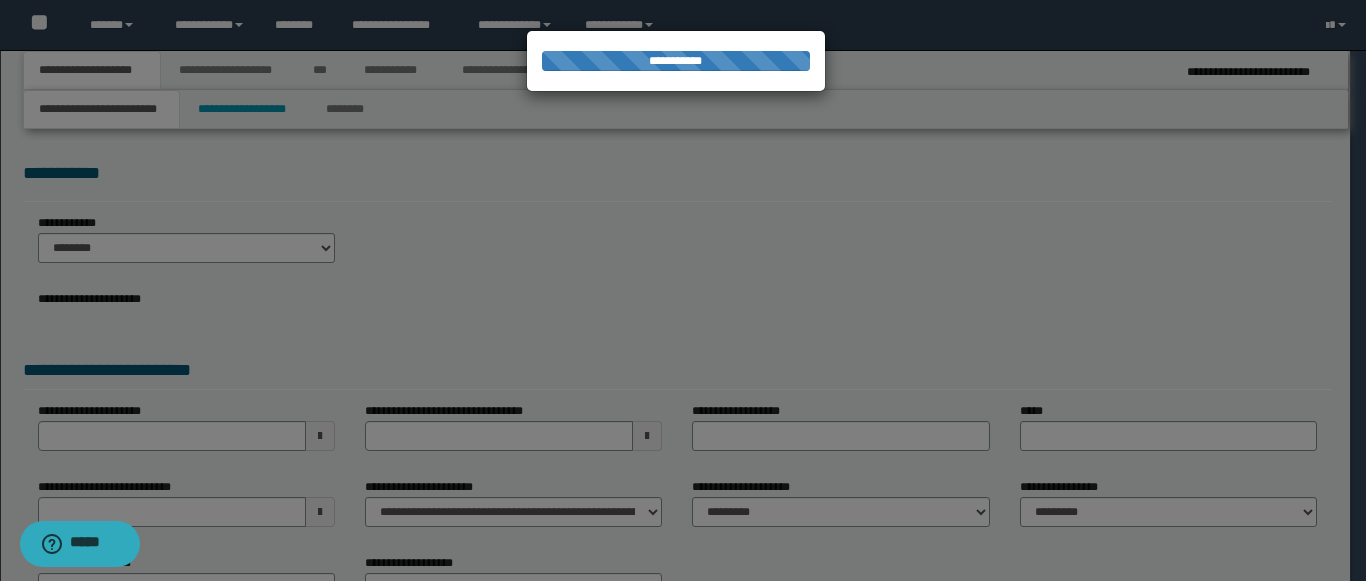 scroll, scrollTop: 0, scrollLeft: 0, axis: both 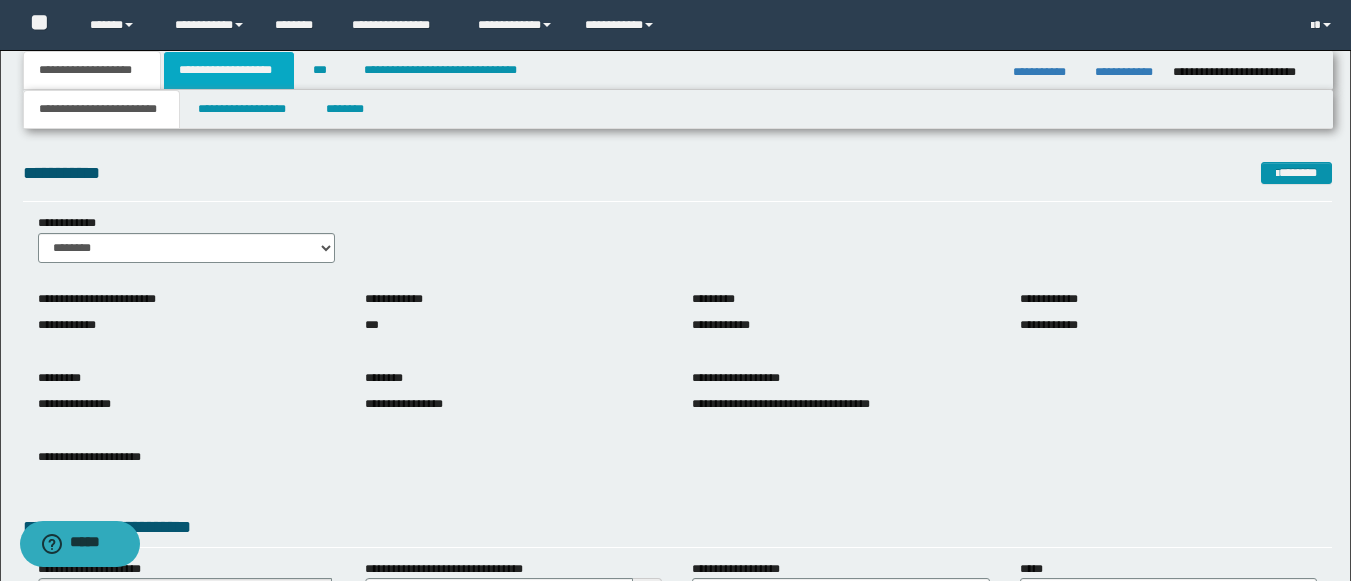 click on "**********" at bounding box center [229, 70] 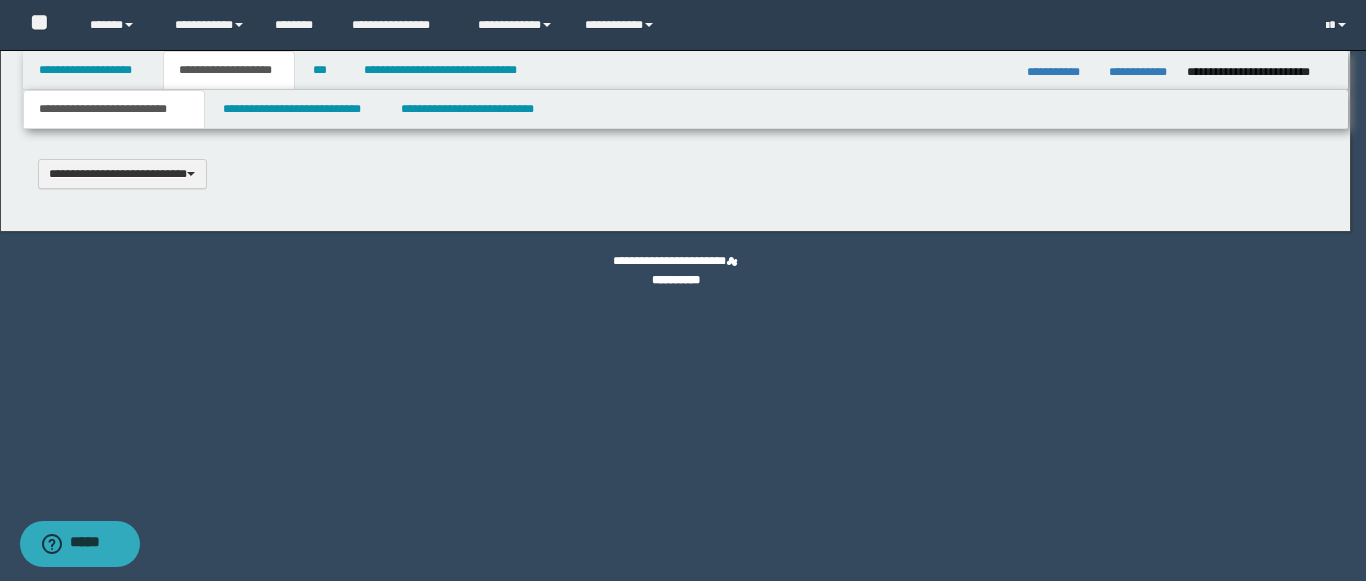 type 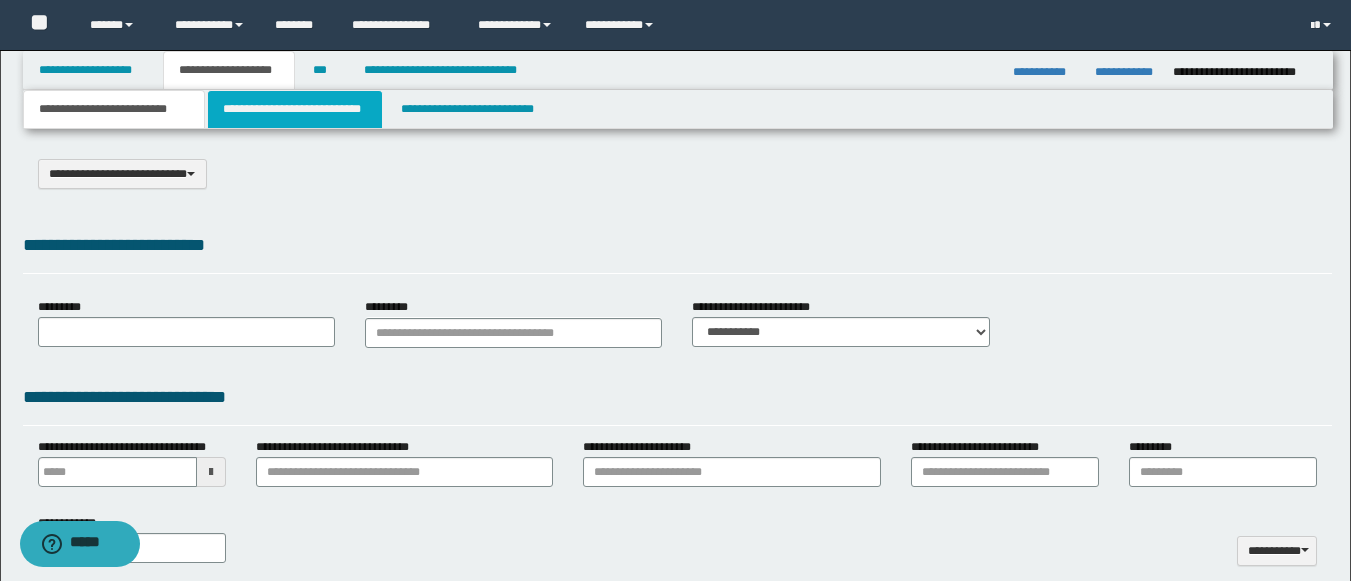 click on "**********" at bounding box center [295, 109] 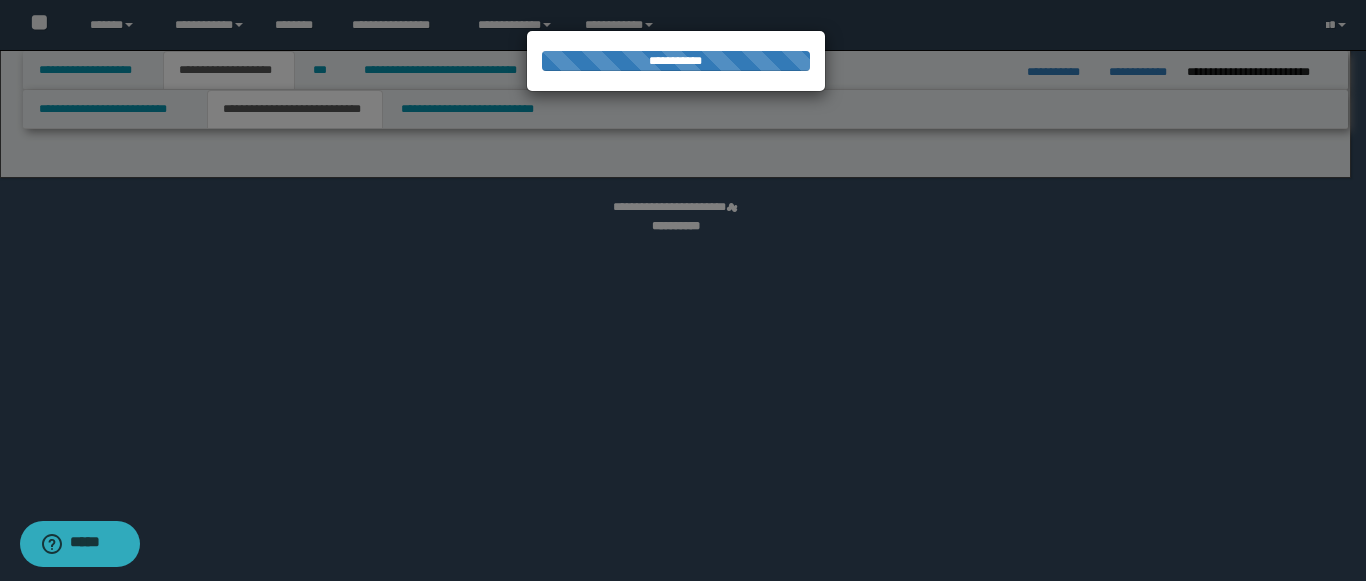 select on "*" 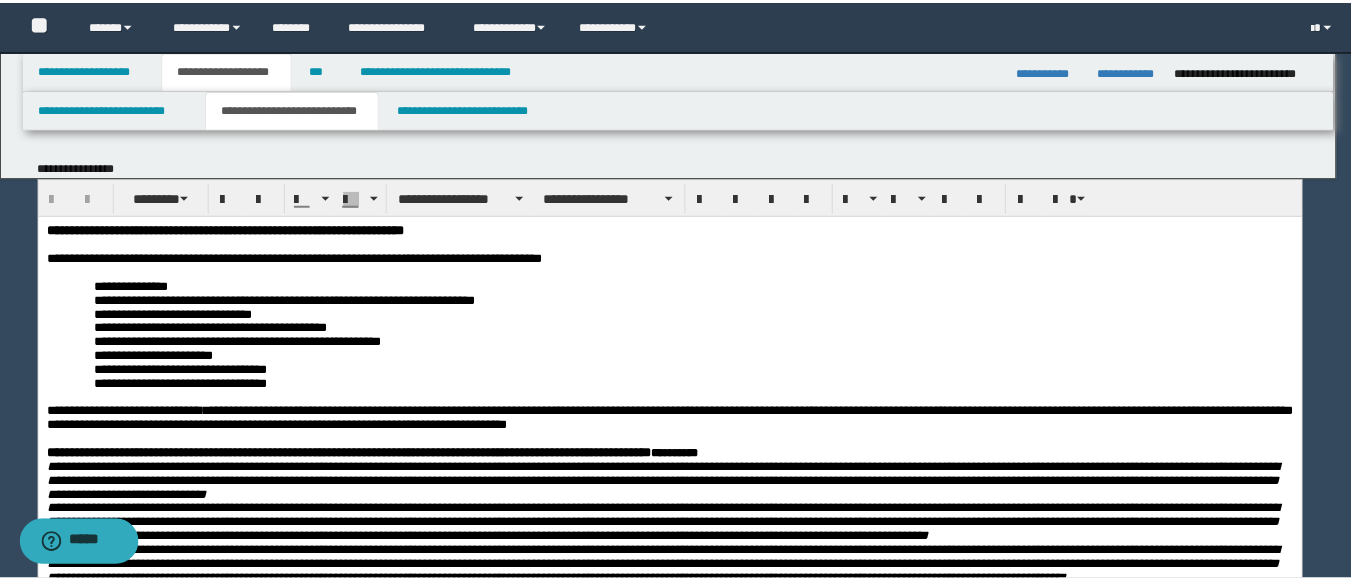 scroll, scrollTop: 0, scrollLeft: 0, axis: both 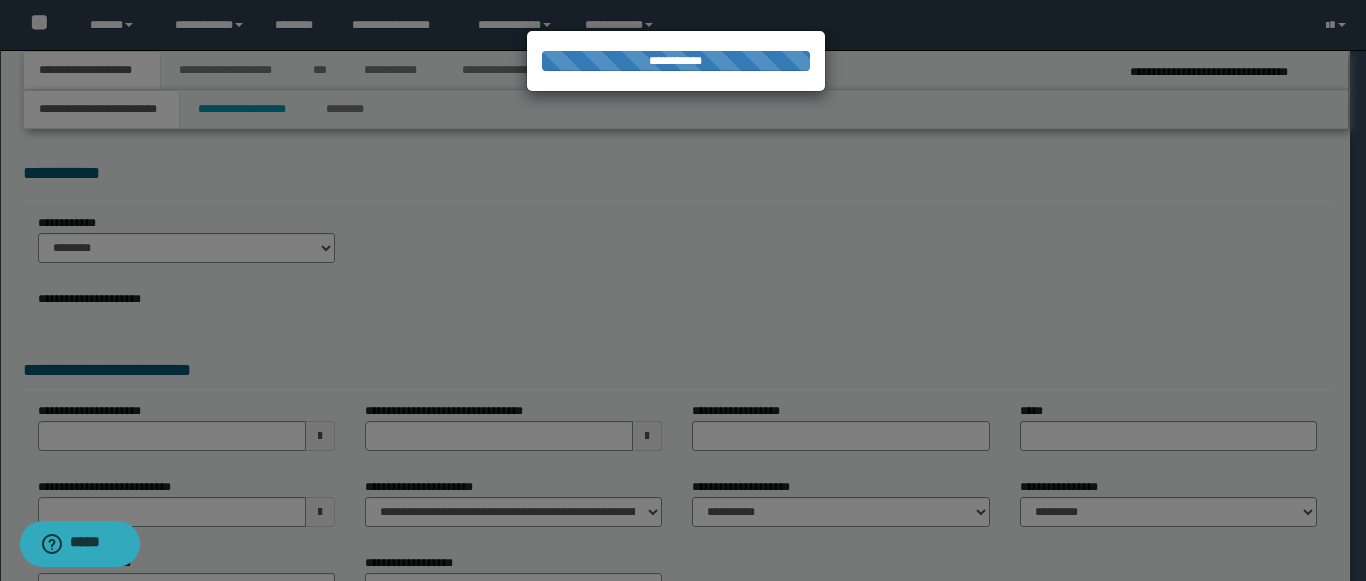 select on "*" 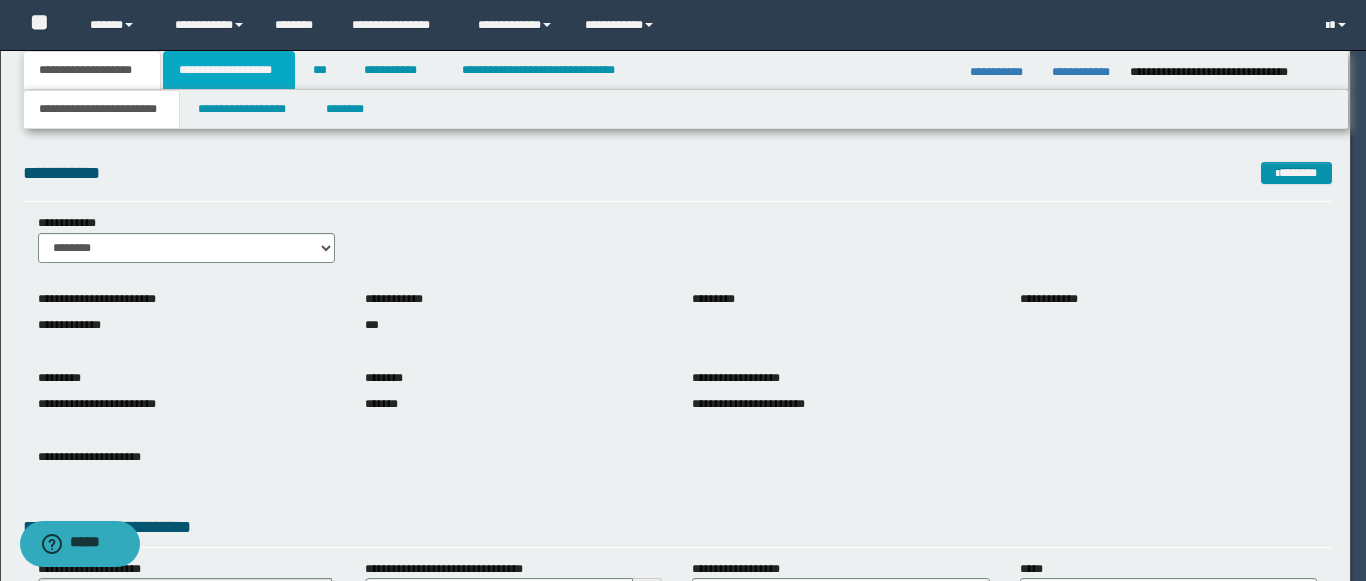 click on "**********" at bounding box center [229, 70] 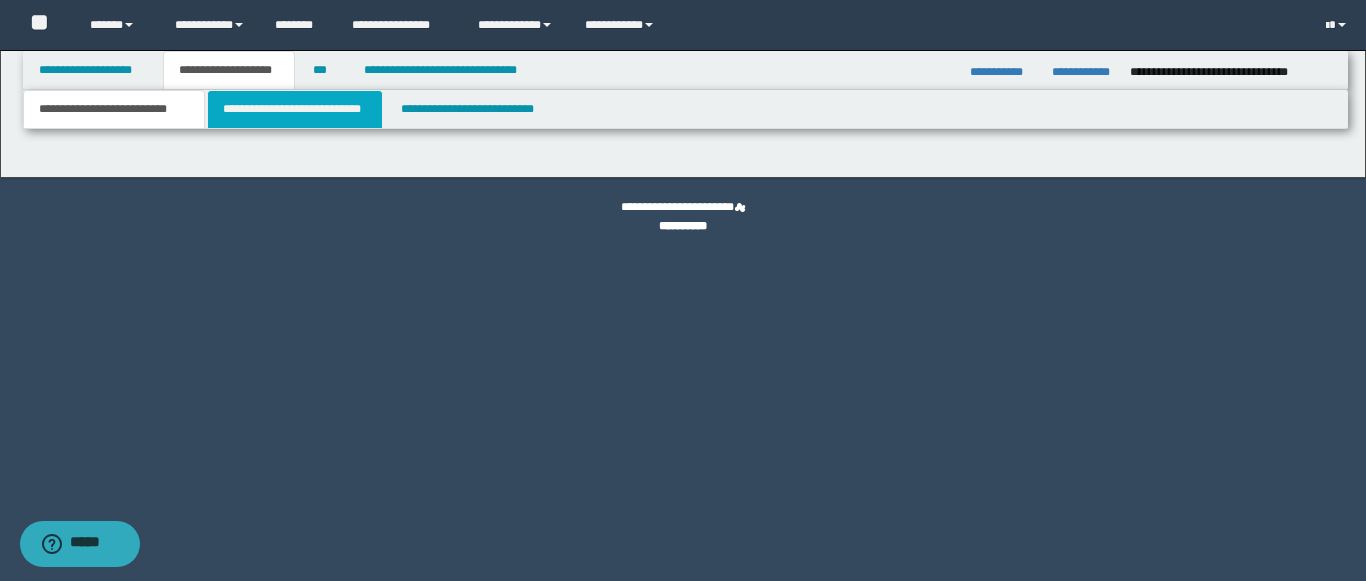 click on "**********" at bounding box center (295, 109) 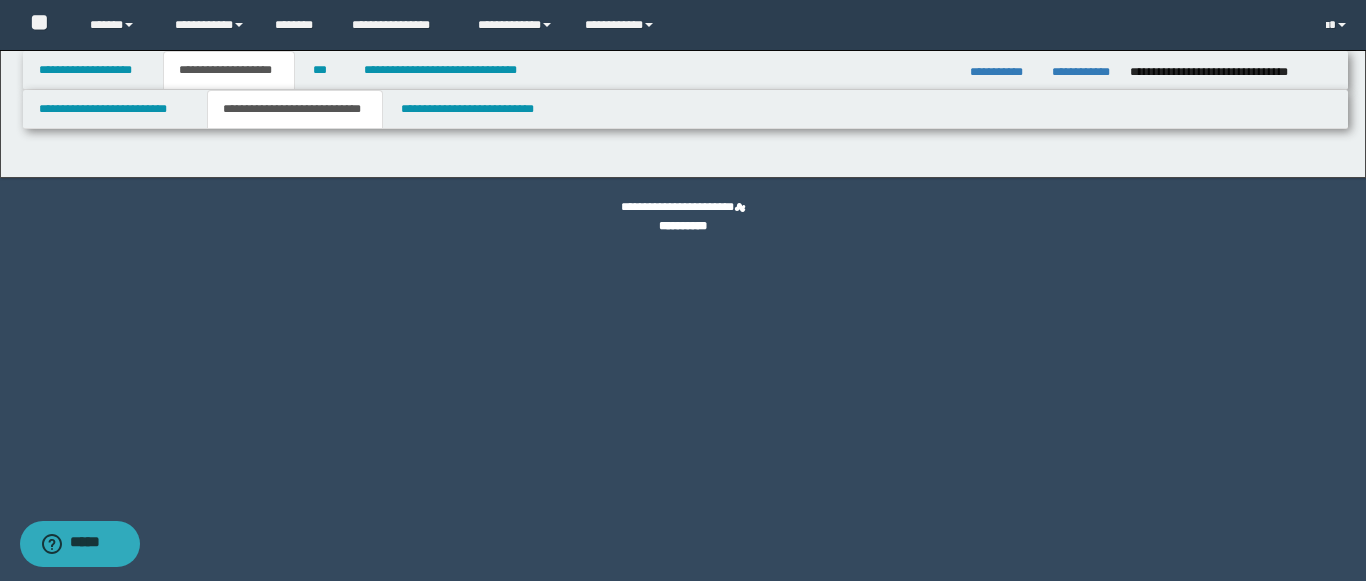 select on "*" 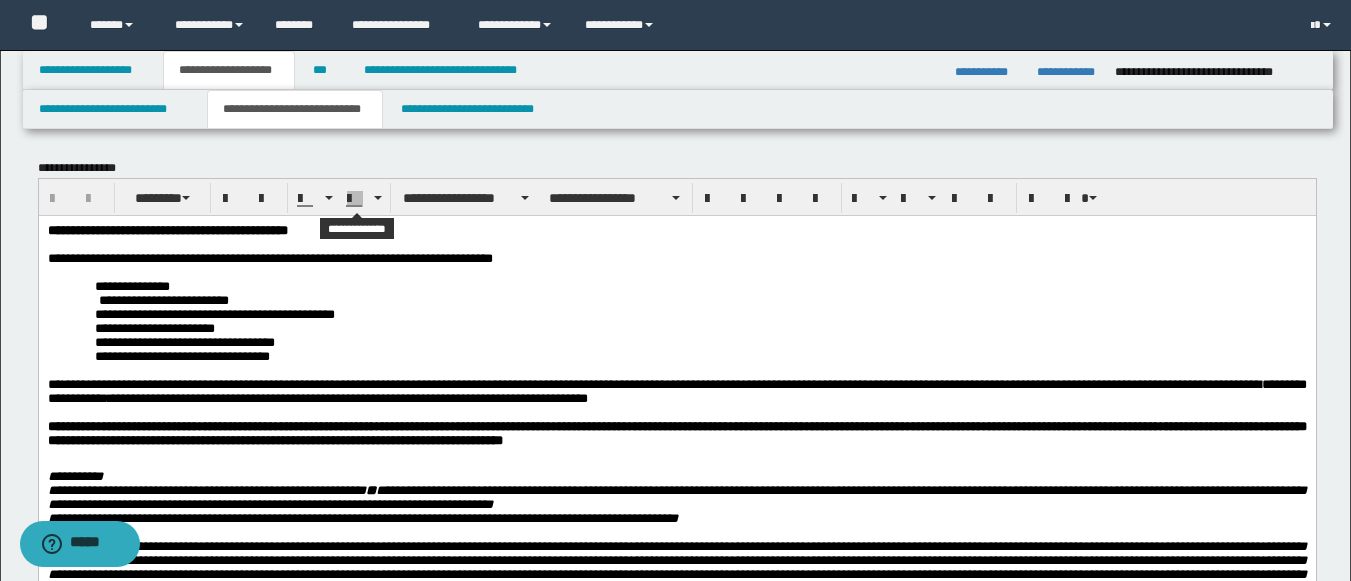 scroll, scrollTop: 0, scrollLeft: 0, axis: both 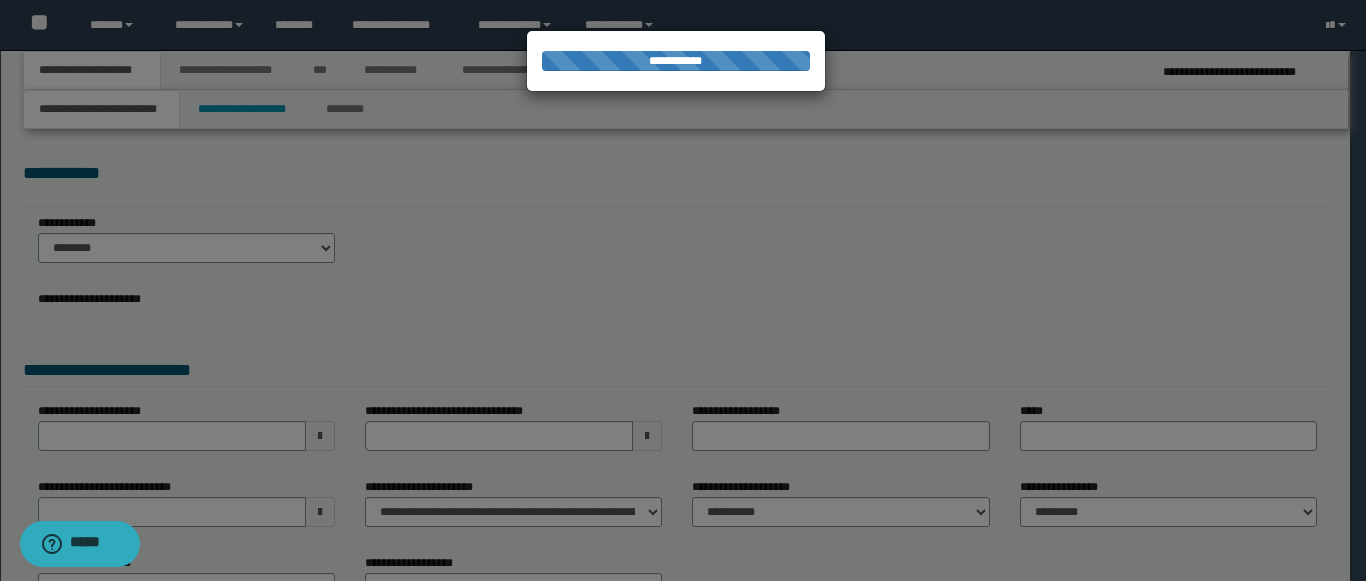 select on "*" 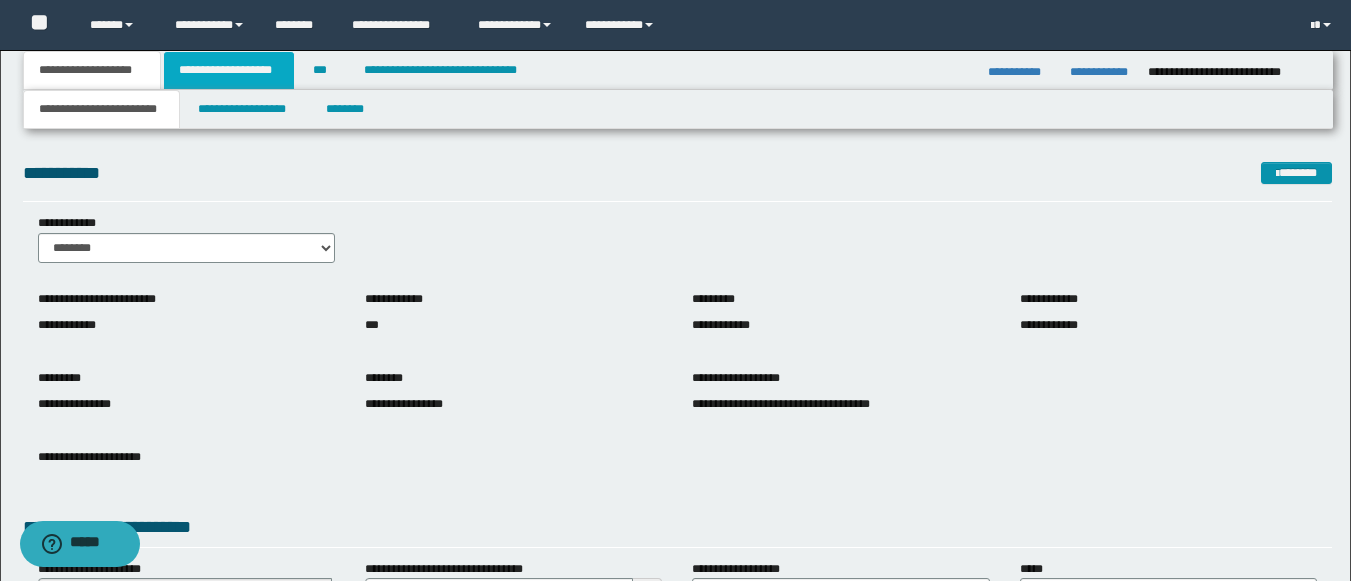 click on "**********" at bounding box center (229, 70) 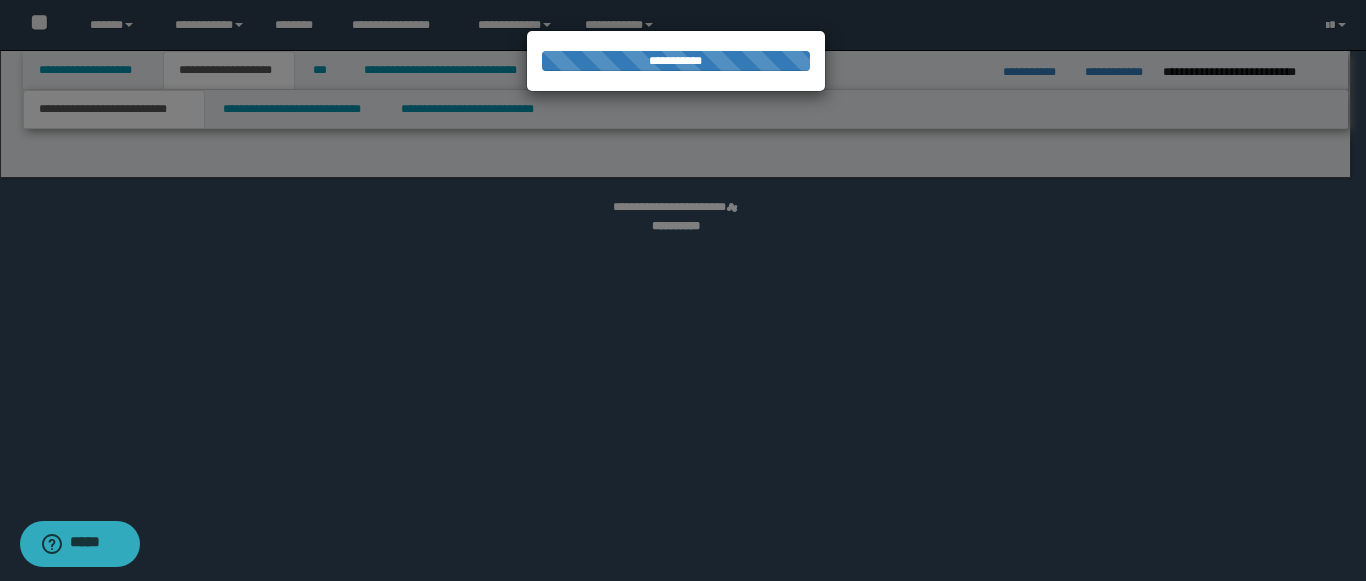 click at bounding box center (683, 290) 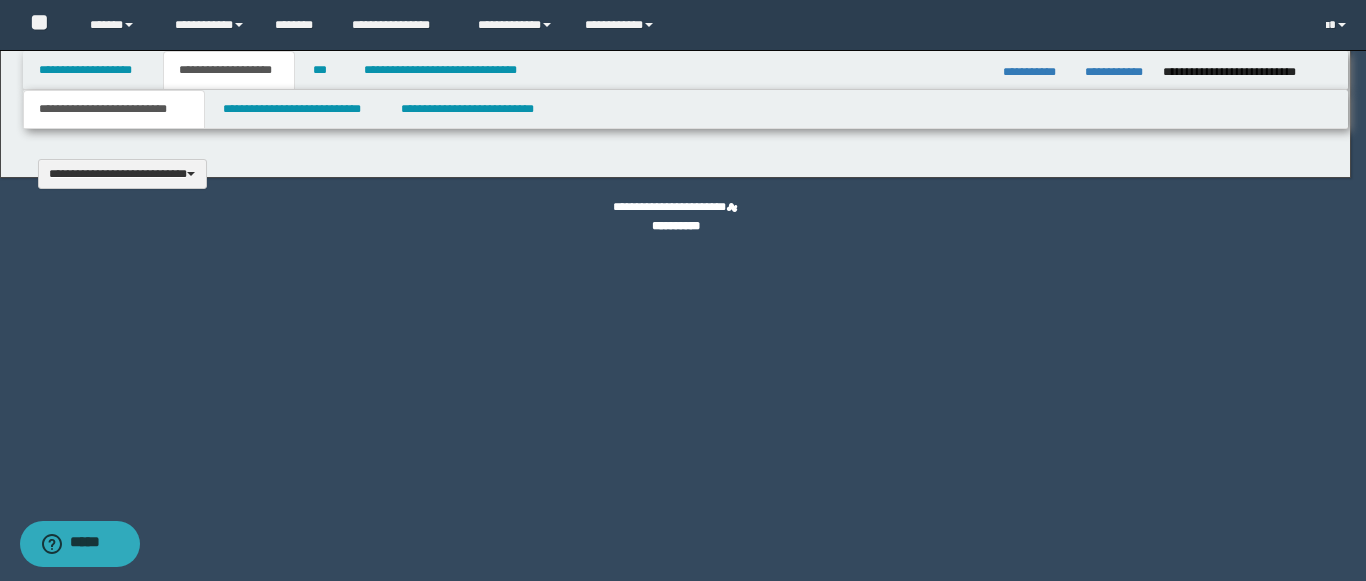 type 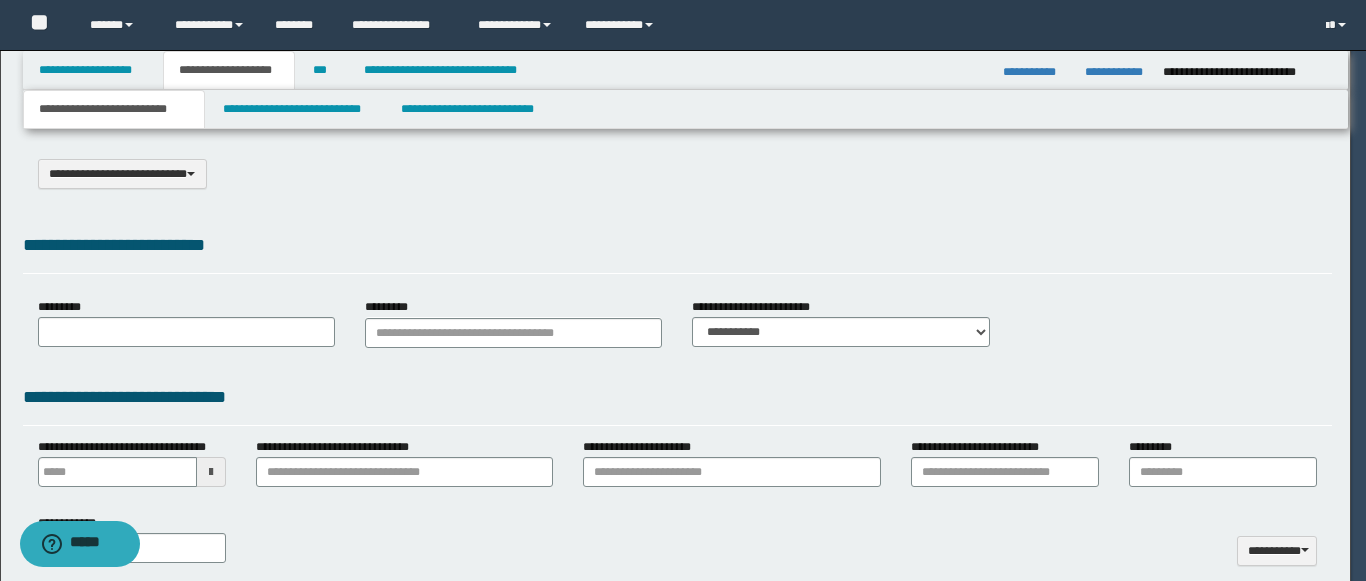 select on "*" 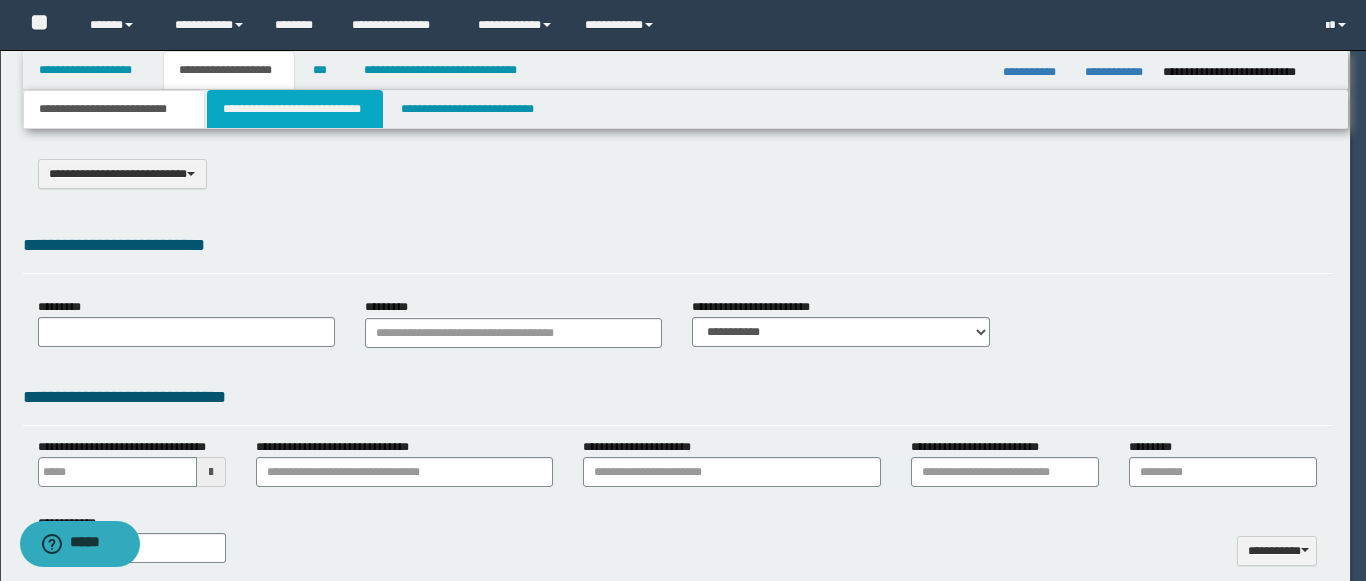 scroll, scrollTop: 0, scrollLeft: 0, axis: both 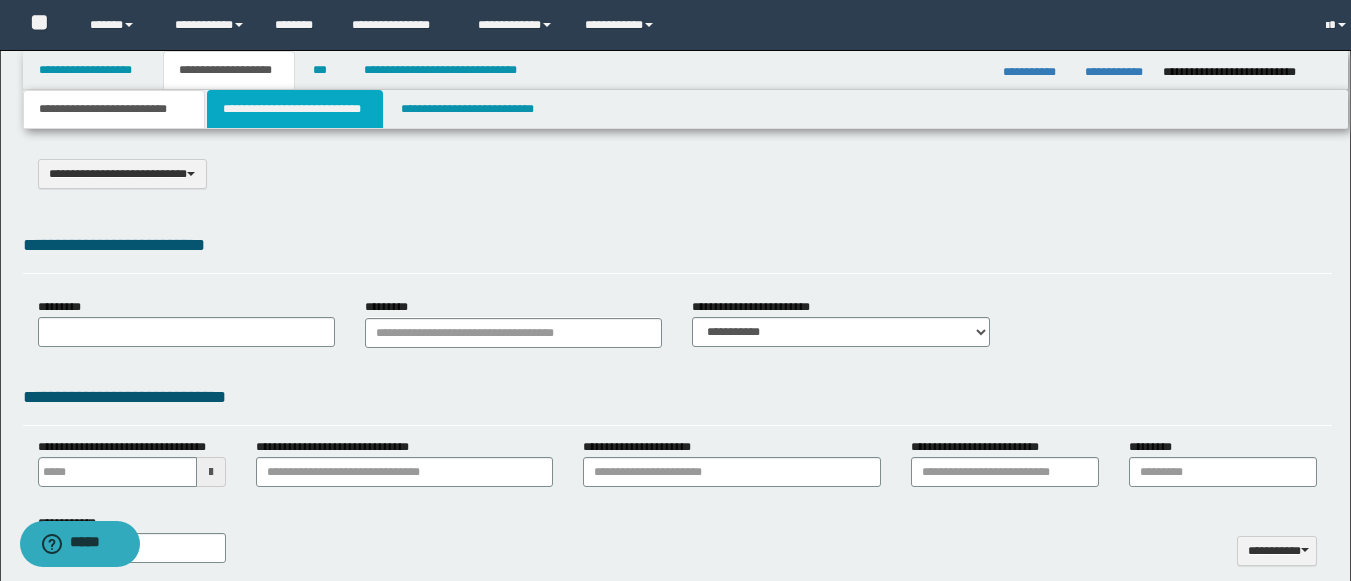 click on "**********" at bounding box center [295, 109] 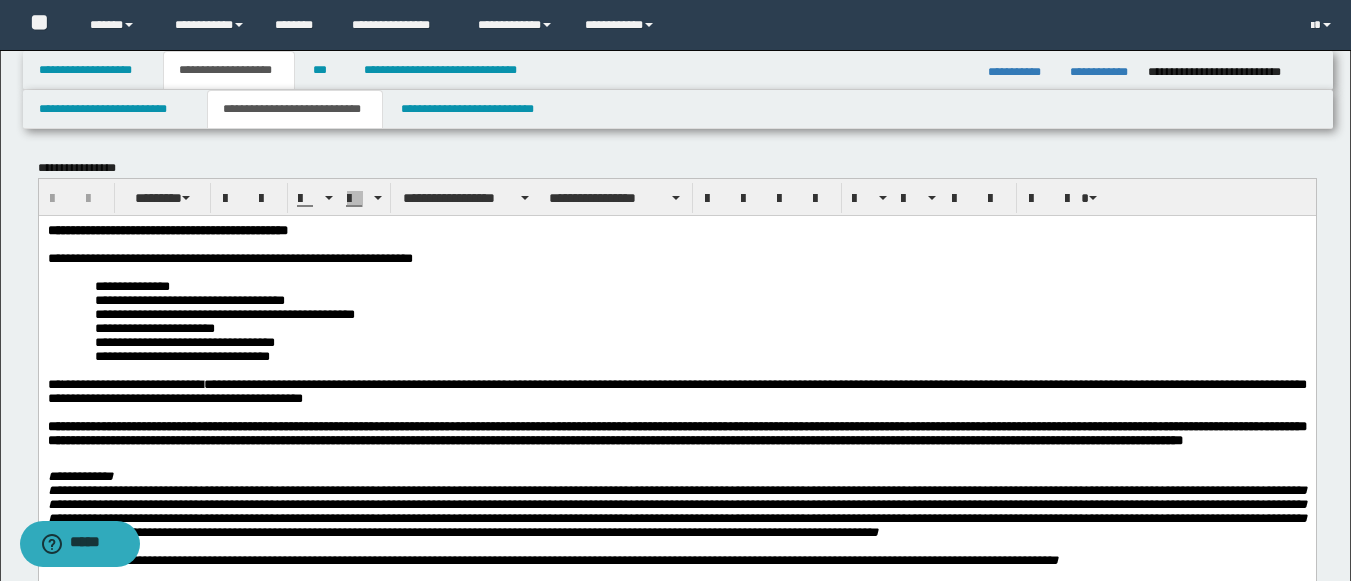 scroll, scrollTop: 4656, scrollLeft: 0, axis: vertical 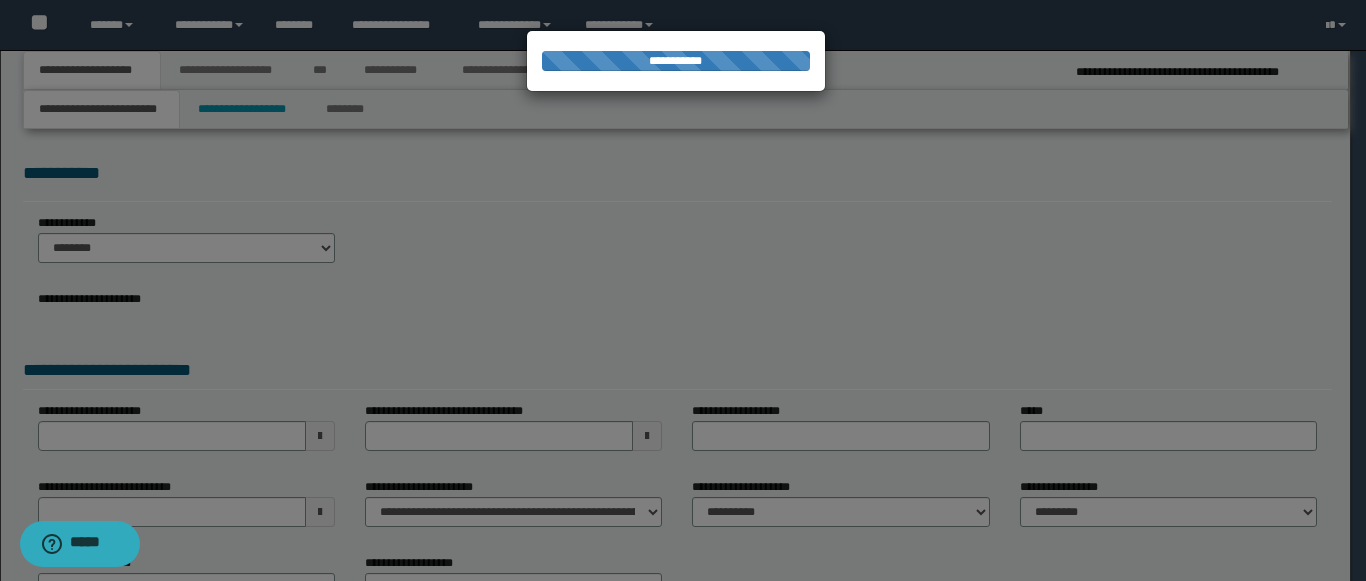 select on "*" 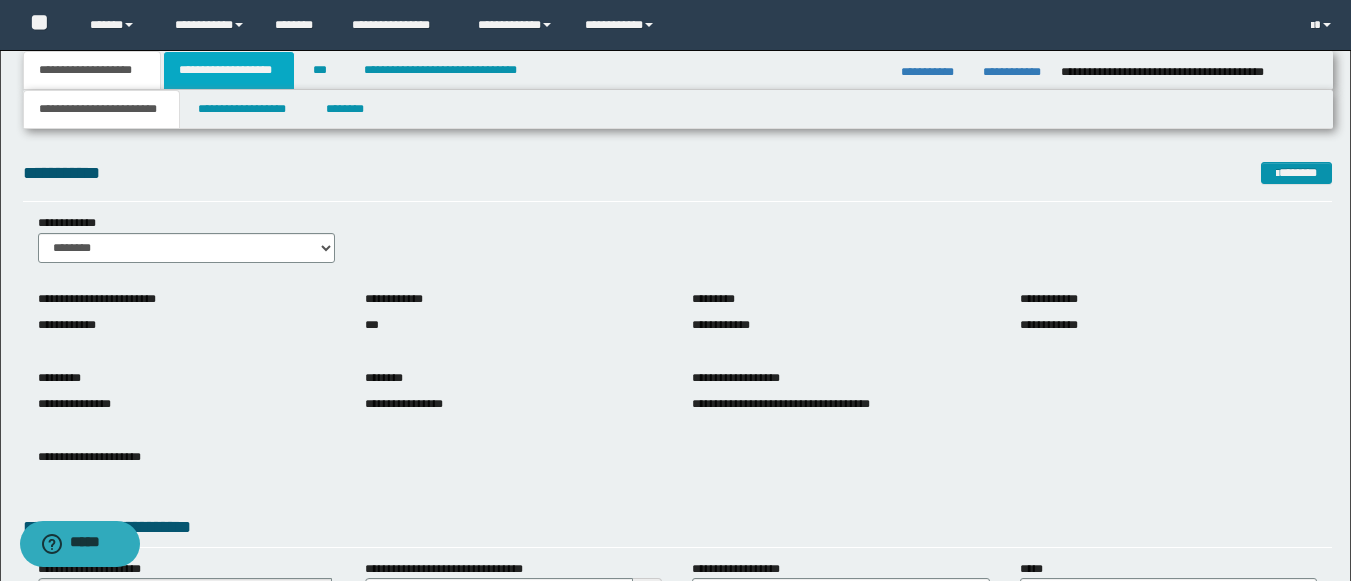 click on "**********" at bounding box center (229, 70) 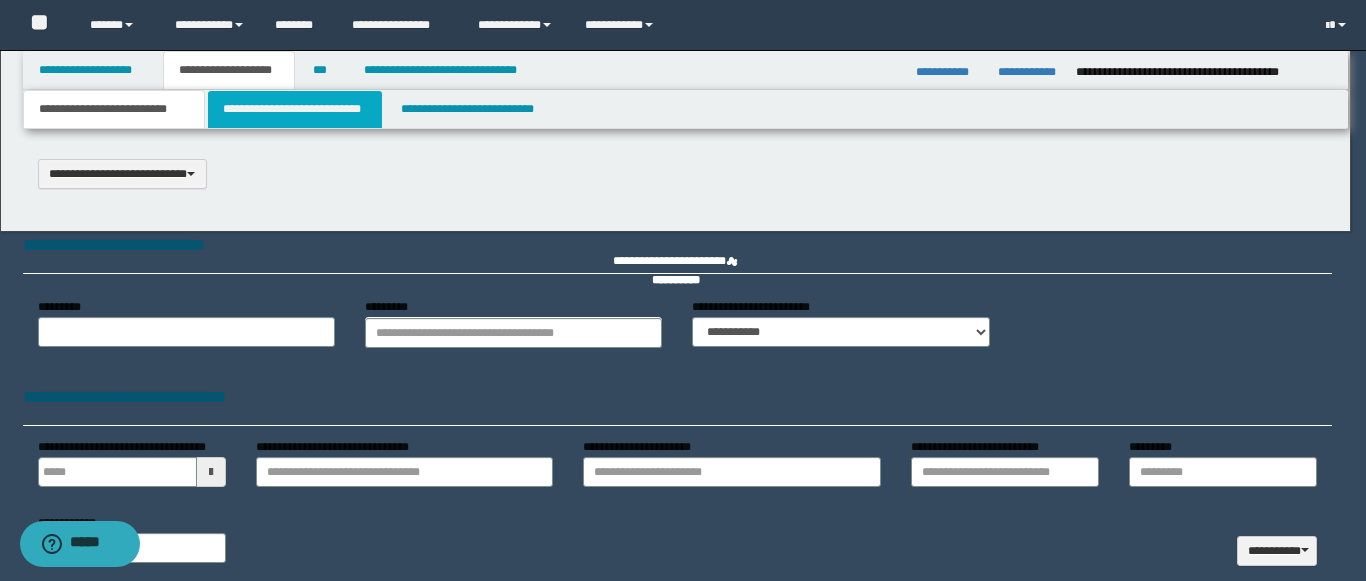 scroll, scrollTop: 0, scrollLeft: 0, axis: both 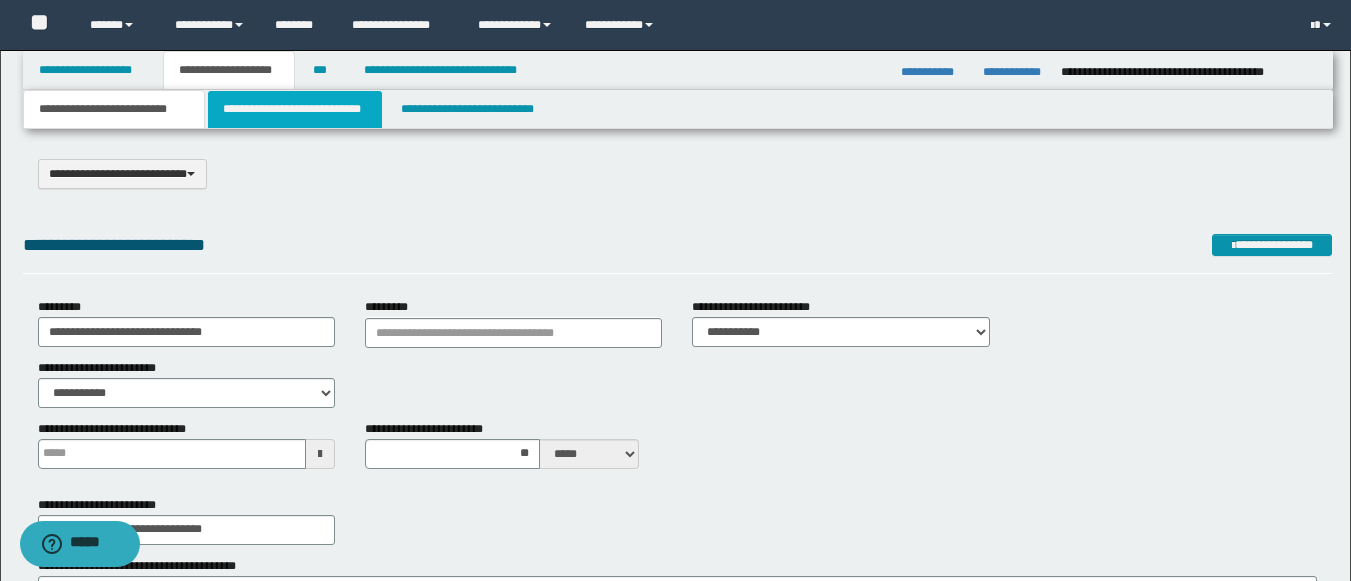 click on "**********" at bounding box center (295, 109) 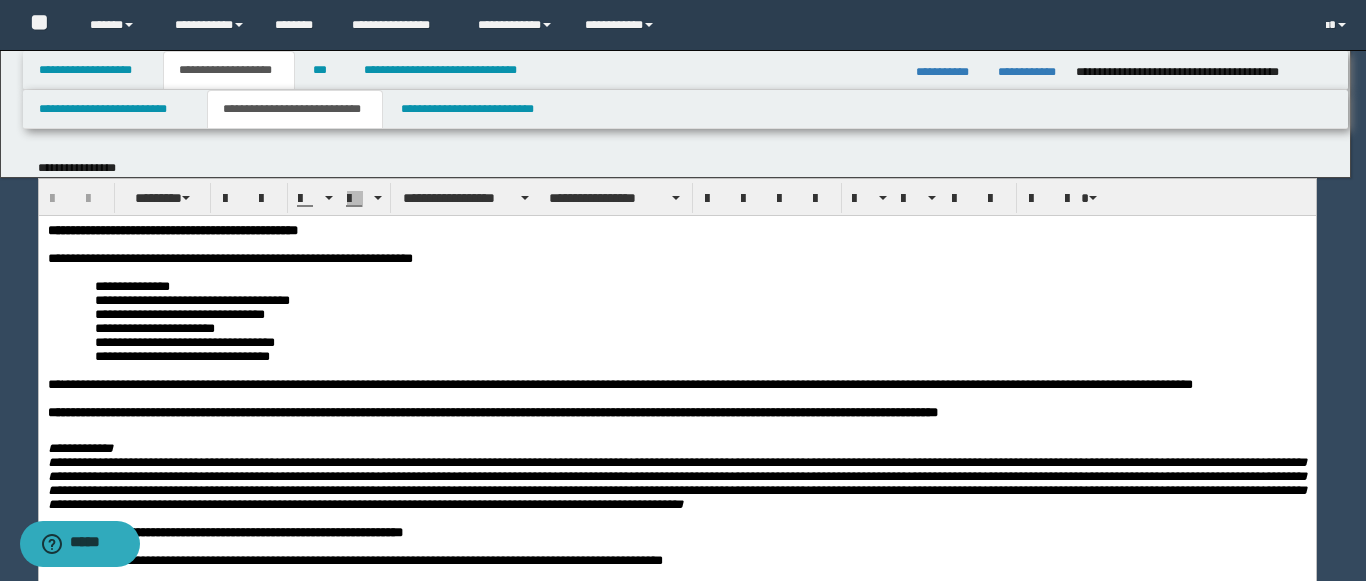 scroll, scrollTop: 0, scrollLeft: 0, axis: both 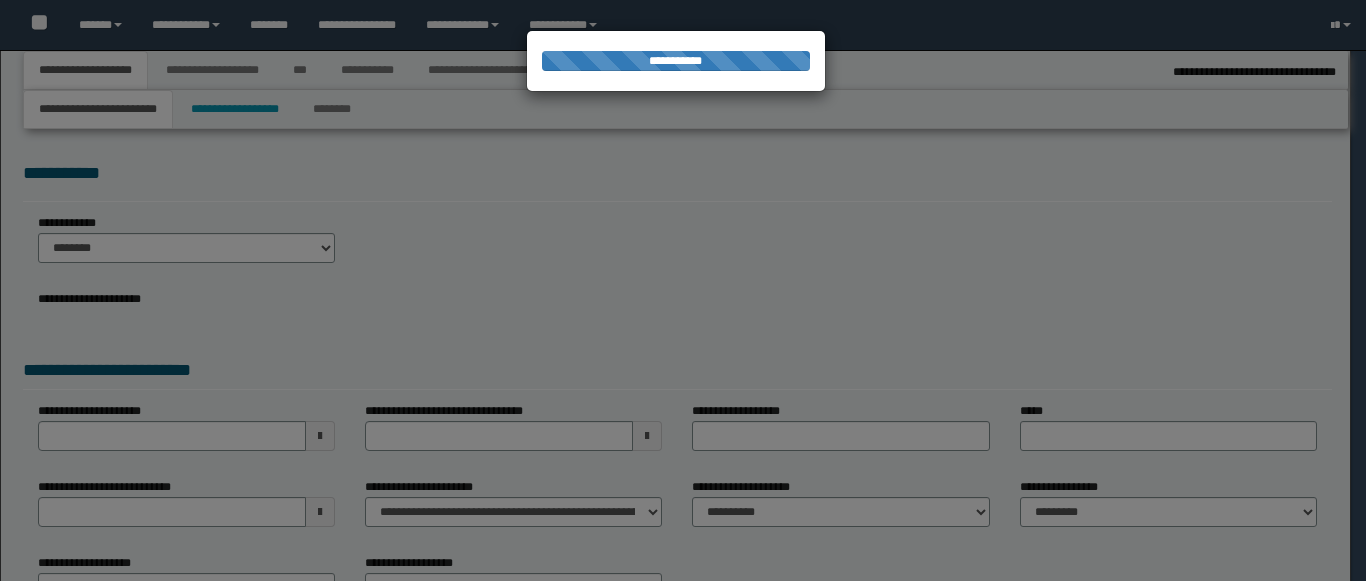 select on "*" 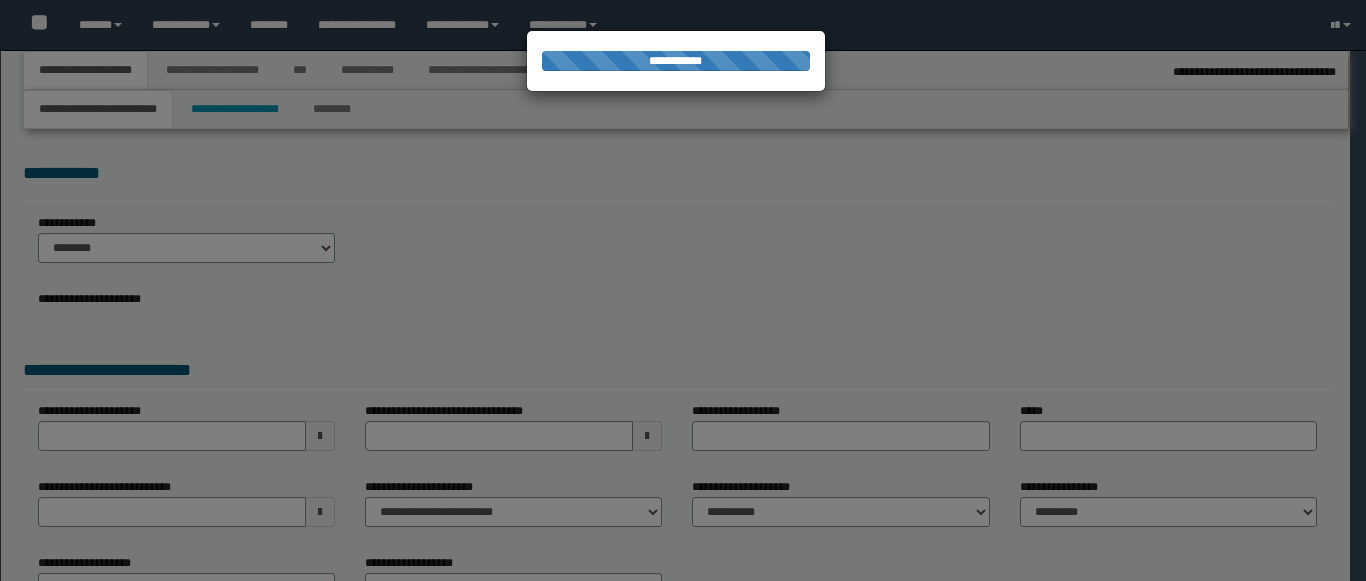 select on "*" 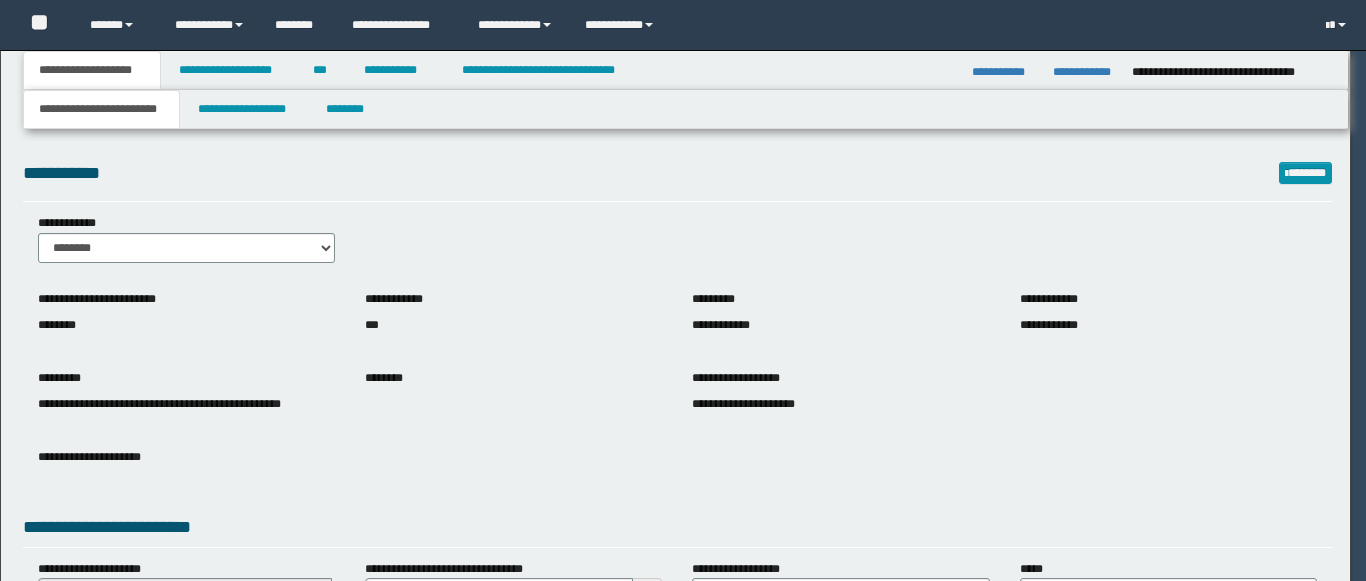 scroll, scrollTop: 0, scrollLeft: 0, axis: both 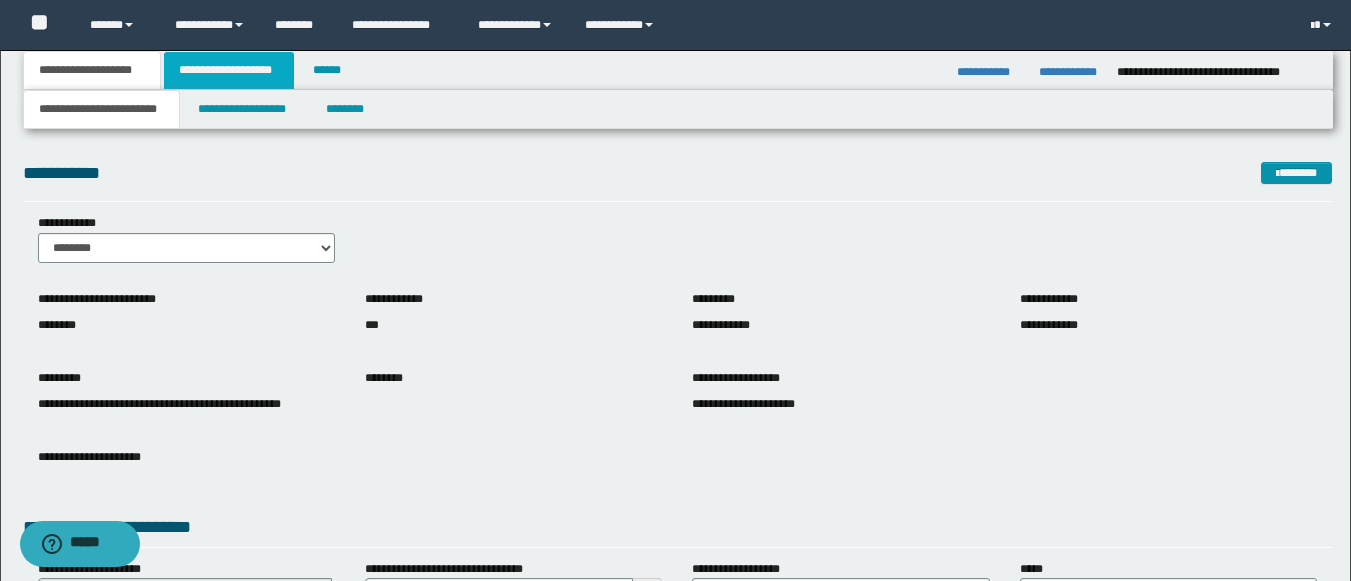 click on "**********" at bounding box center [229, 70] 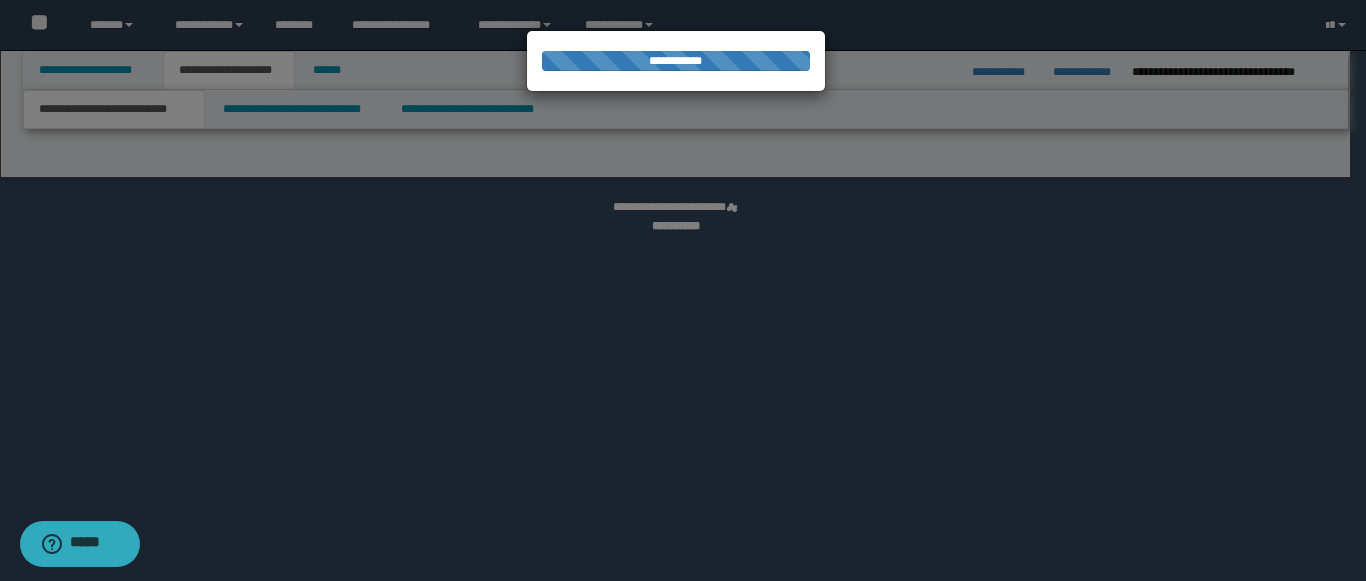 click at bounding box center (683, 290) 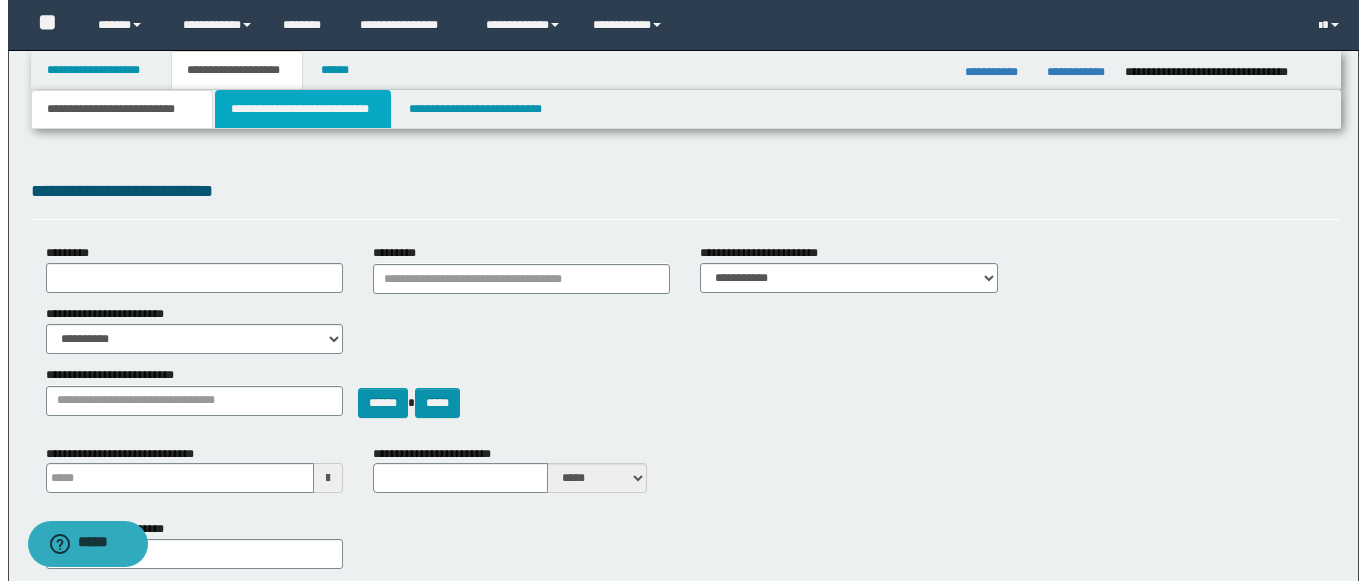 scroll, scrollTop: 0, scrollLeft: 0, axis: both 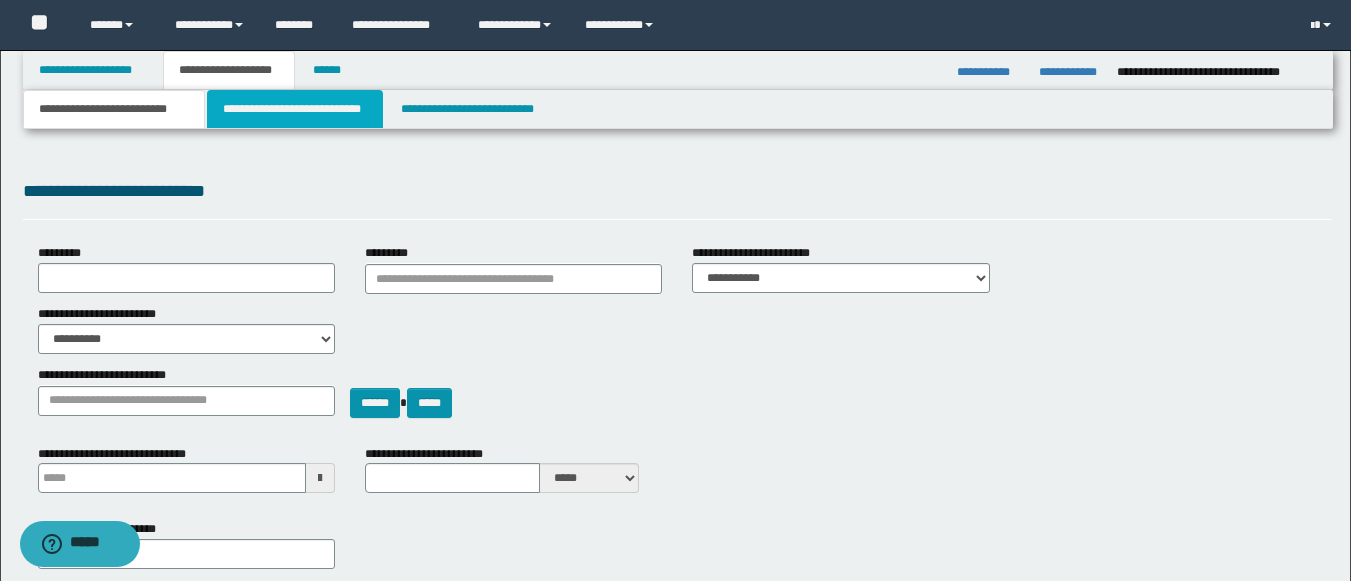 click on "**********" at bounding box center (295, 109) 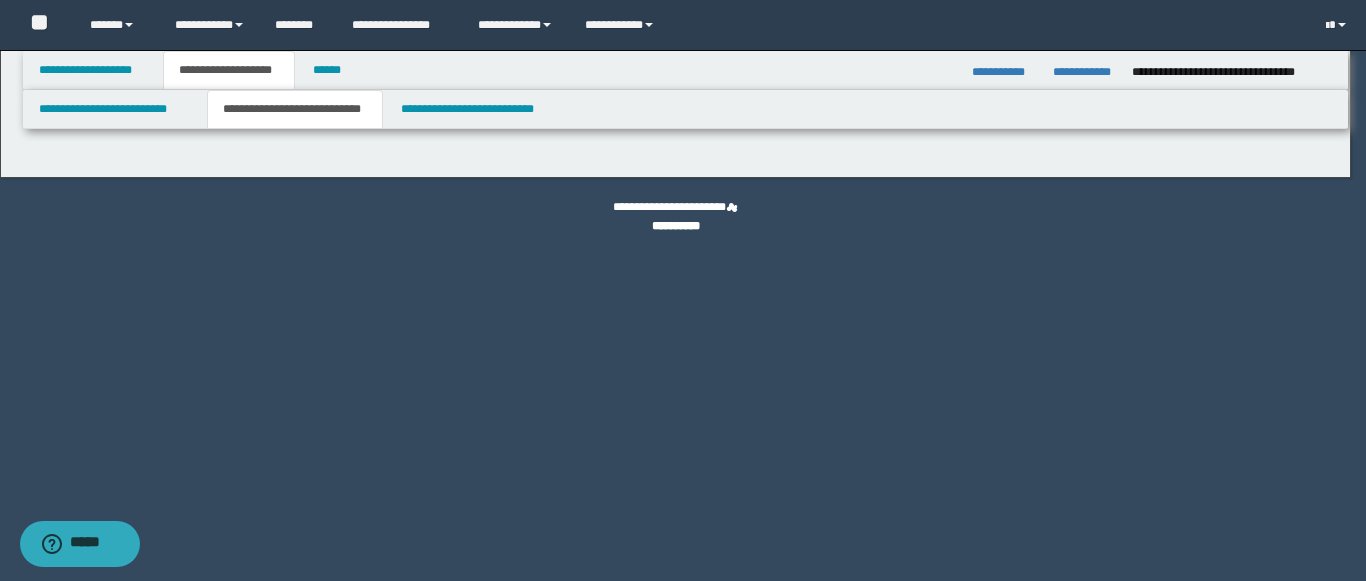 select on "*" 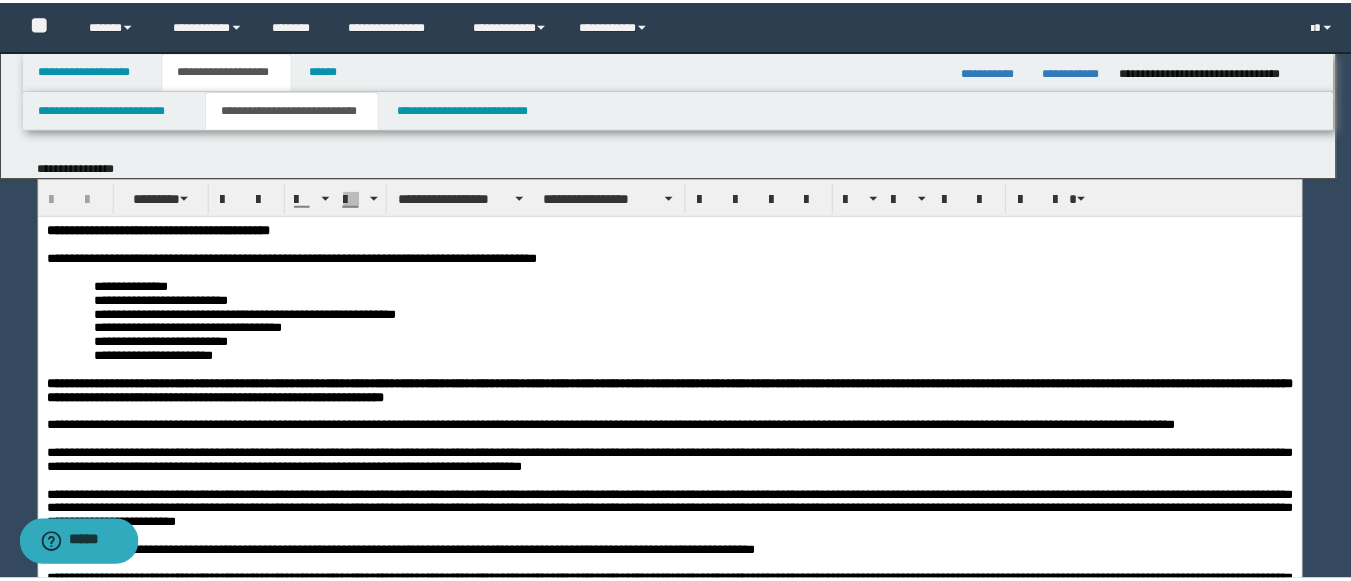 scroll, scrollTop: 0, scrollLeft: 0, axis: both 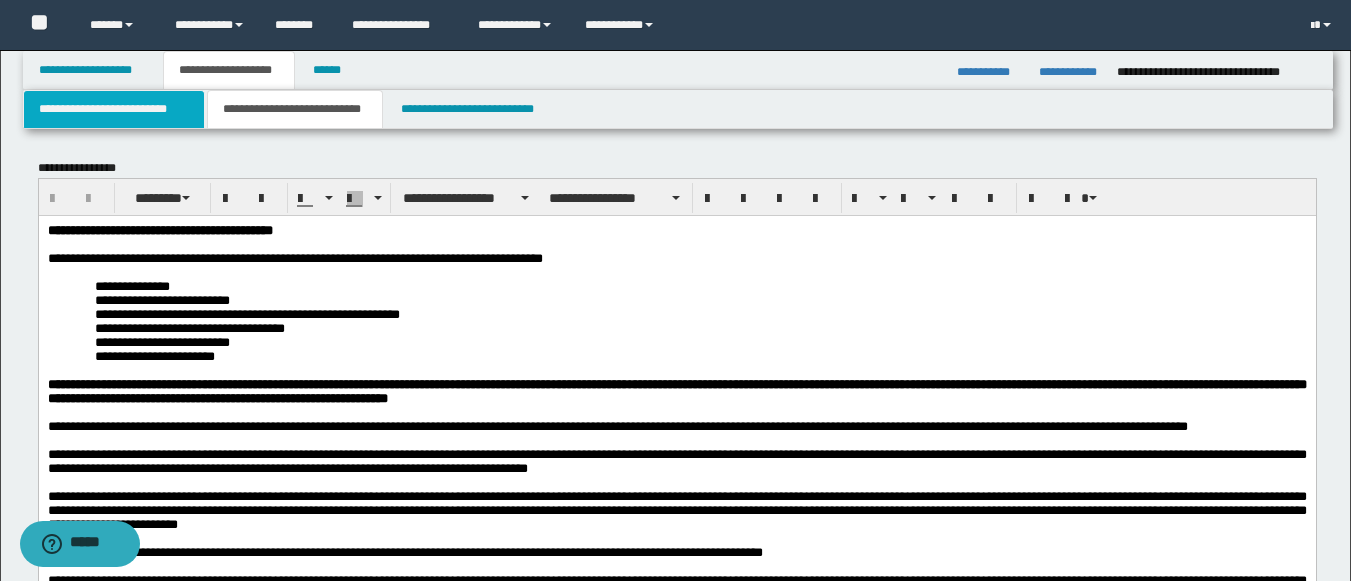click on "**********" at bounding box center (114, 109) 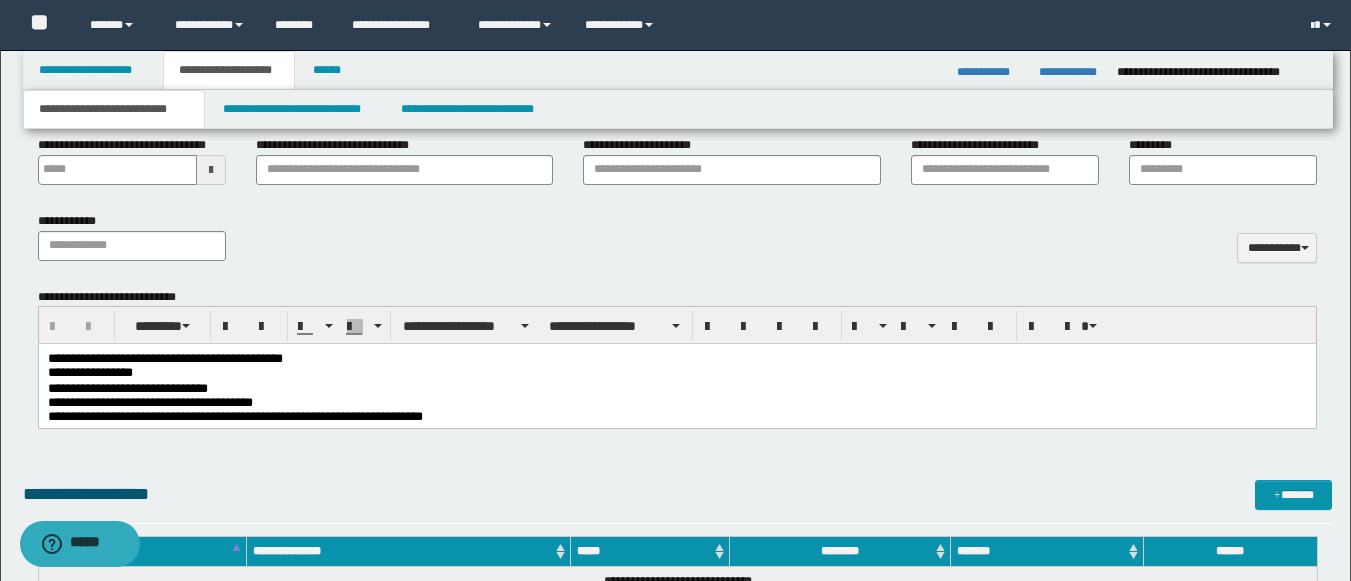 scroll, scrollTop: 811, scrollLeft: 0, axis: vertical 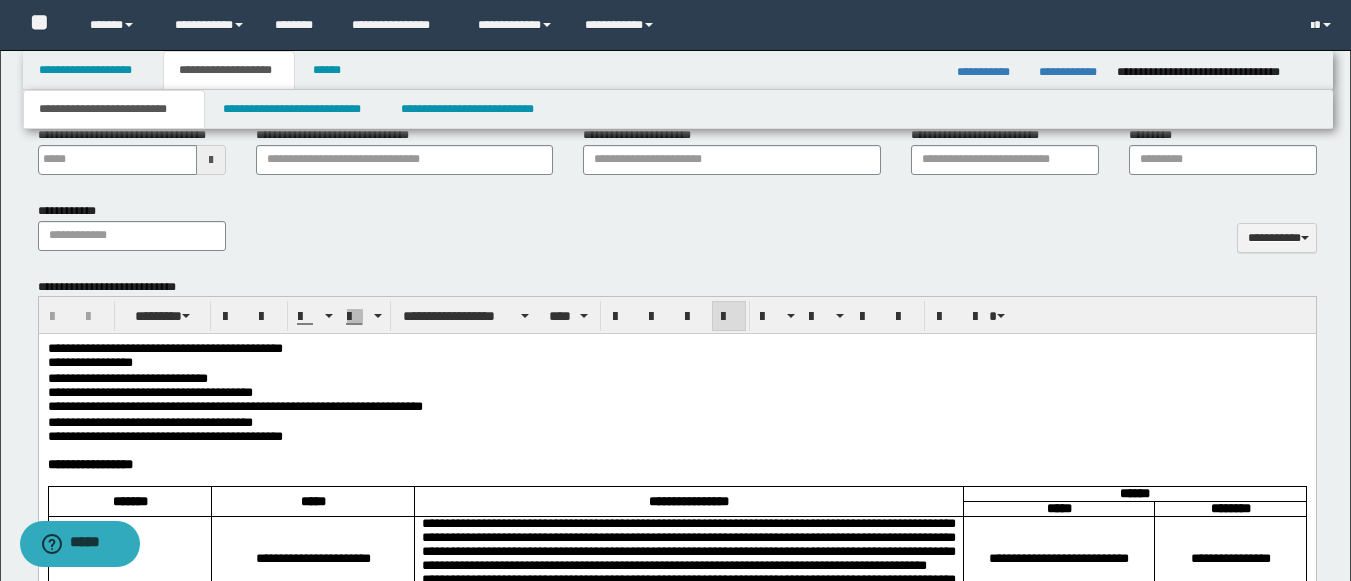 click on "**********" at bounding box center (676, 364) 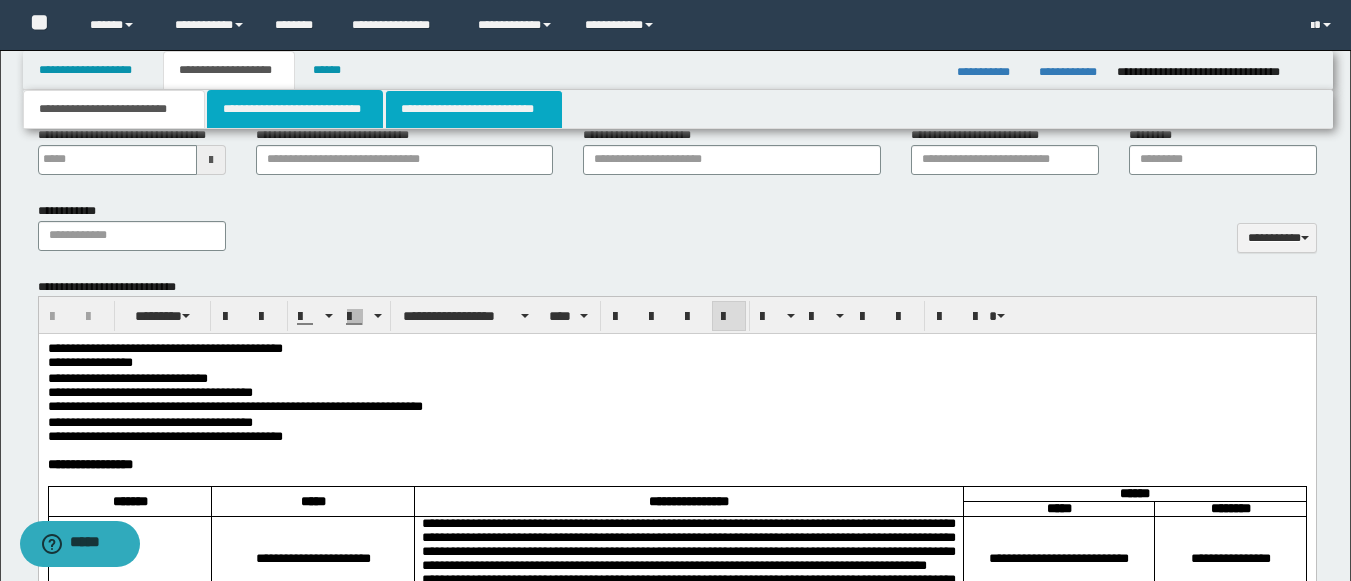 click on "**********" at bounding box center (295, 109) 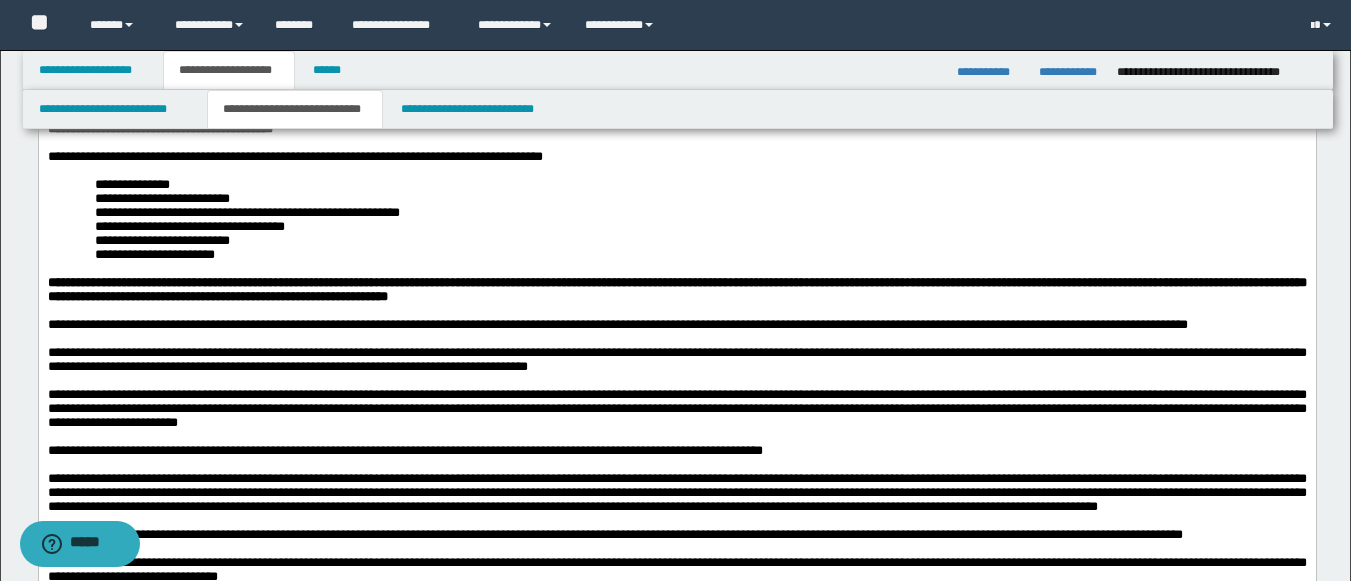 scroll, scrollTop: 24, scrollLeft: 0, axis: vertical 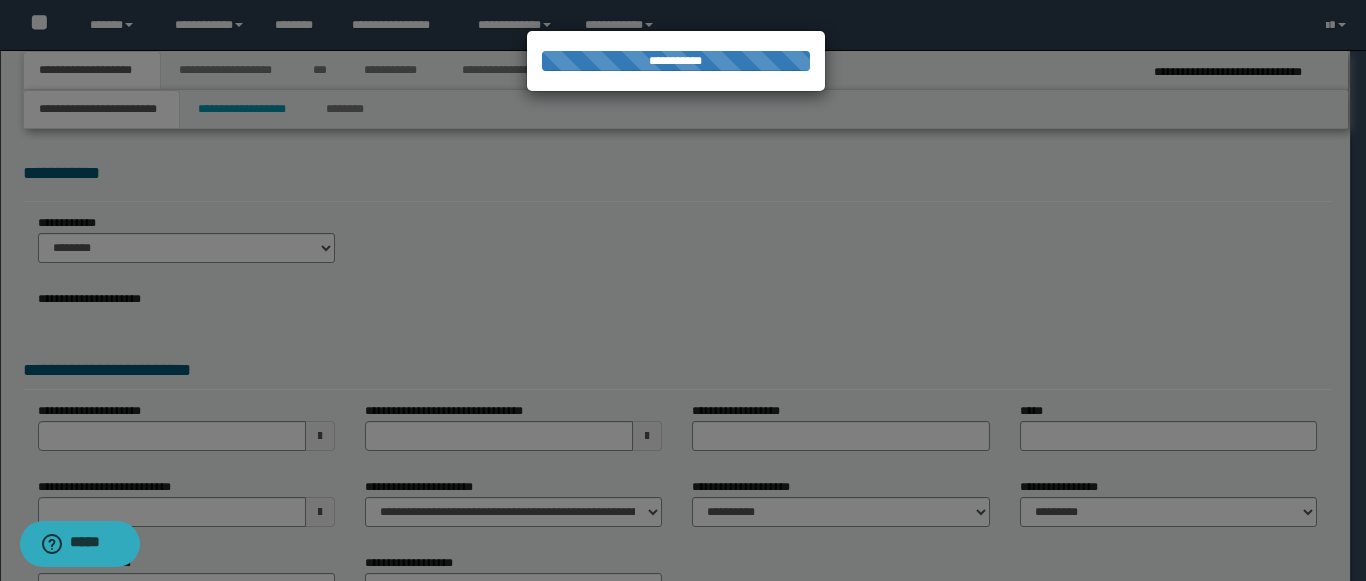 select on "*" 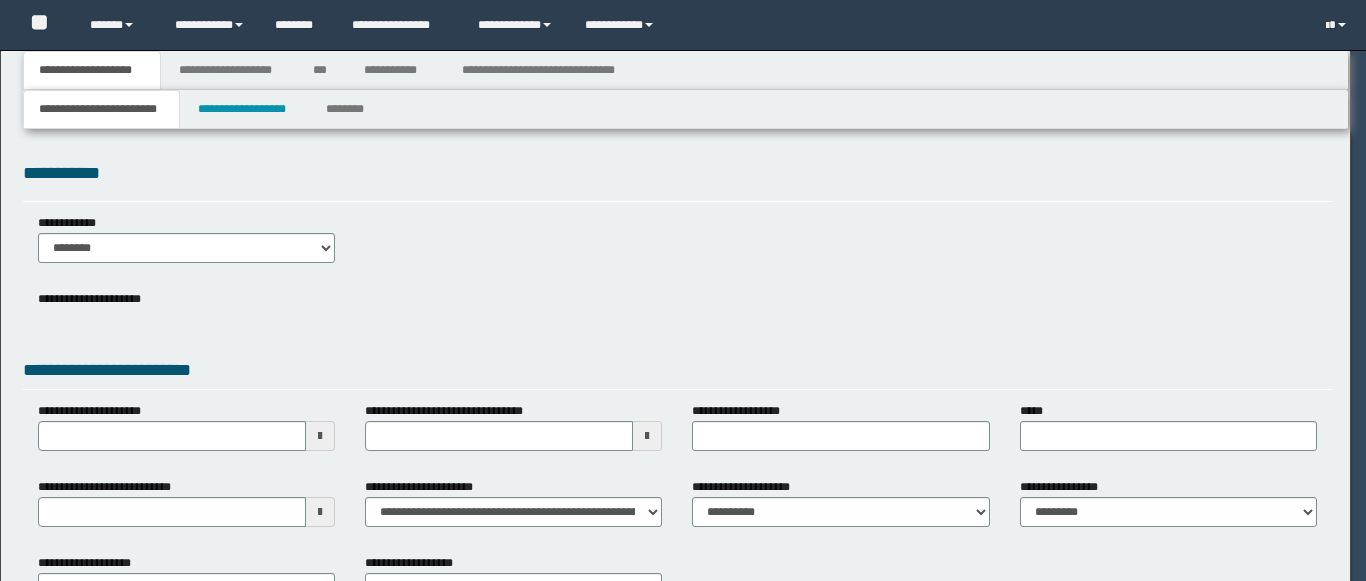 scroll, scrollTop: 0, scrollLeft: 0, axis: both 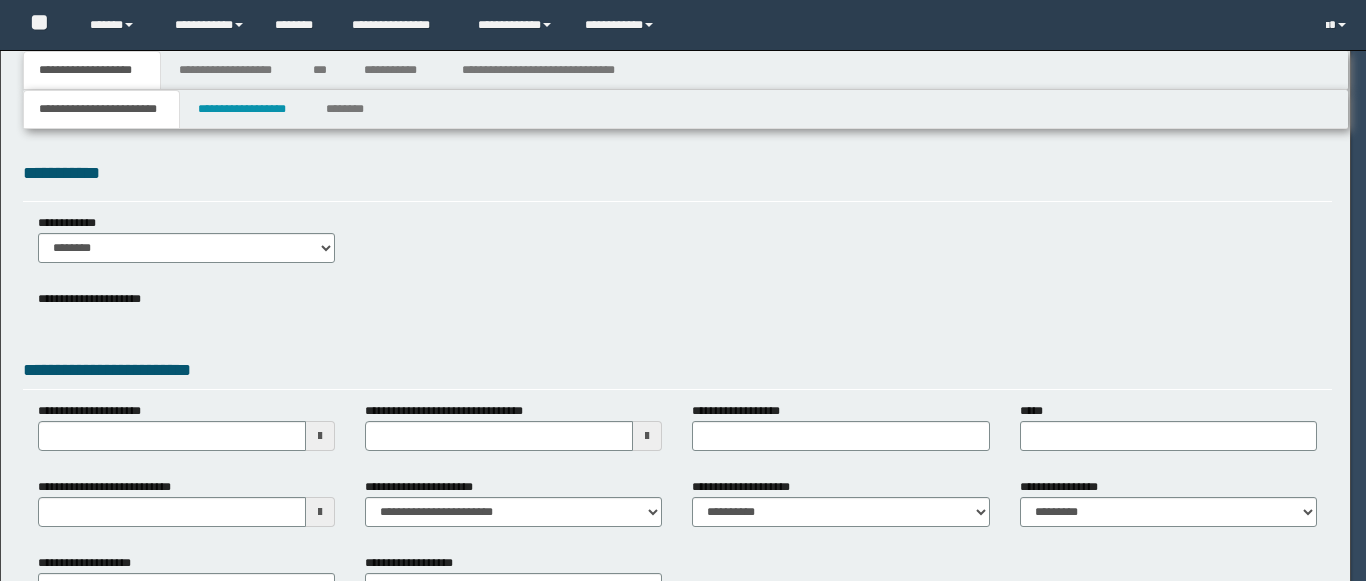 select on "*" 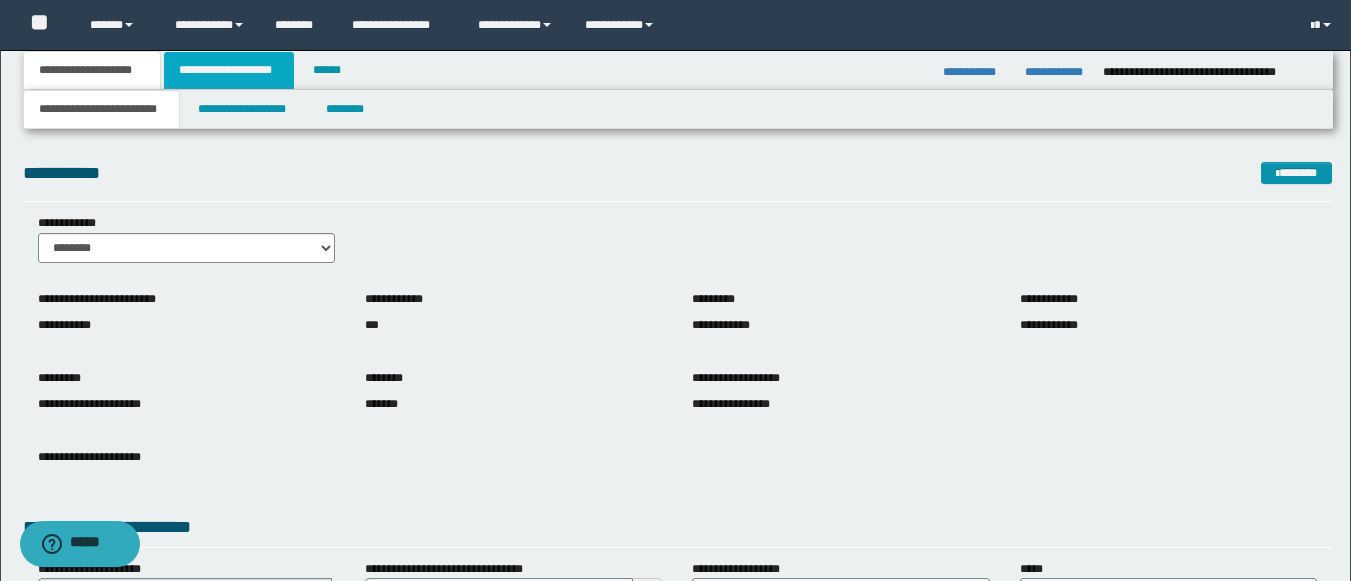 click on "**********" at bounding box center (229, 70) 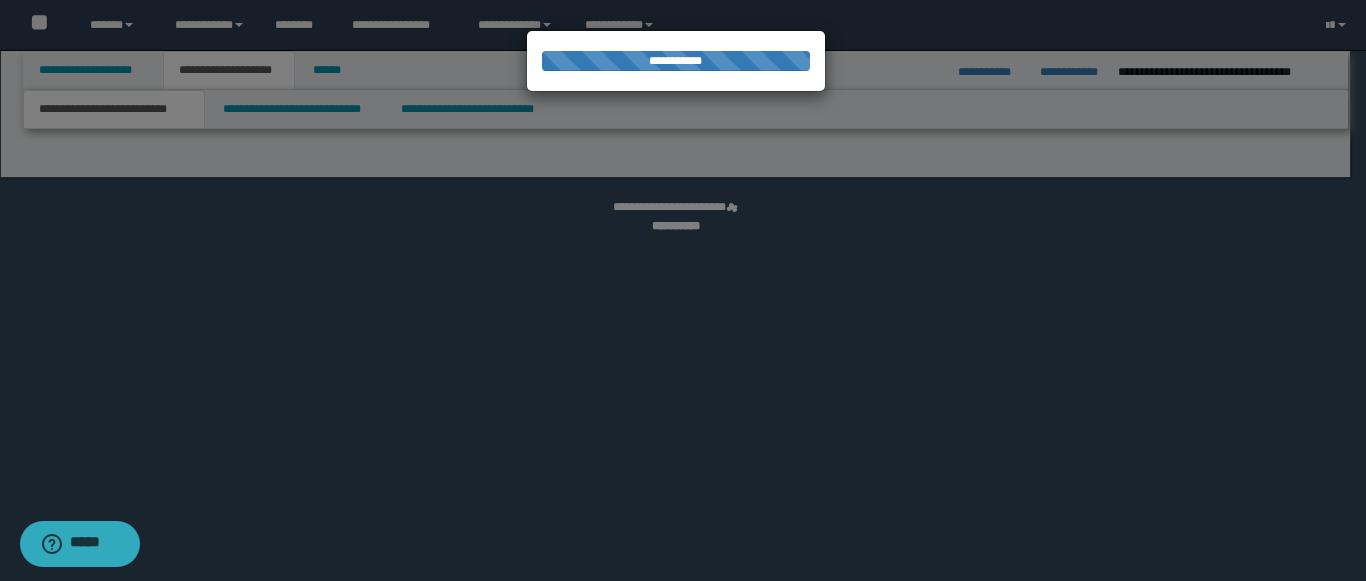 click at bounding box center (683, 290) 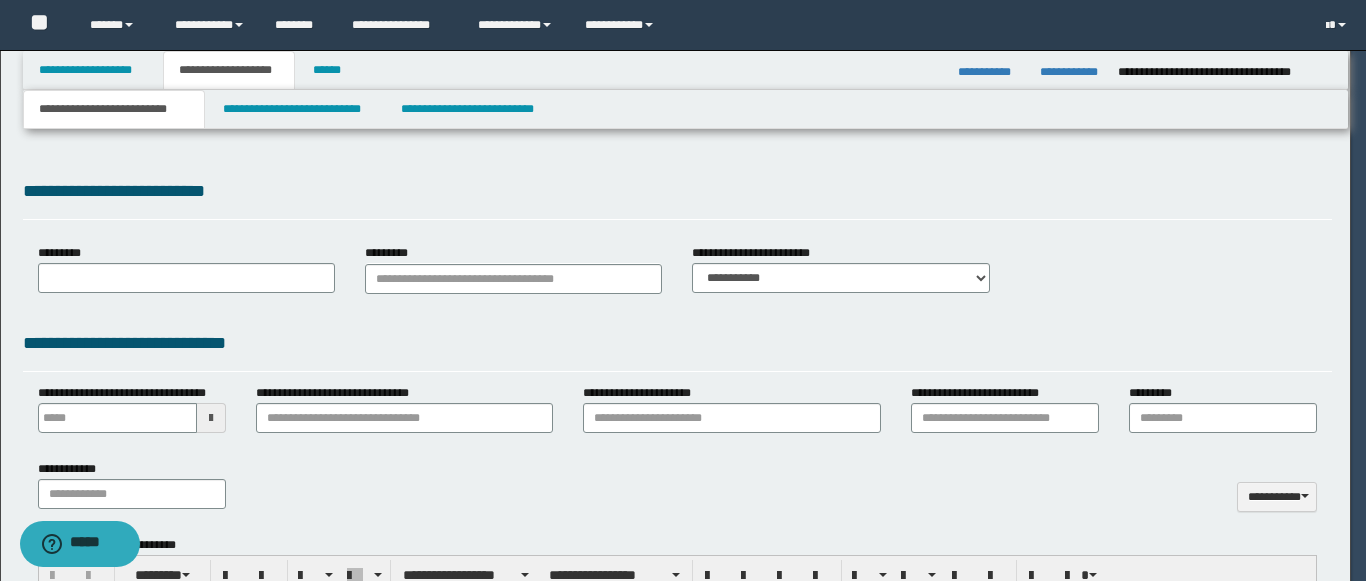 scroll, scrollTop: 0, scrollLeft: 0, axis: both 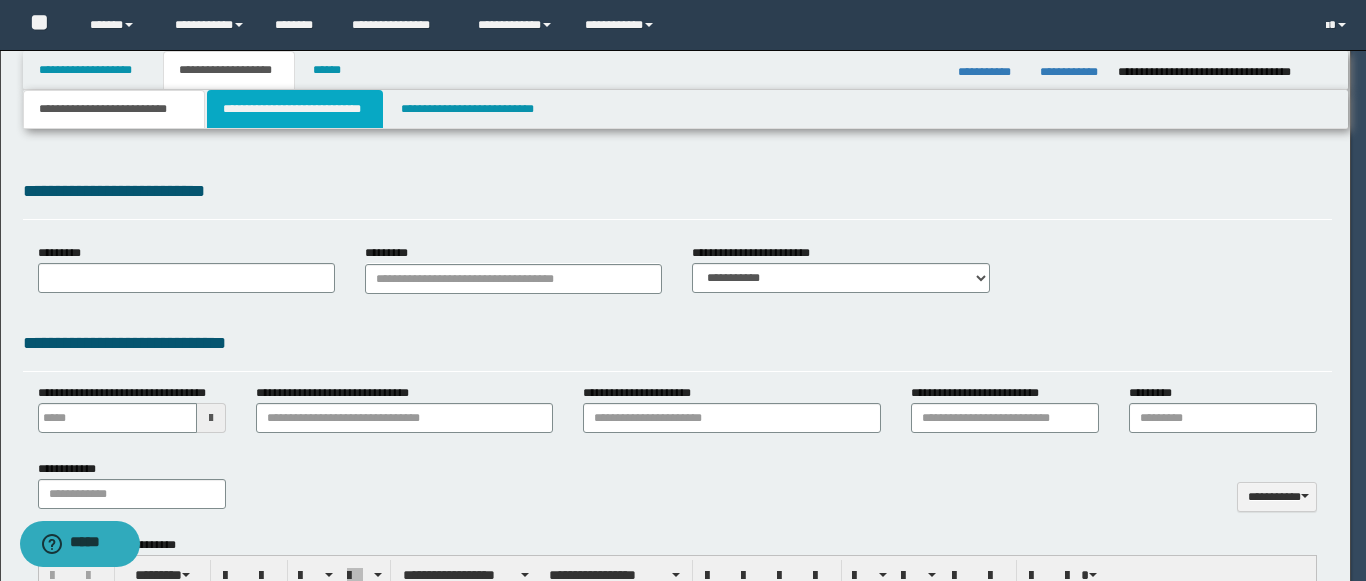 select on "*" 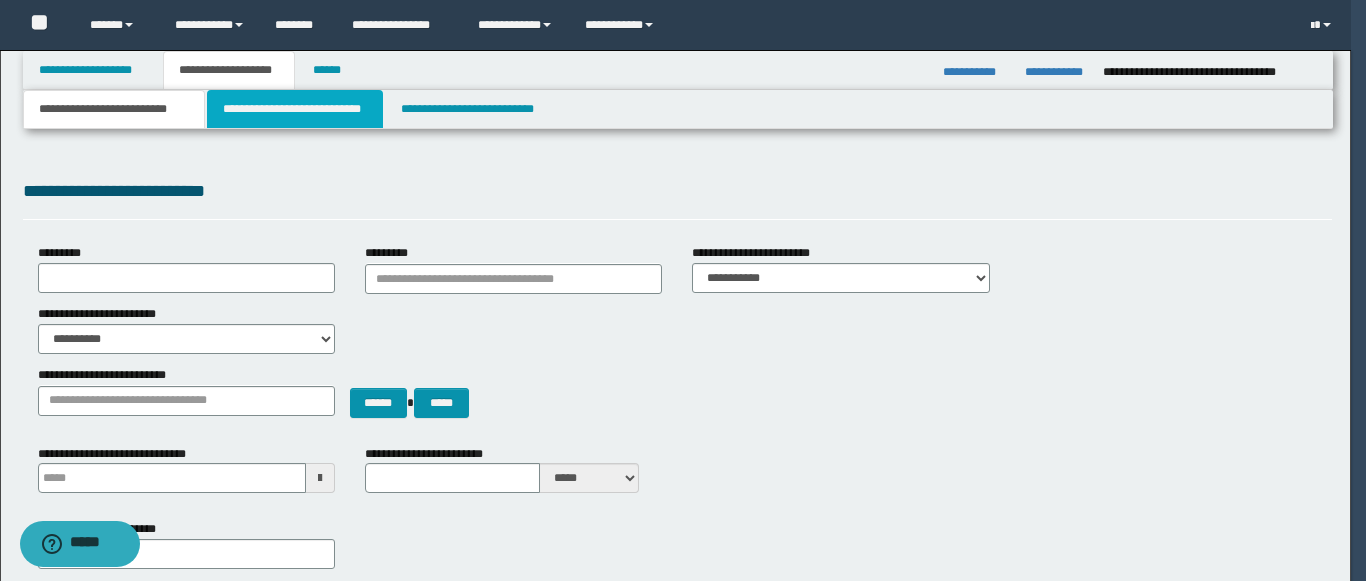 click on "**********" at bounding box center (295, 109) 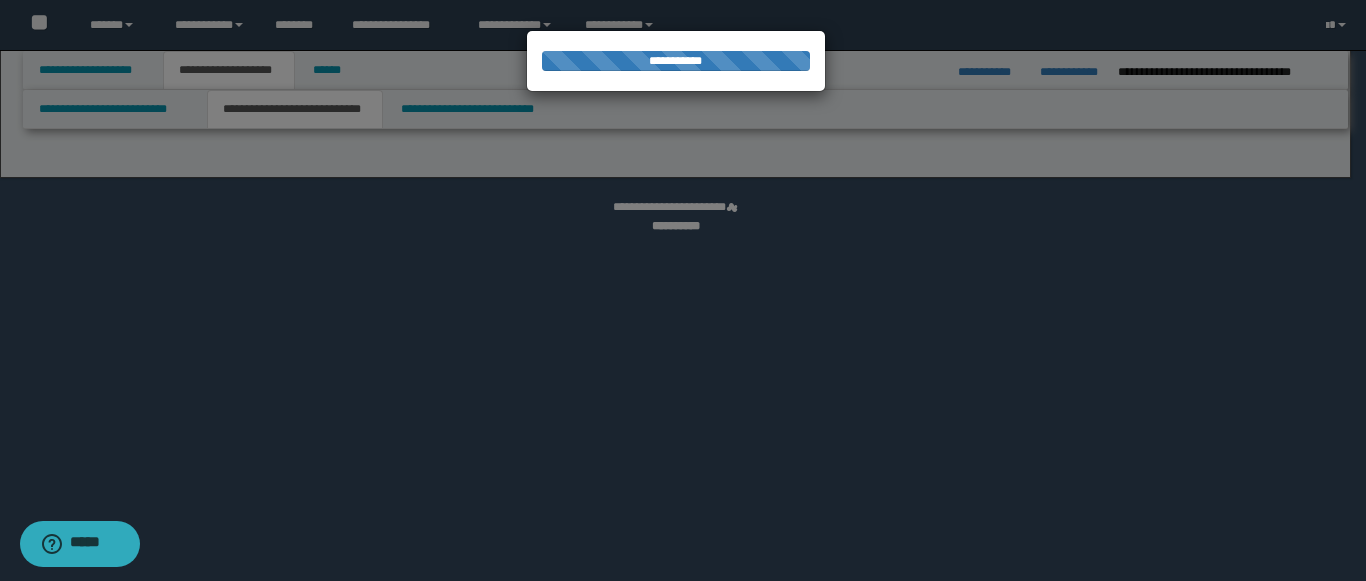 select on "*" 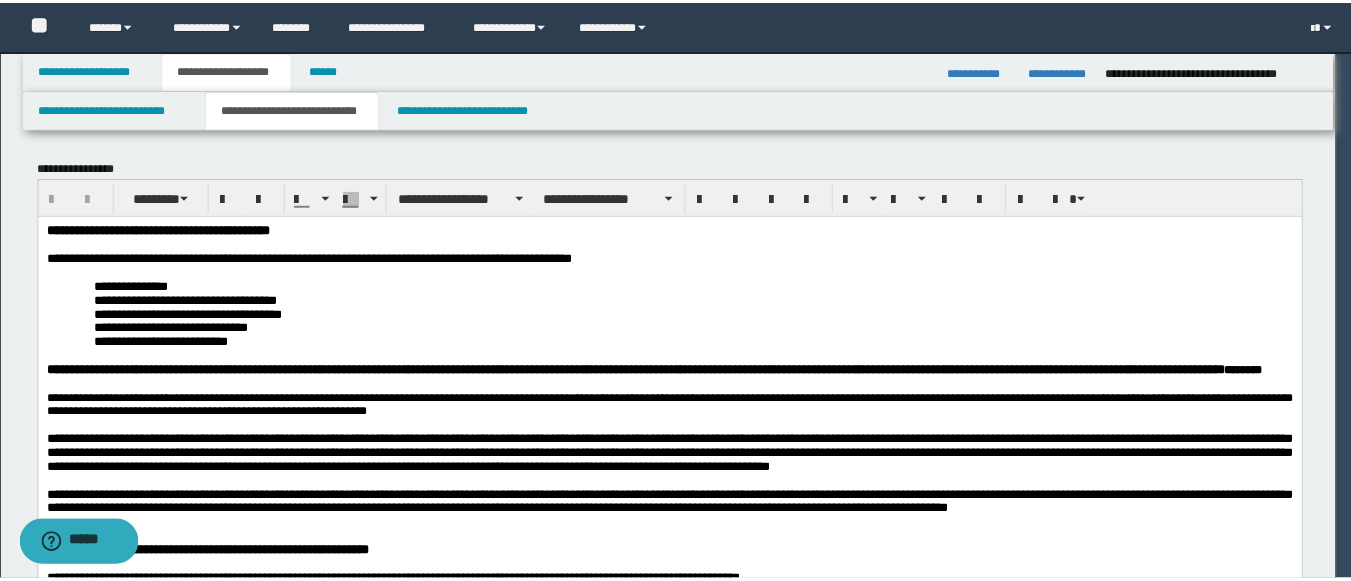 scroll, scrollTop: 0, scrollLeft: 0, axis: both 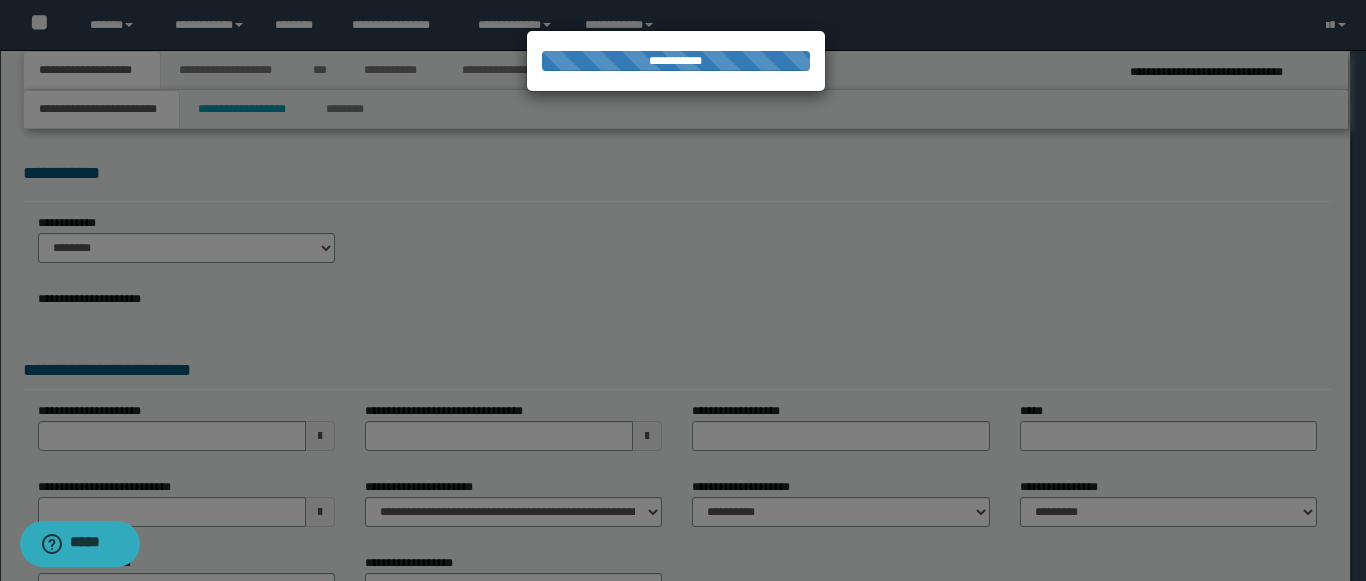 select on "*" 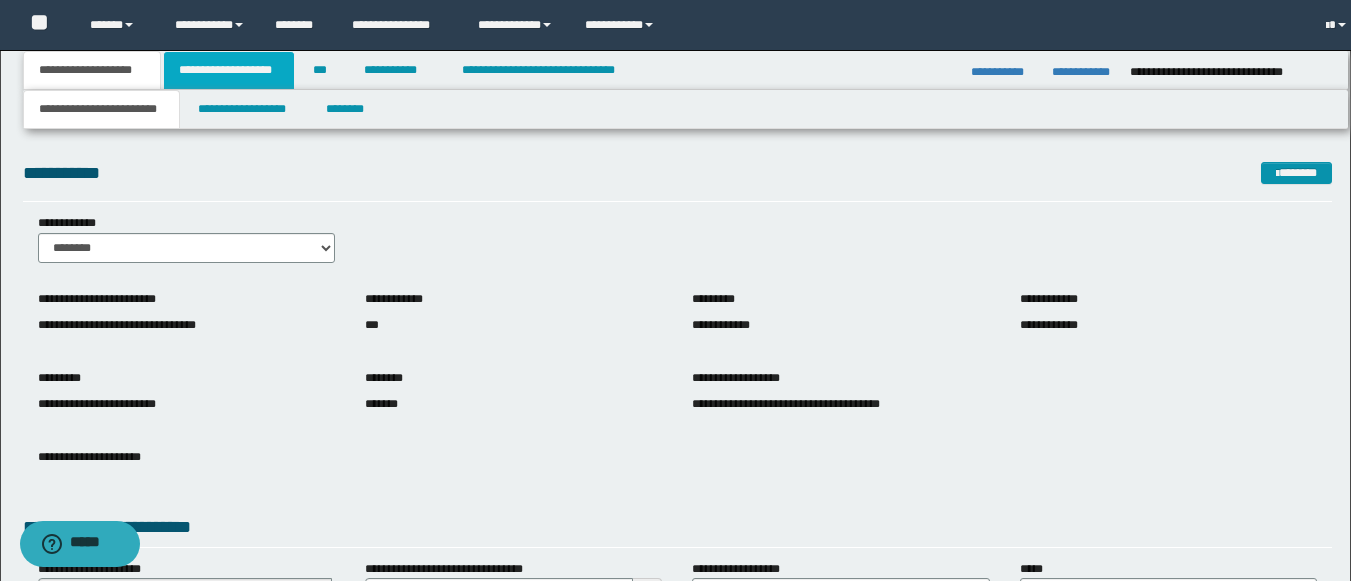 click on "**********" at bounding box center (229, 70) 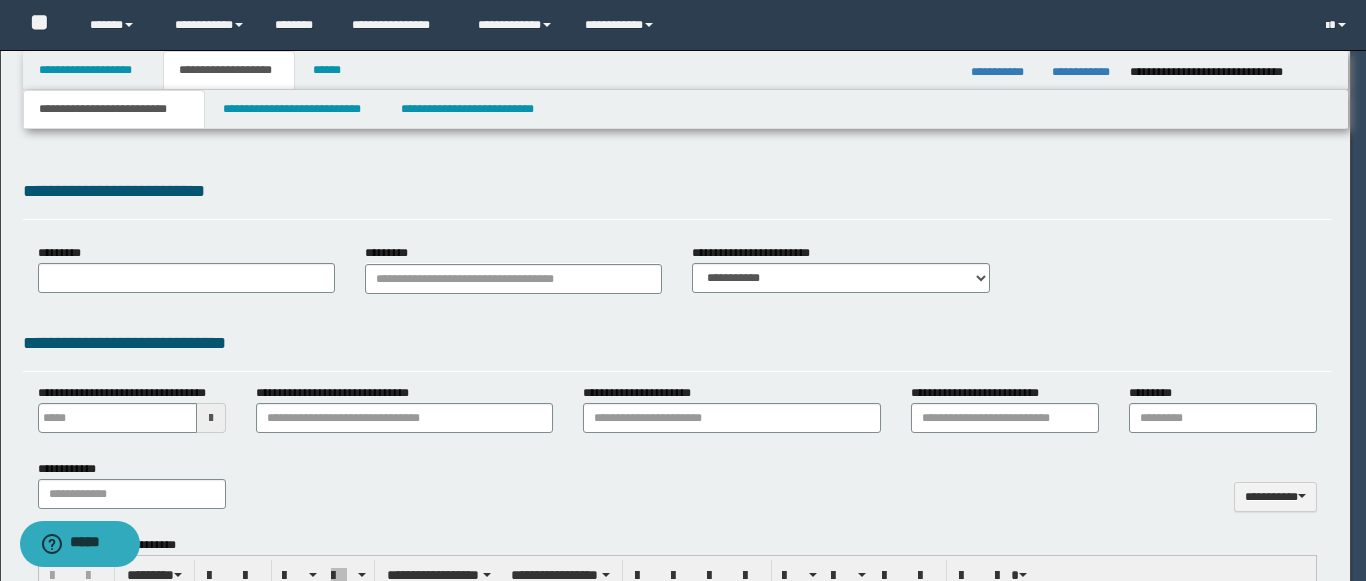 type 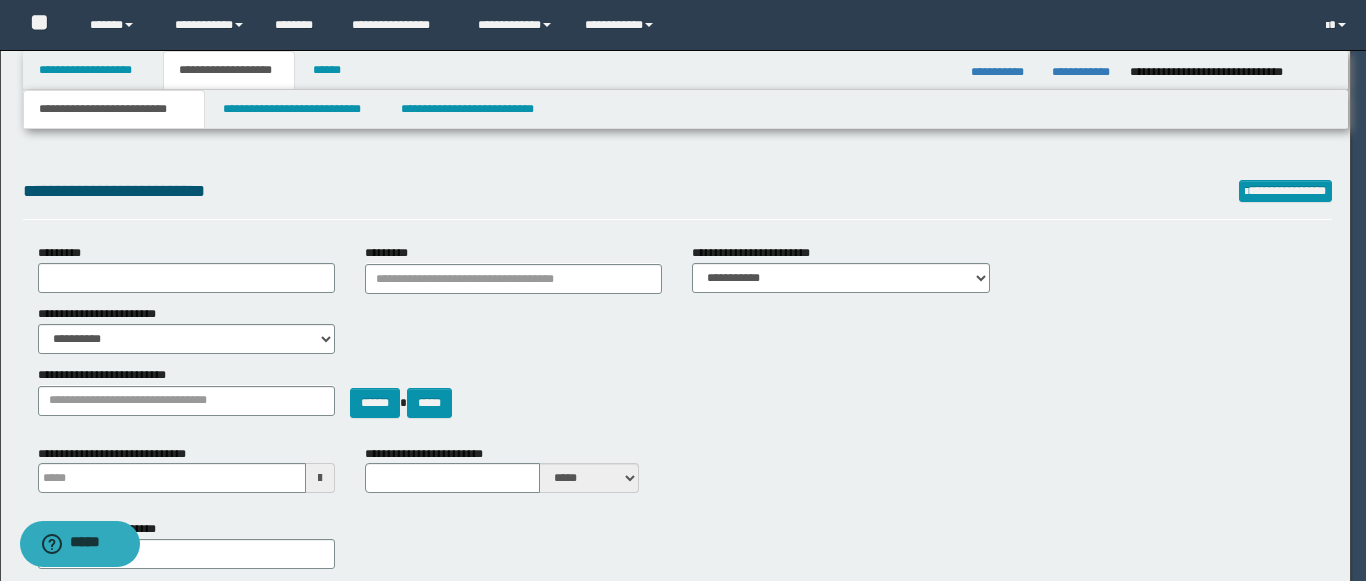 scroll, scrollTop: 0, scrollLeft: 0, axis: both 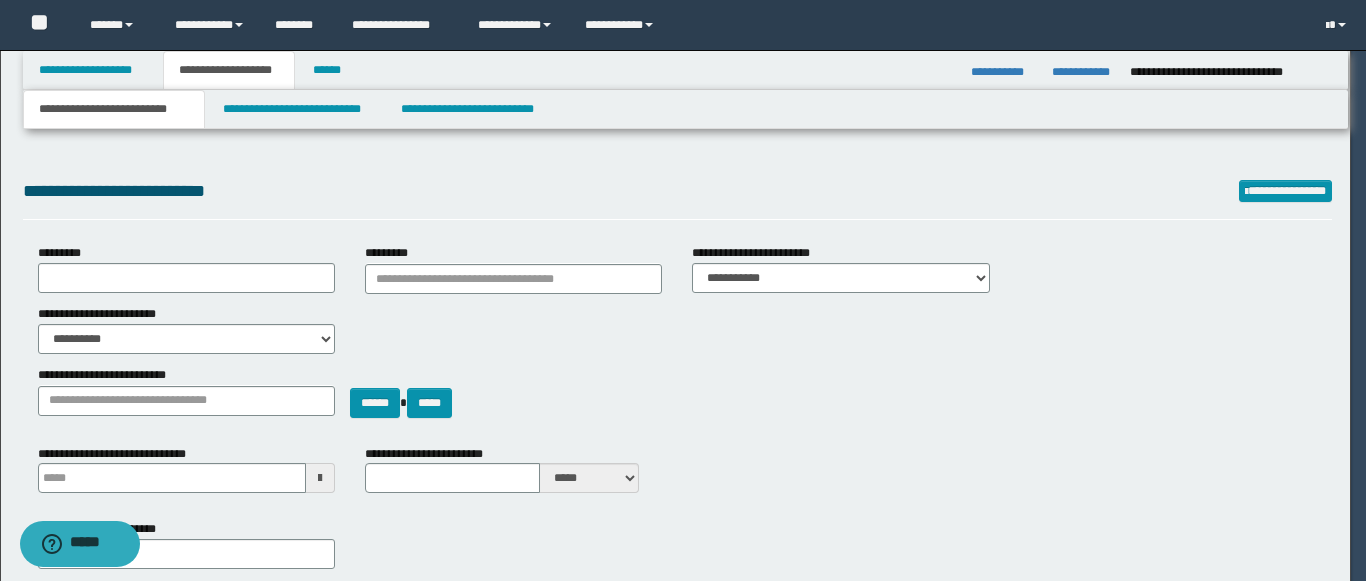 type on "**********" 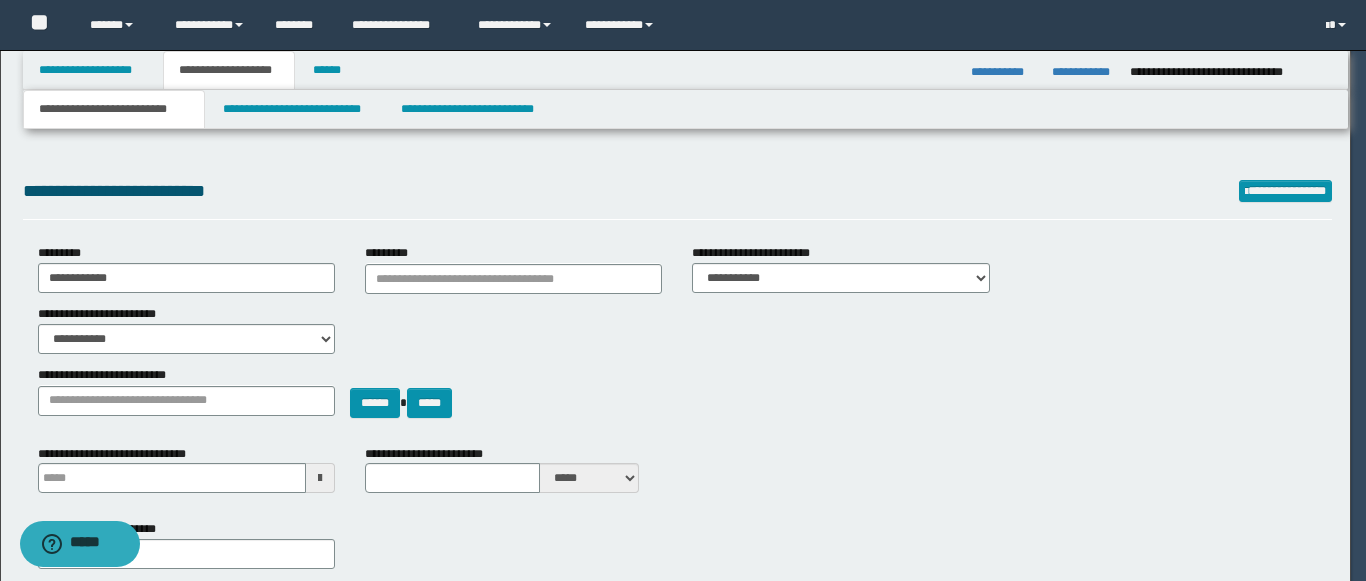 type 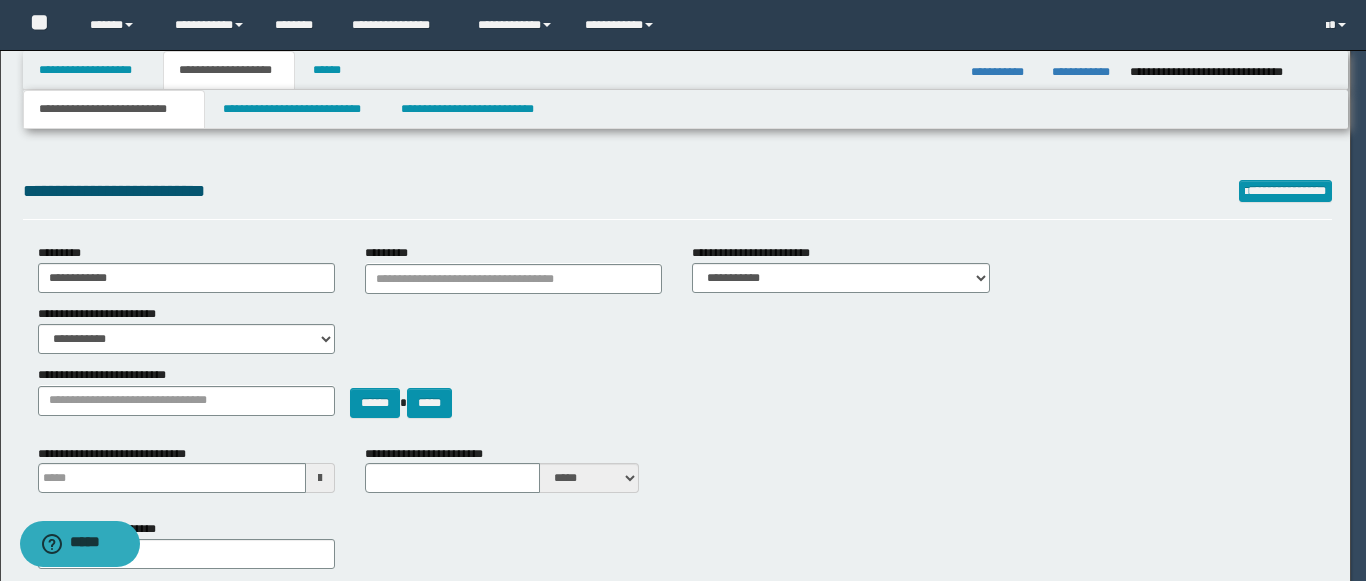 type on "**" 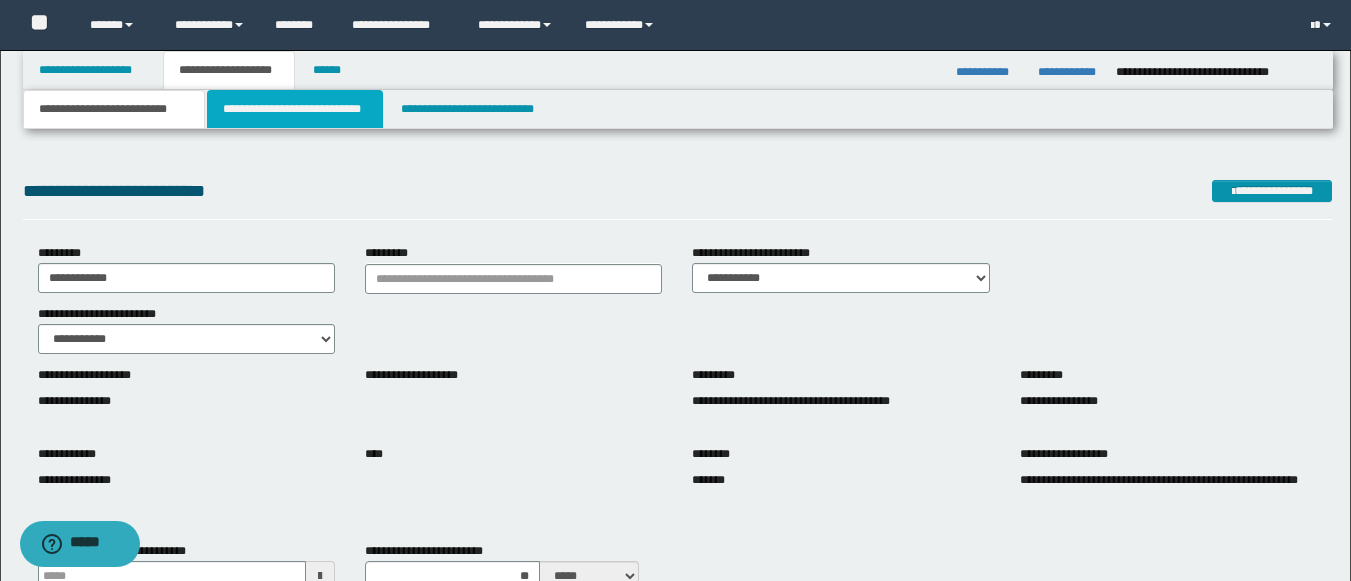 click on "**********" at bounding box center (295, 109) 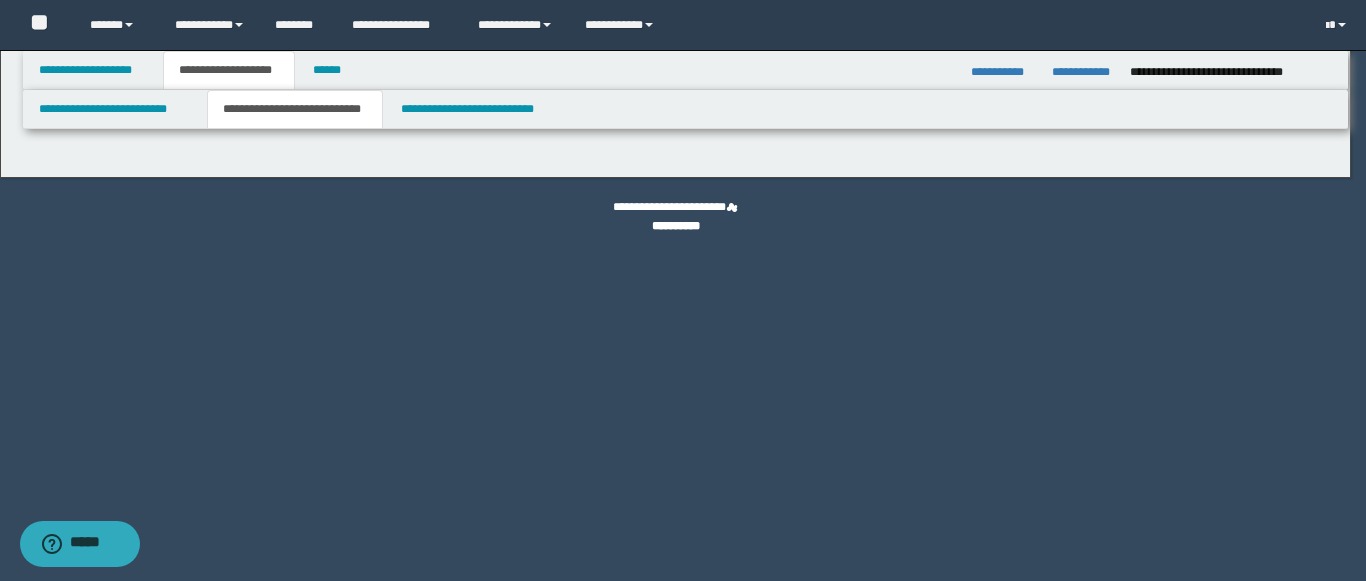 select on "*" 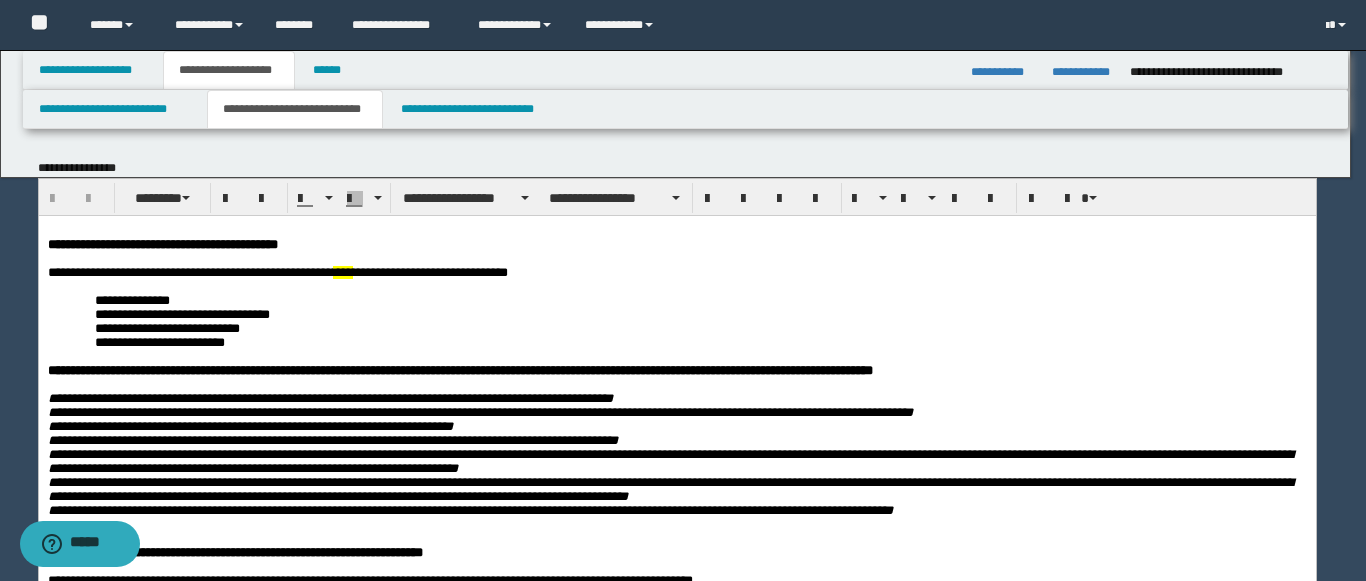 scroll, scrollTop: 0, scrollLeft: 0, axis: both 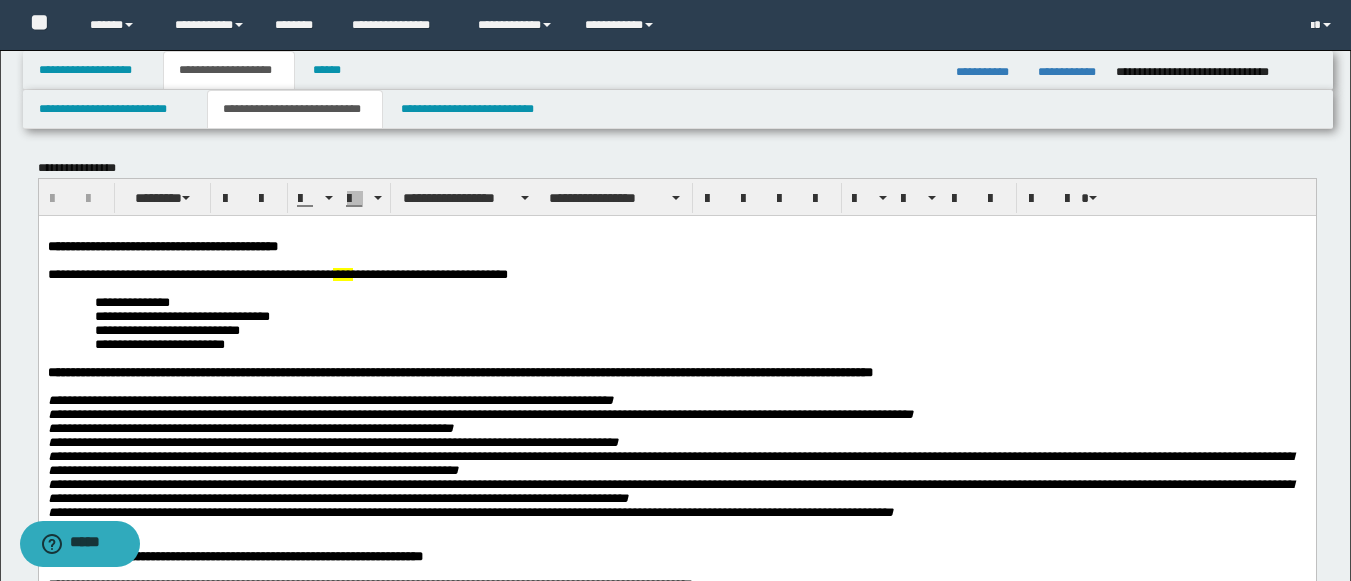 click on "**********" at bounding box center (678, 70) 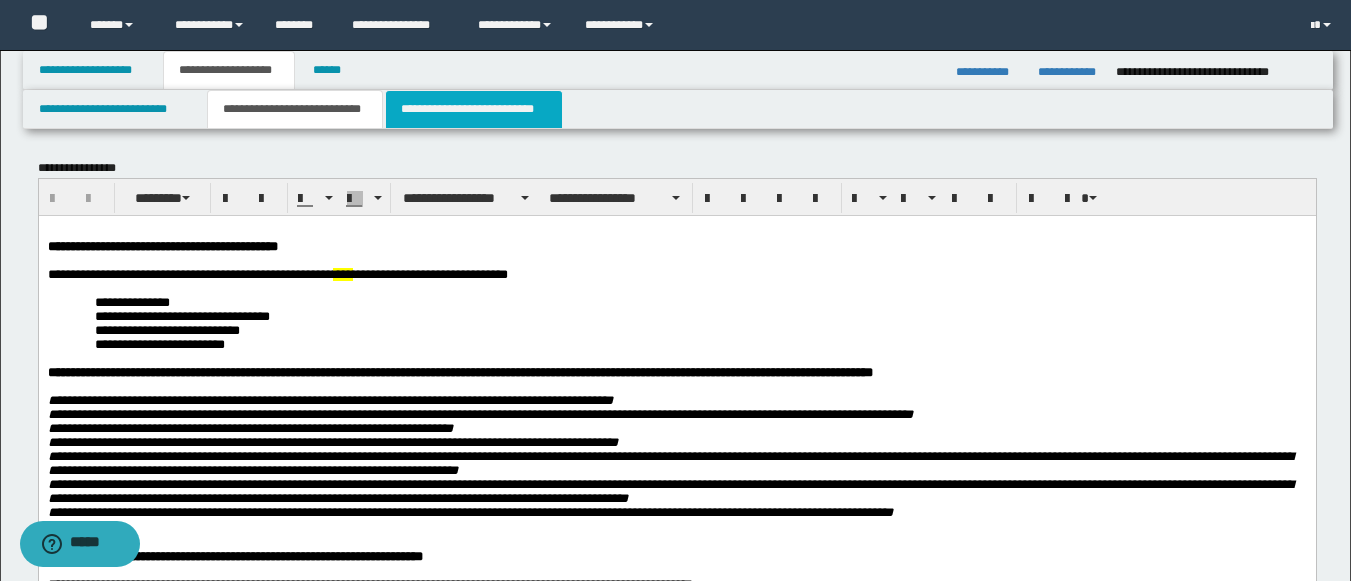click on "**********" at bounding box center (474, 109) 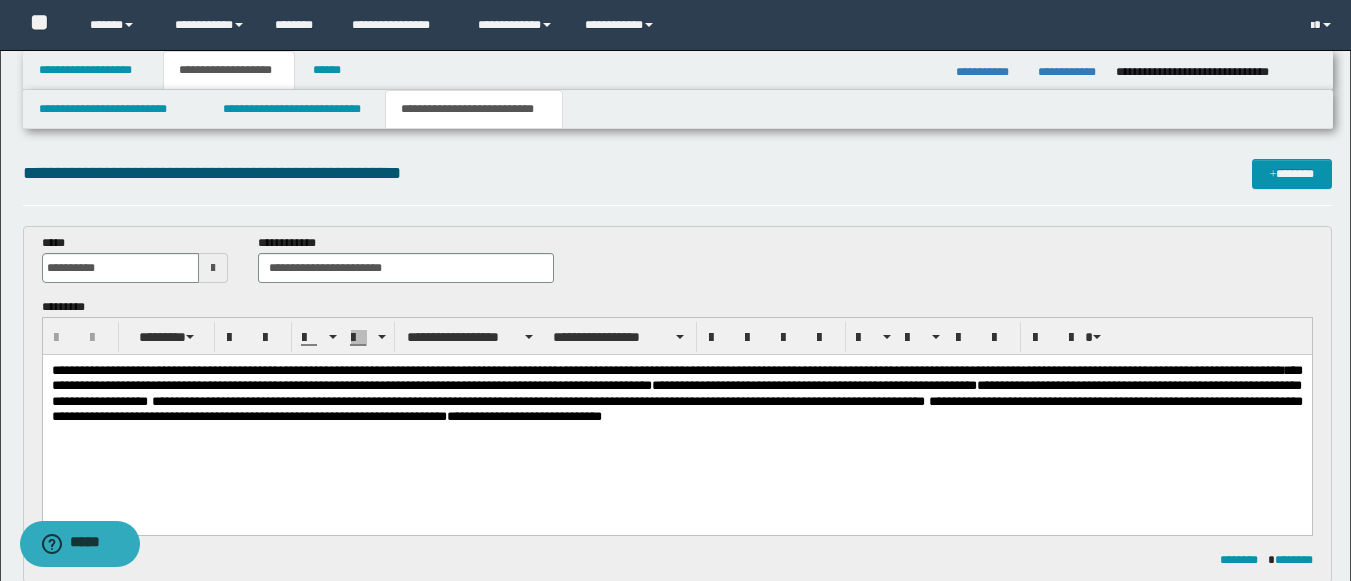 scroll, scrollTop: 0, scrollLeft: 0, axis: both 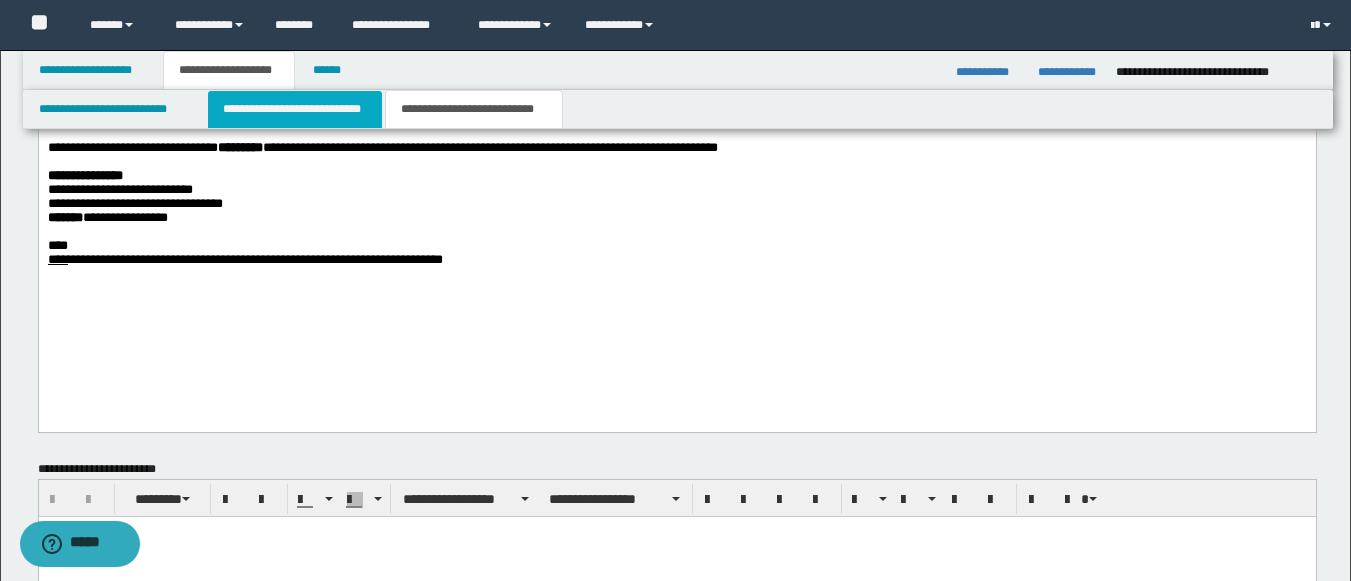 click on "**********" at bounding box center (295, 109) 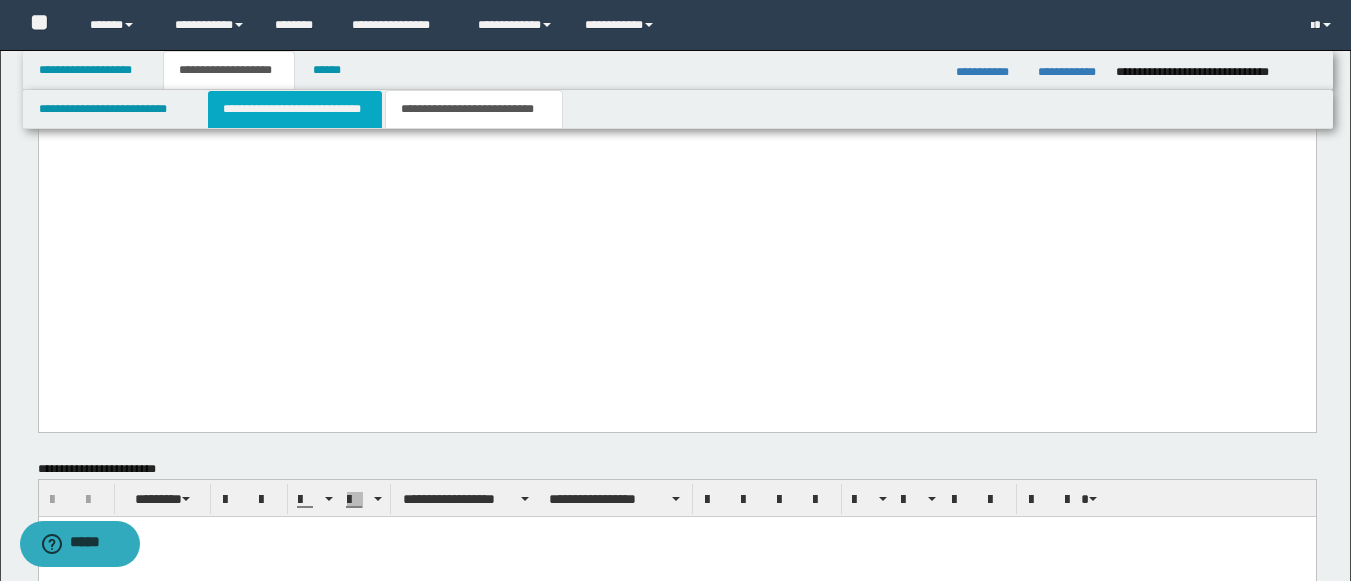 scroll, scrollTop: 1332, scrollLeft: 0, axis: vertical 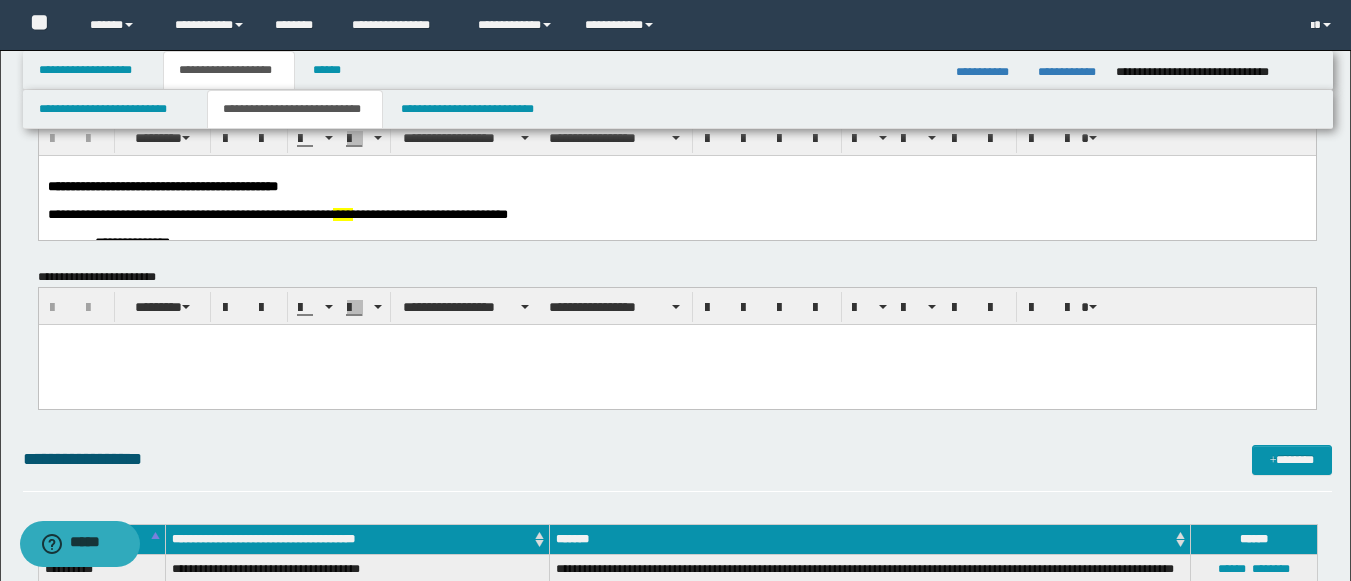 click on "**********" at bounding box center (676, 214) 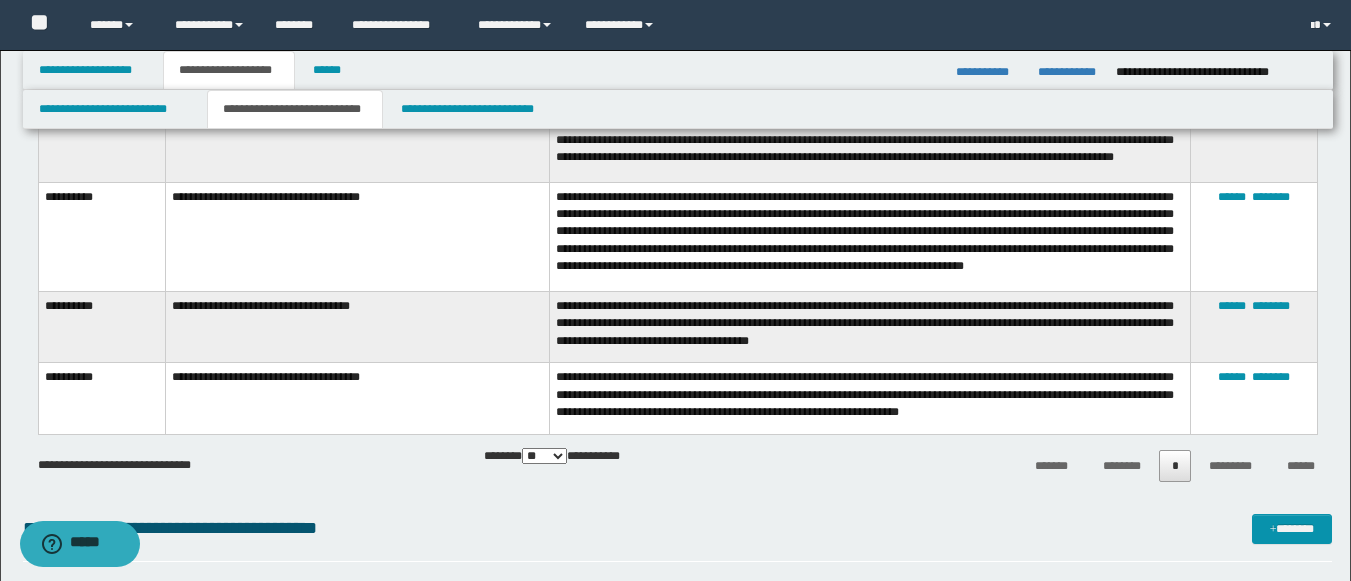 scroll, scrollTop: 3463, scrollLeft: 0, axis: vertical 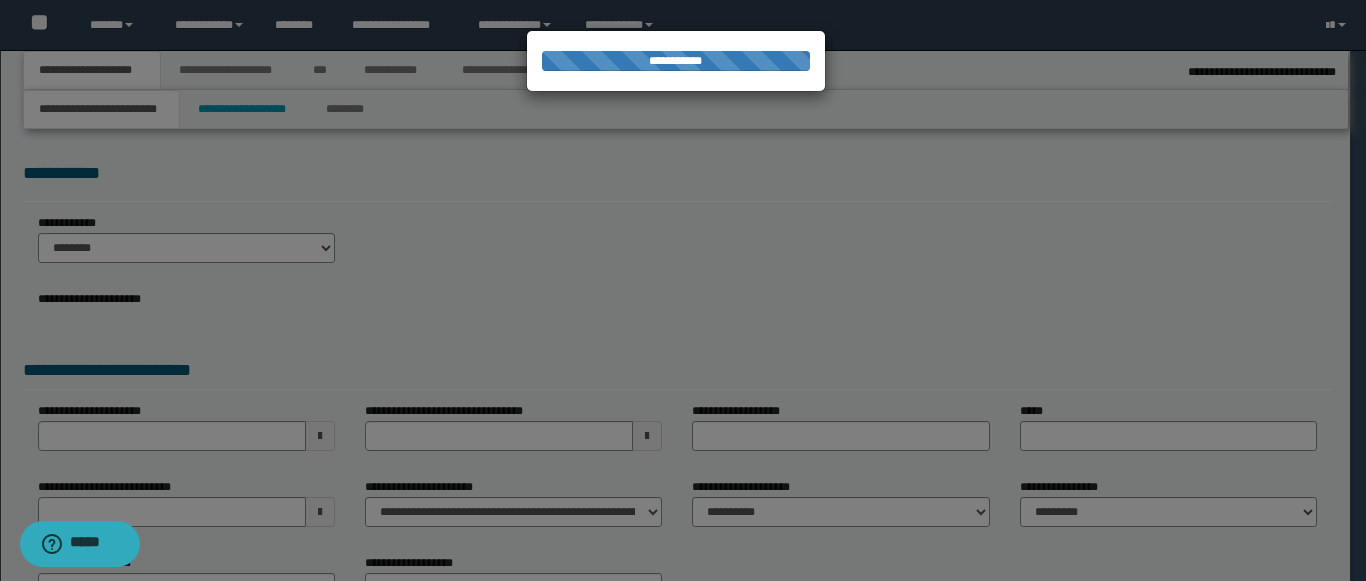 select on "*" 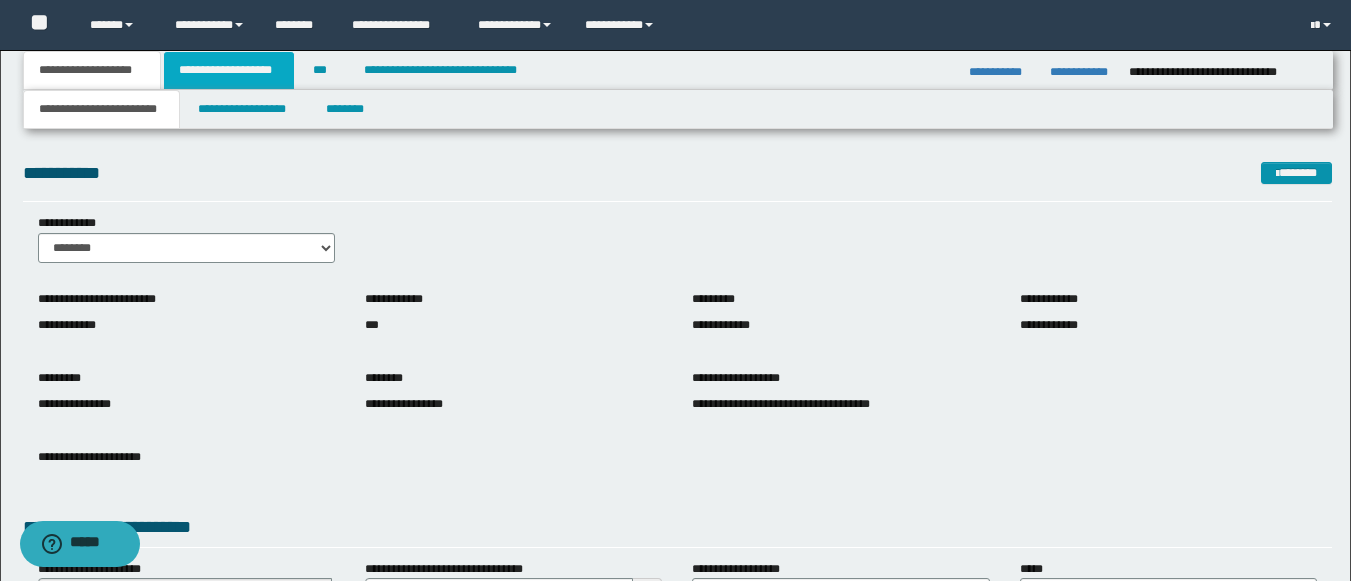 click on "**********" at bounding box center [229, 70] 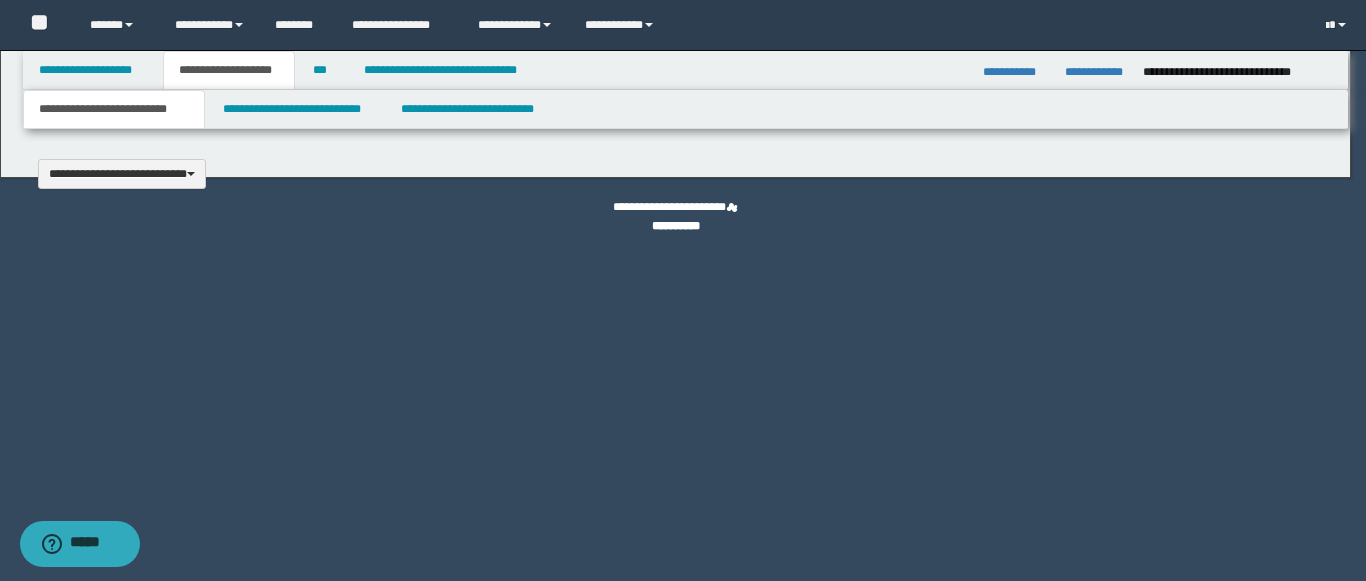 click at bounding box center [683, 290] 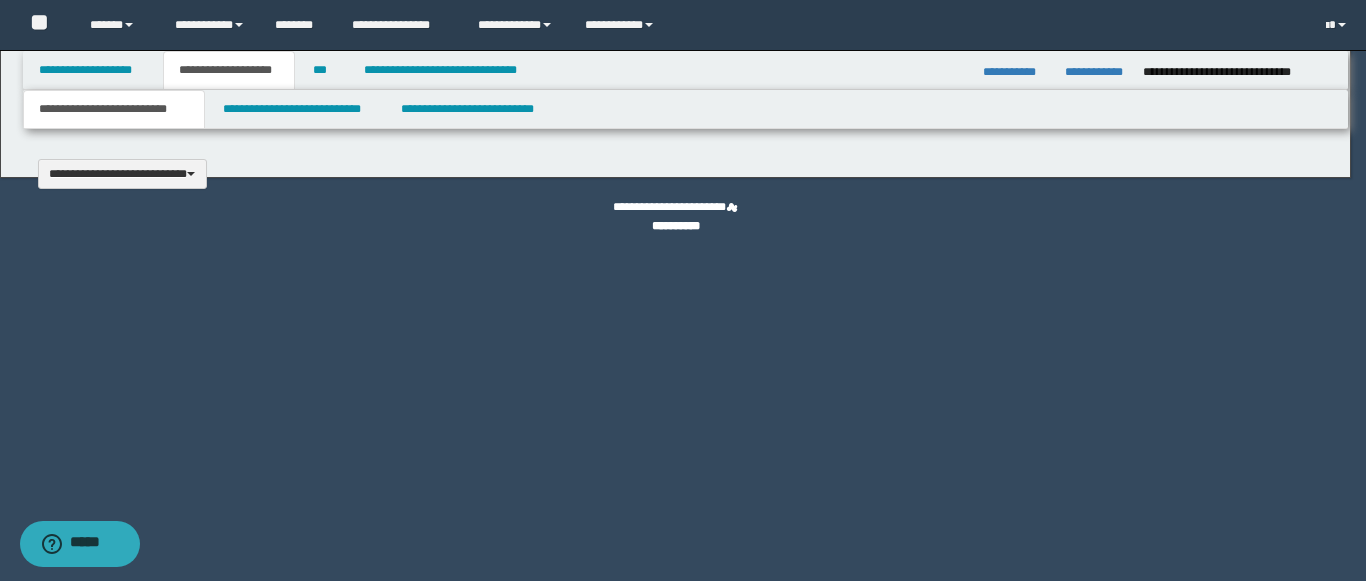 type 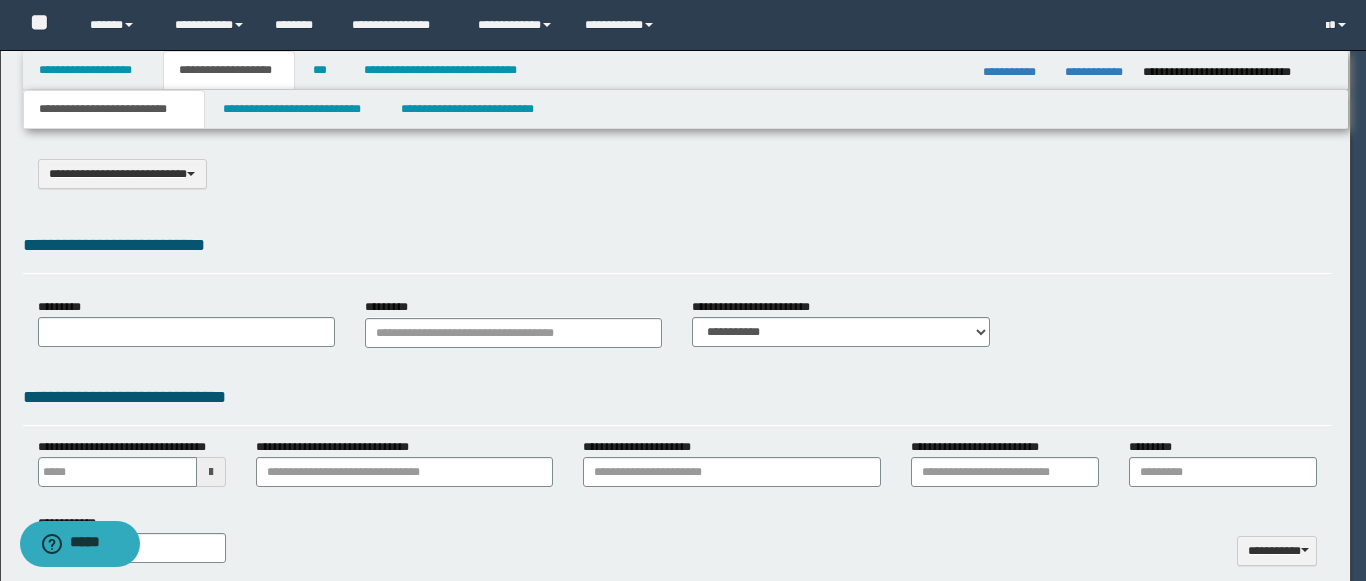 type on "********" 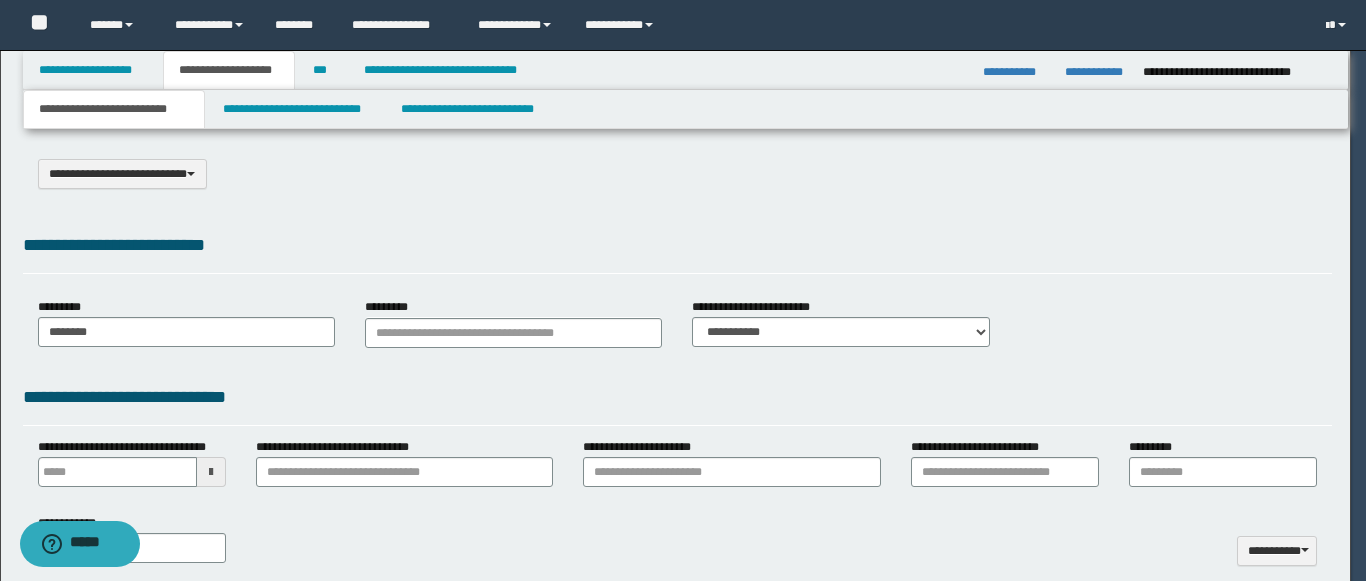 select on "*" 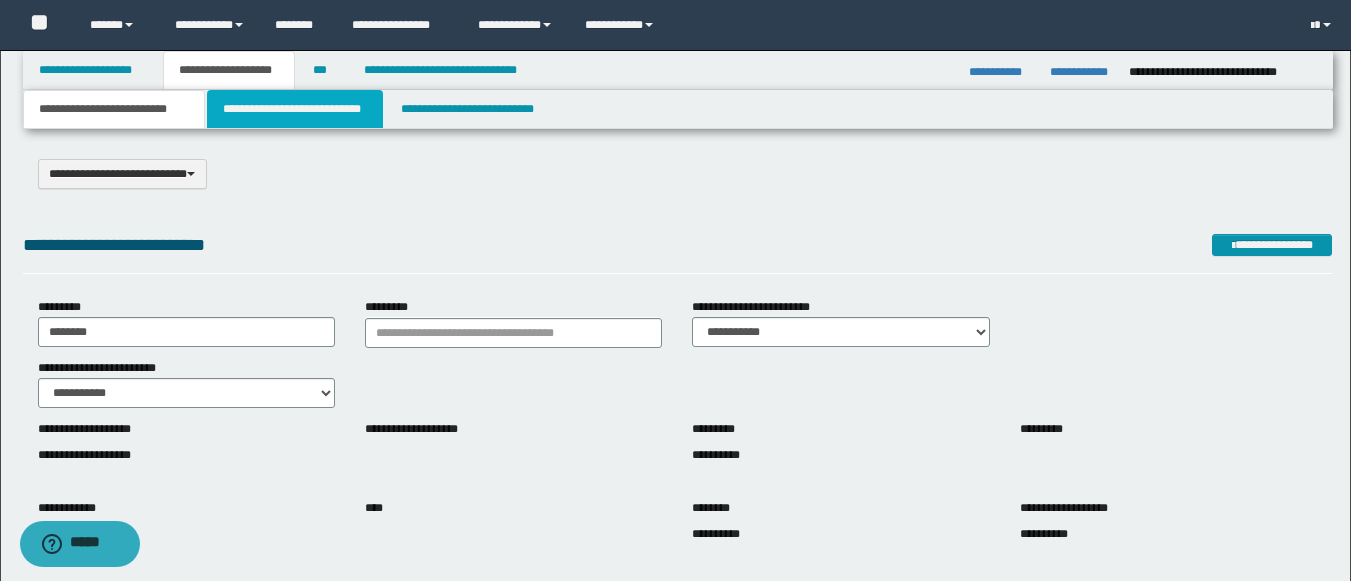 click on "**********" at bounding box center [295, 109] 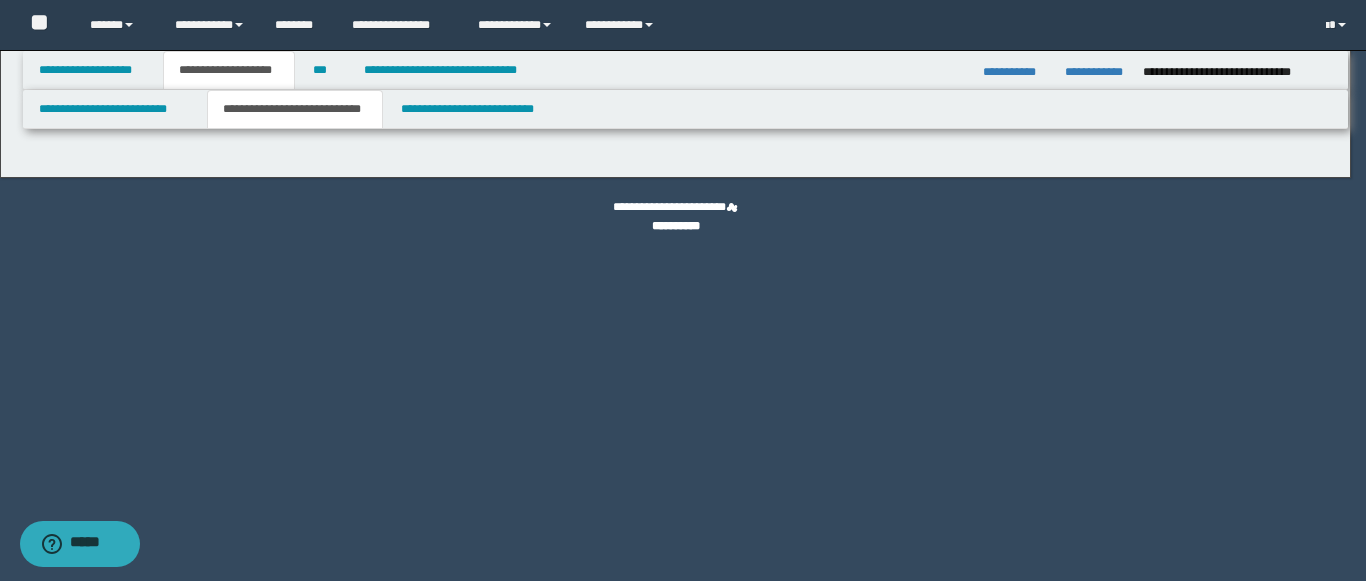 select on "*" 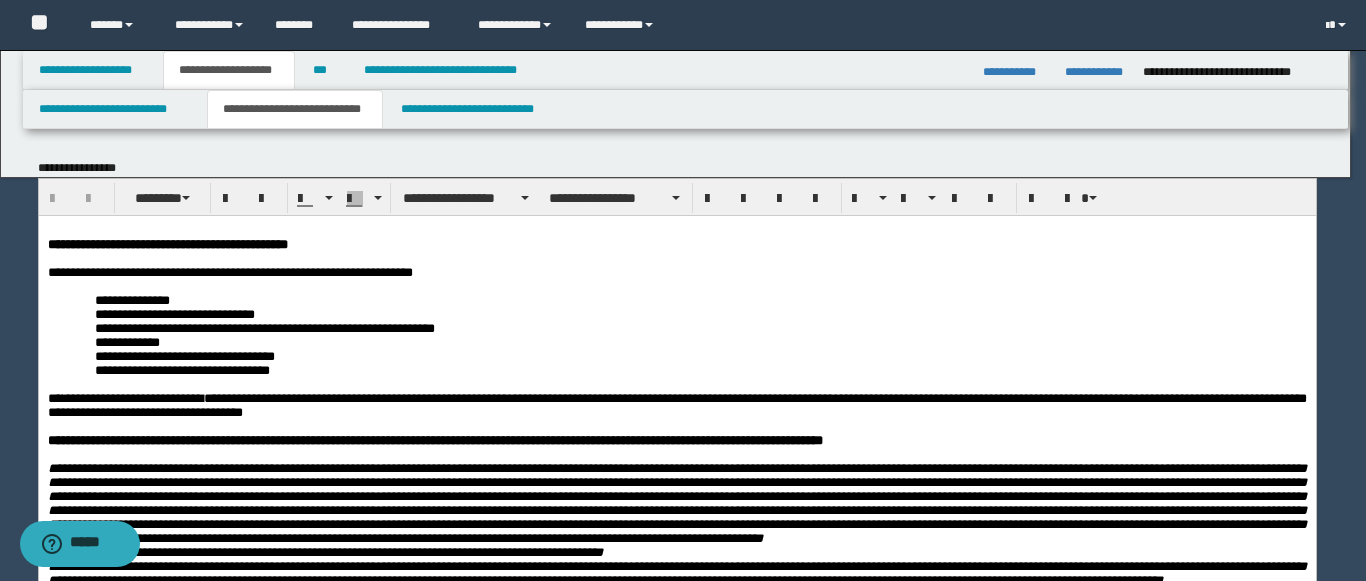 scroll, scrollTop: 0, scrollLeft: 0, axis: both 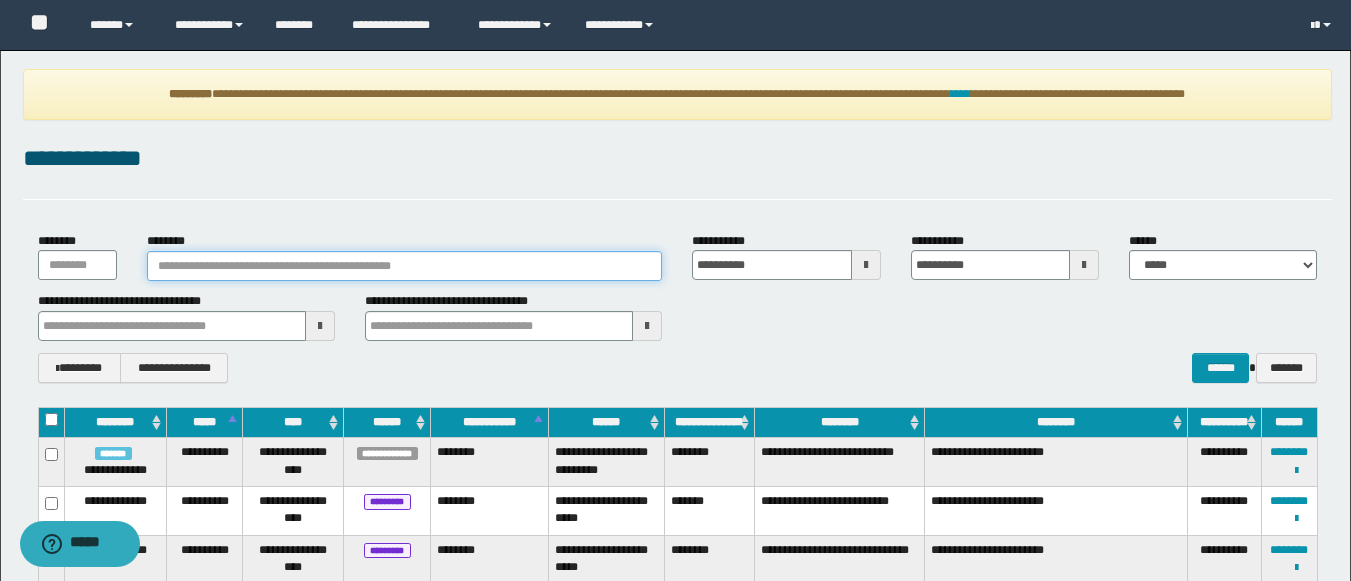 click on "********" at bounding box center (405, 266) 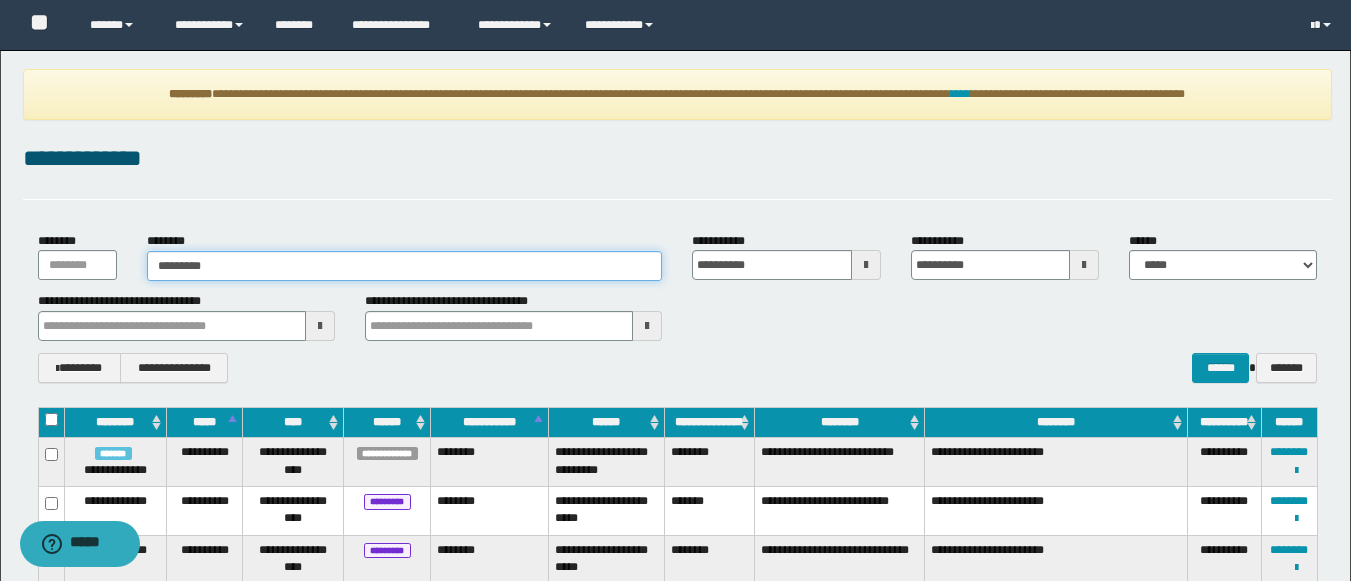 type on "********" 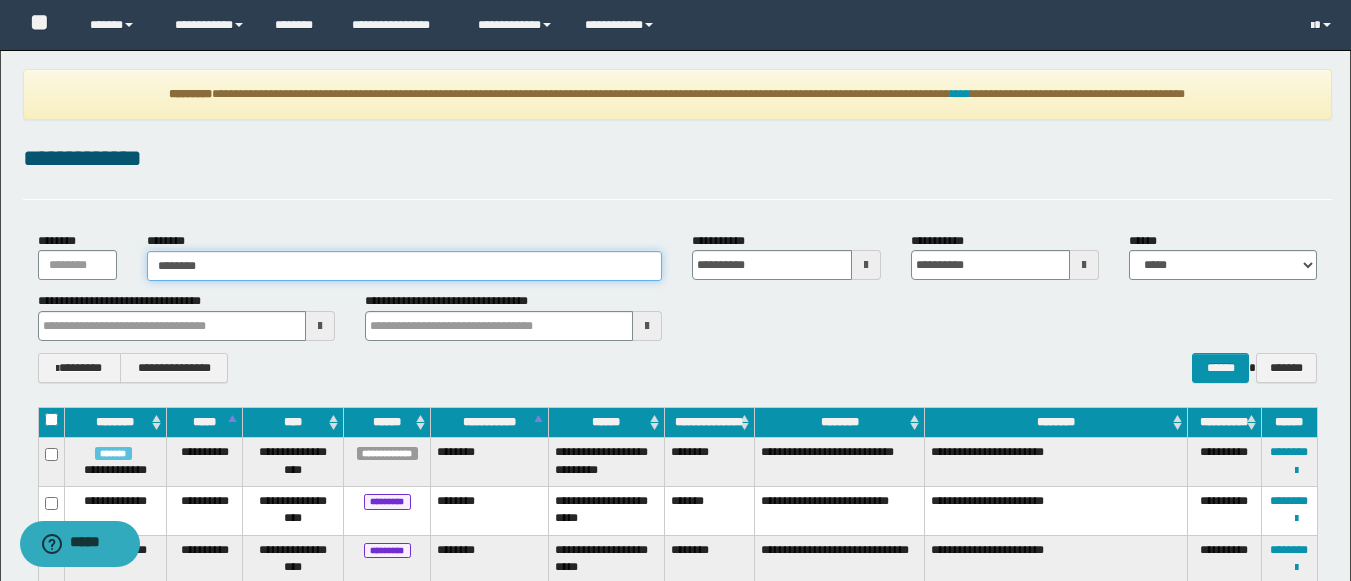 type on "********" 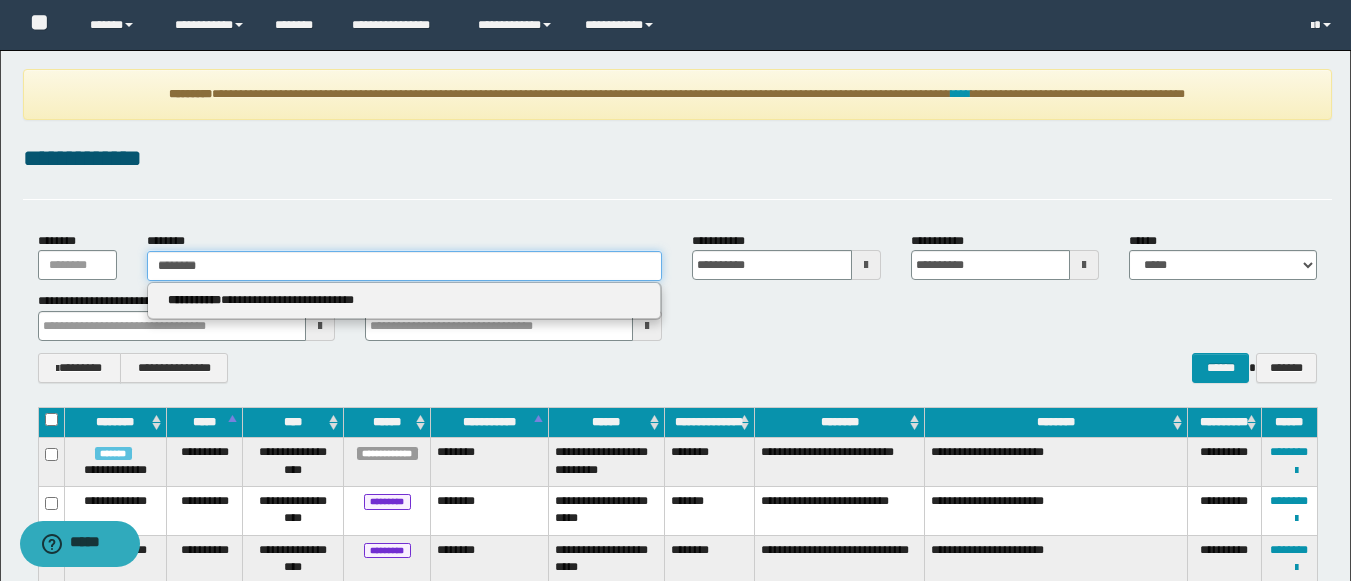 type on "********" 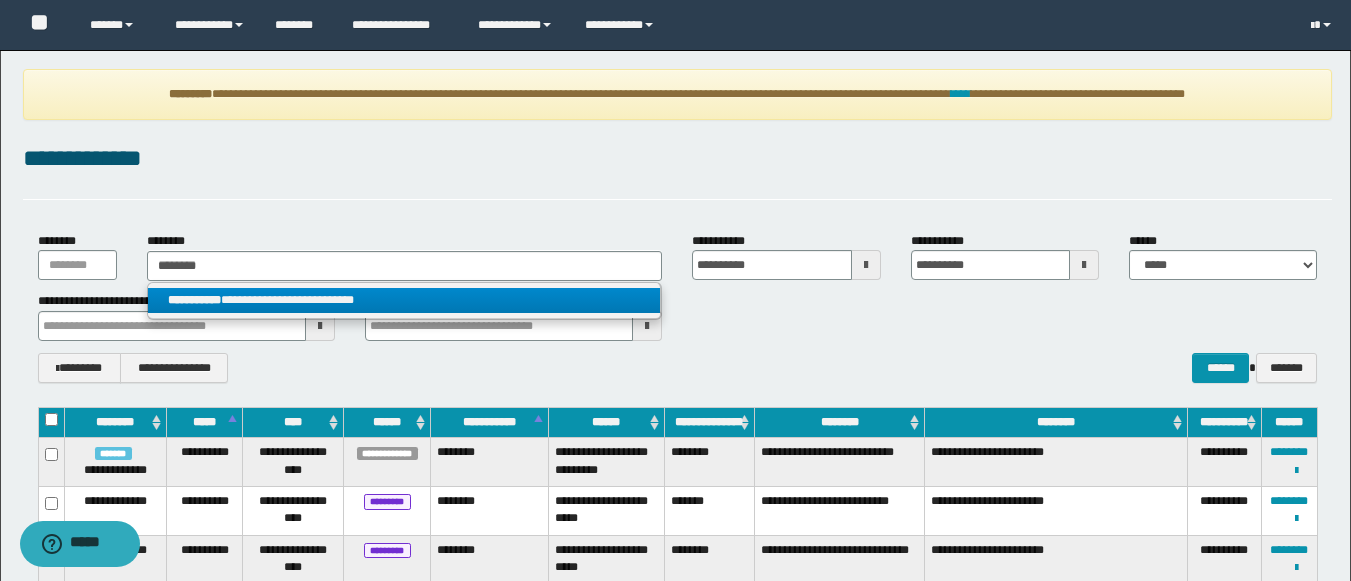 click on "**********" at bounding box center [404, 300] 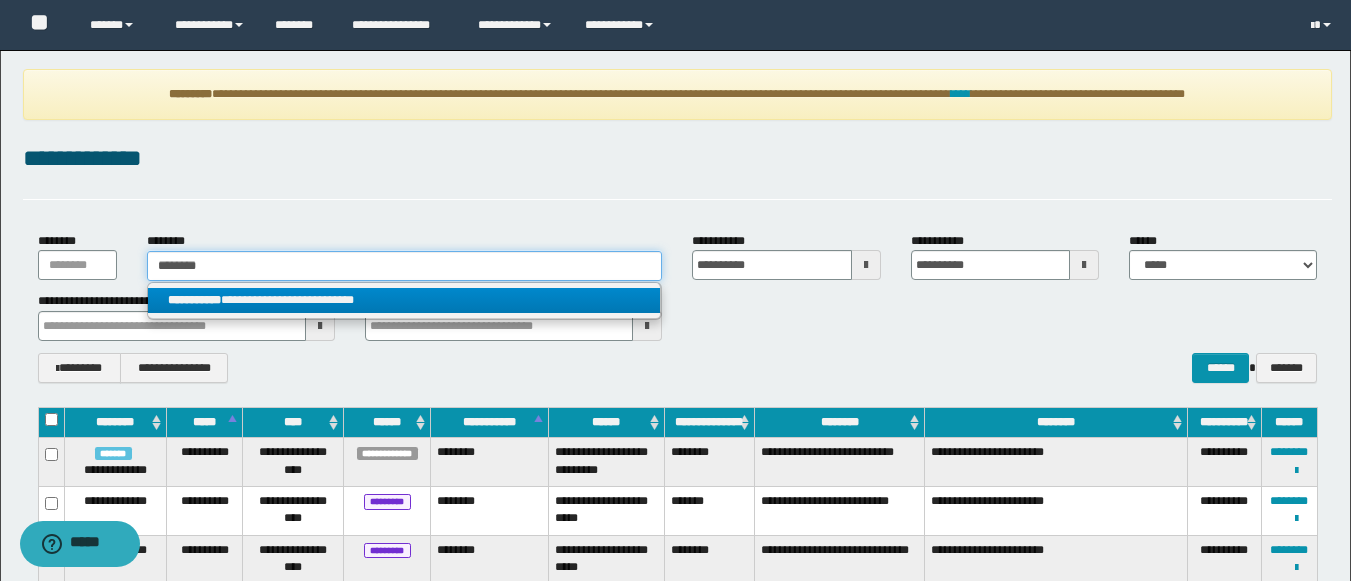 type 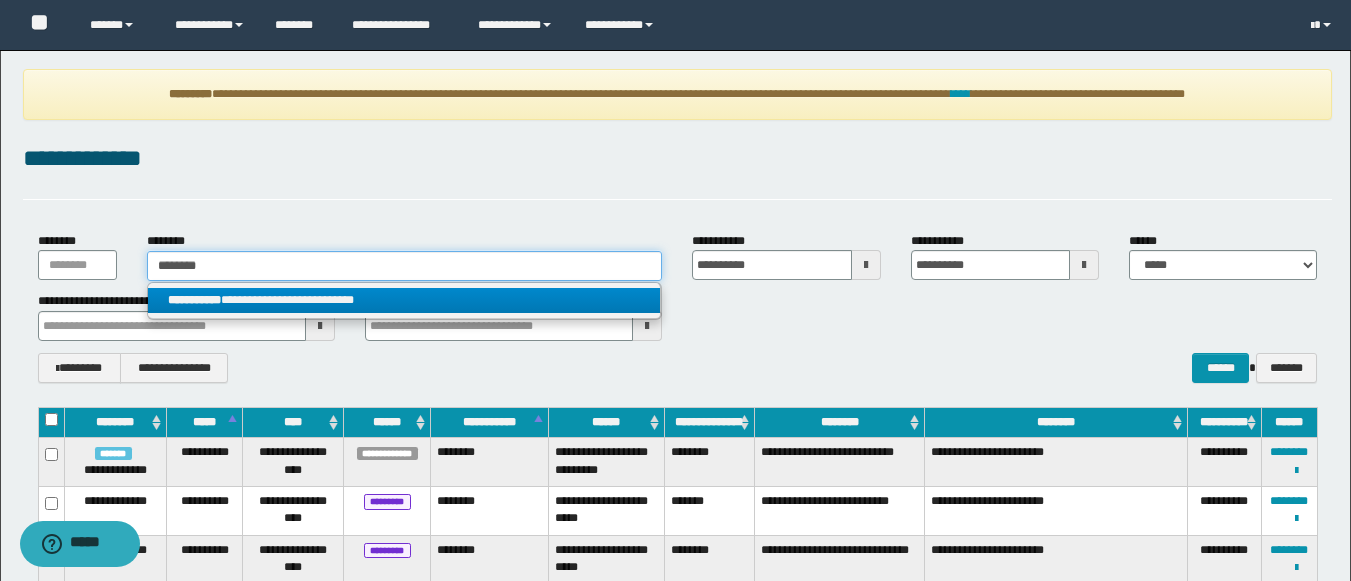 type on "**********" 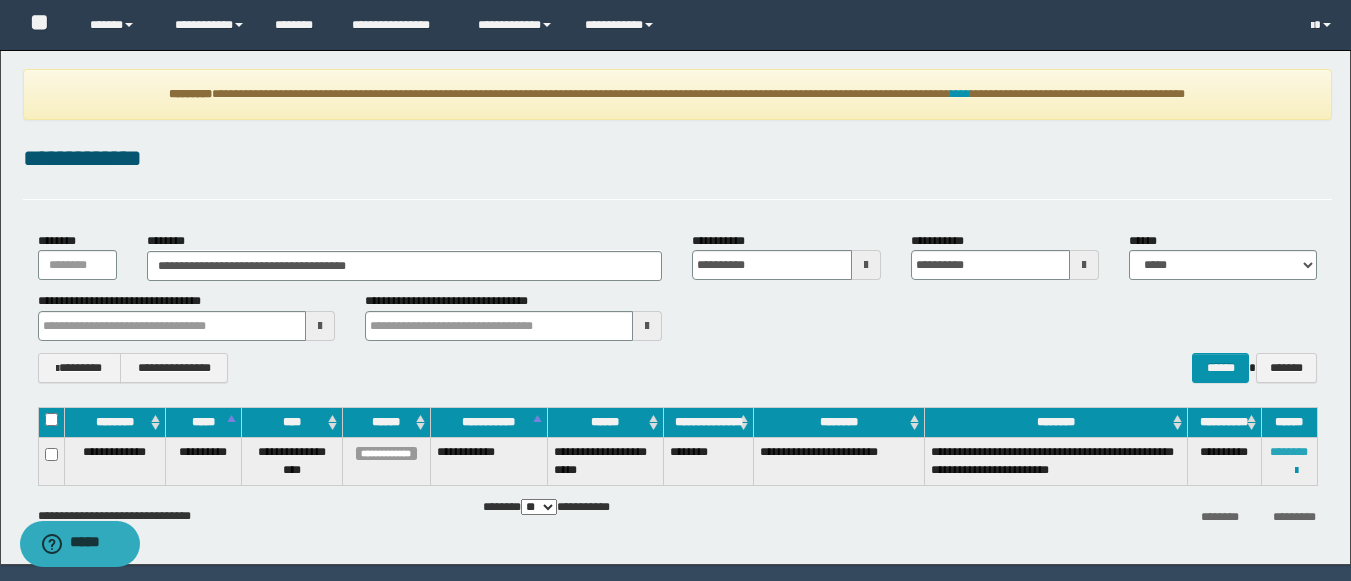 click on "********" at bounding box center (1289, 452) 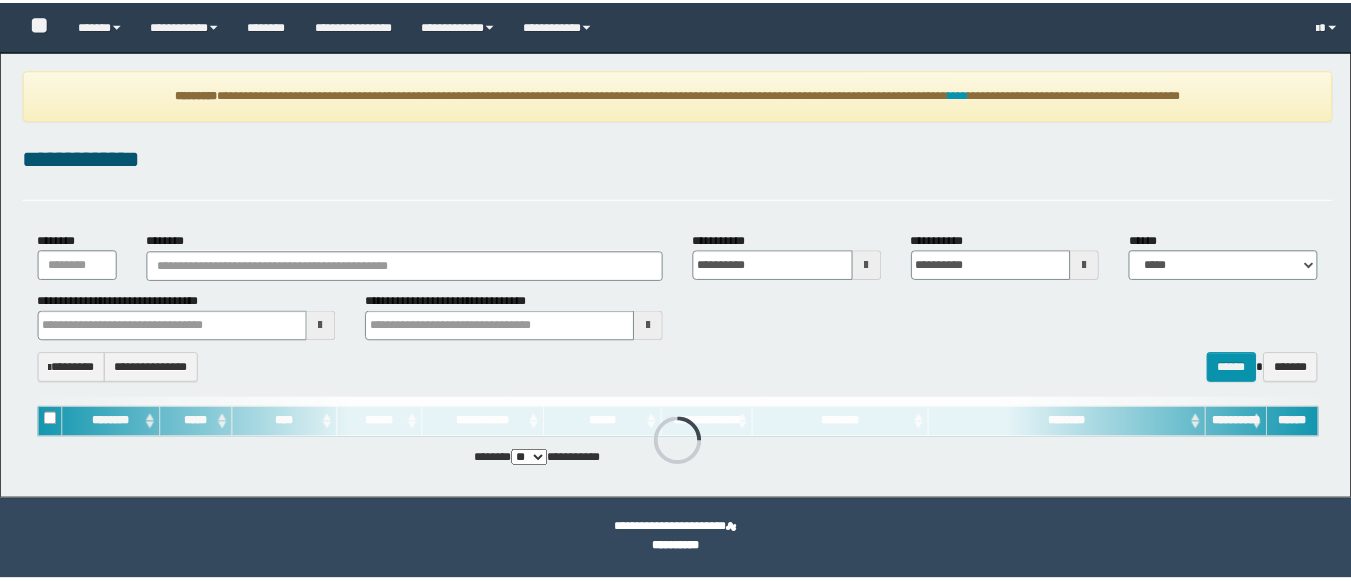 scroll, scrollTop: 0, scrollLeft: 0, axis: both 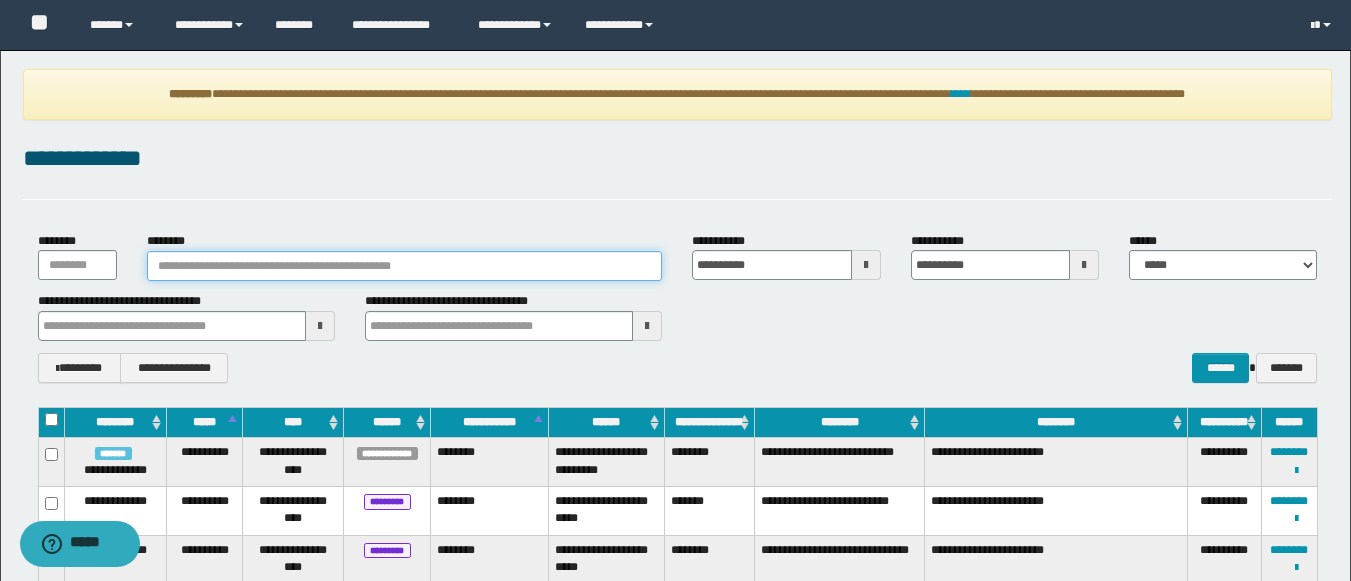 click on "********" at bounding box center [405, 266] 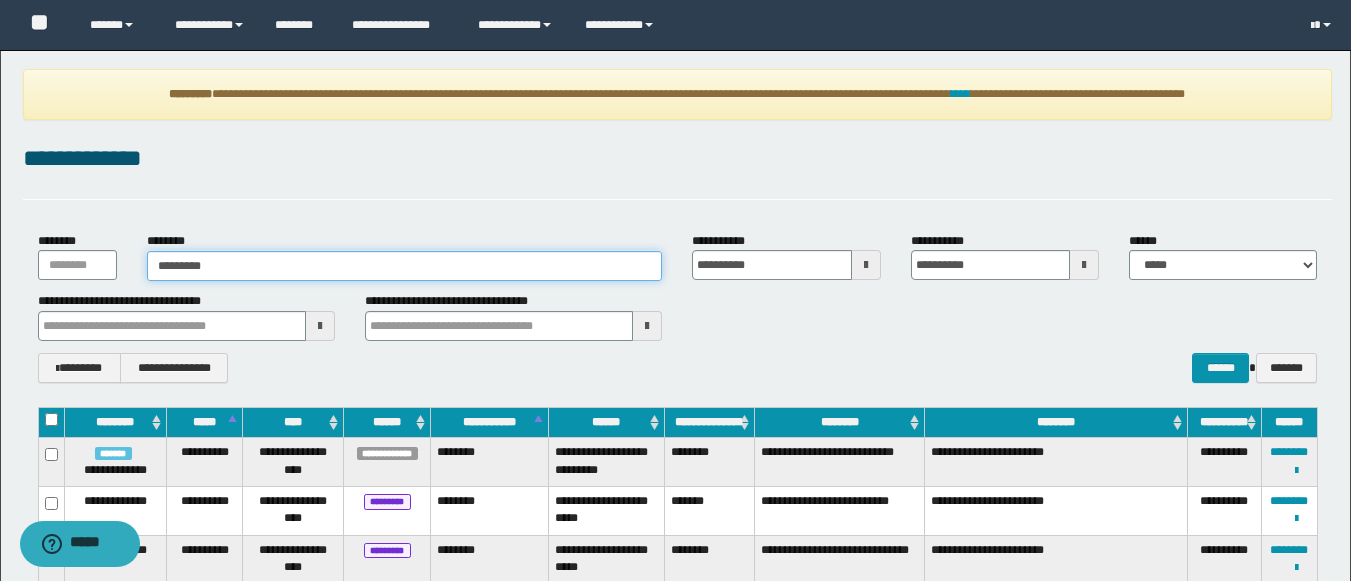 type on "********" 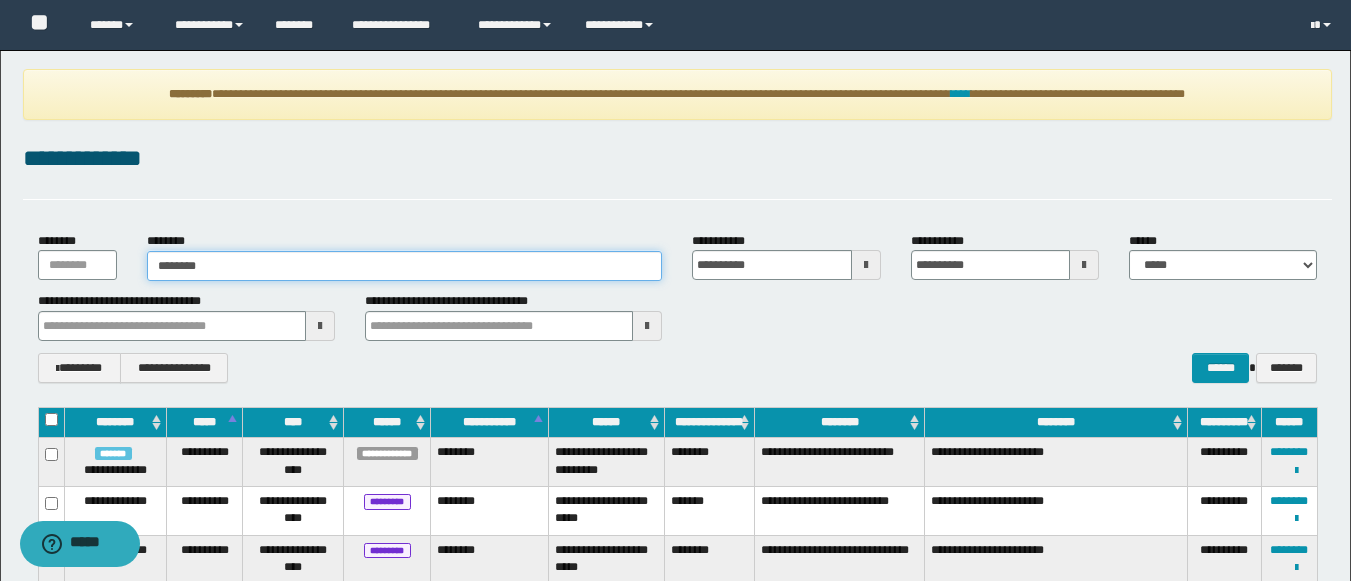 type on "********" 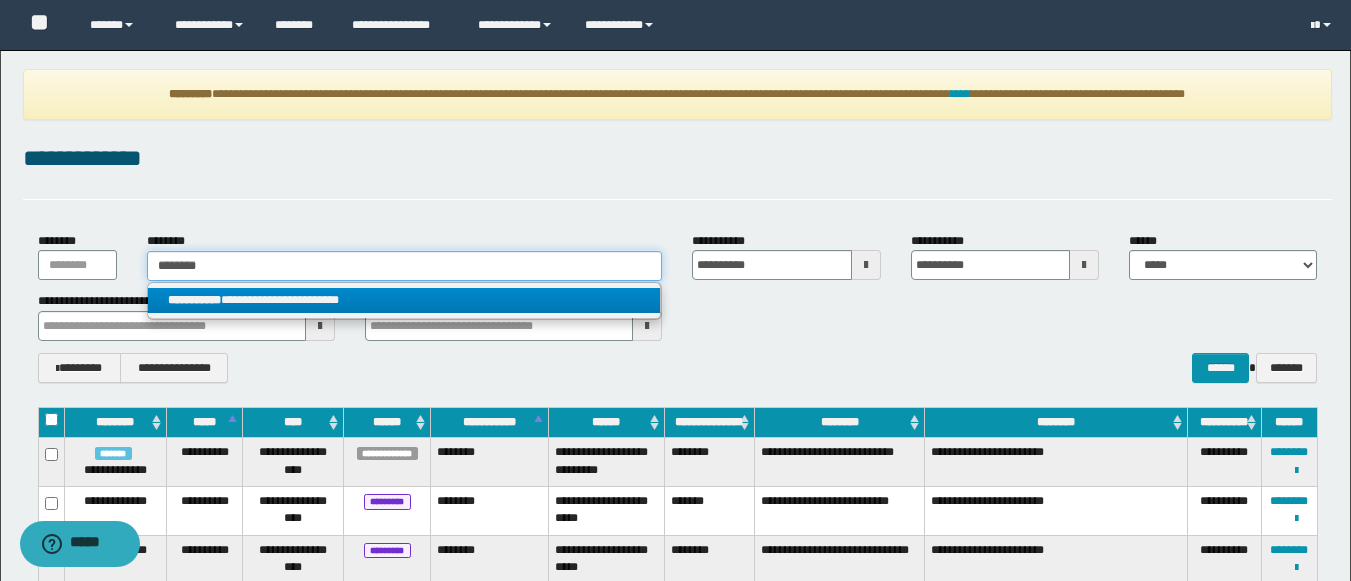type on "********" 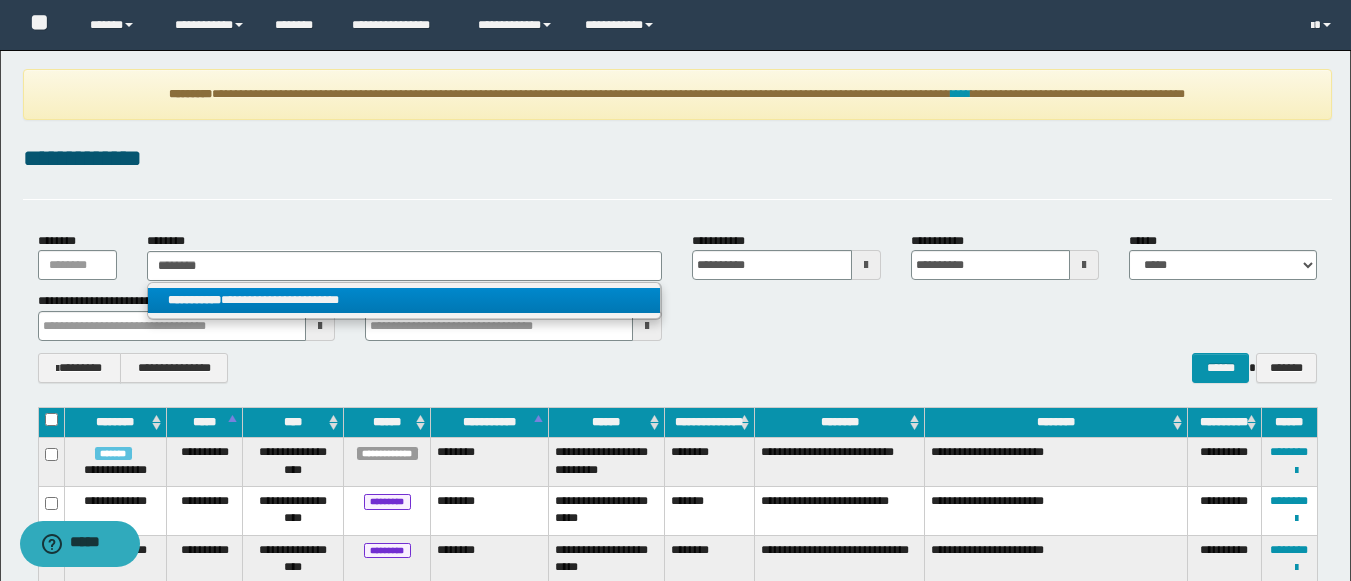 click on "**********" at bounding box center [404, 300] 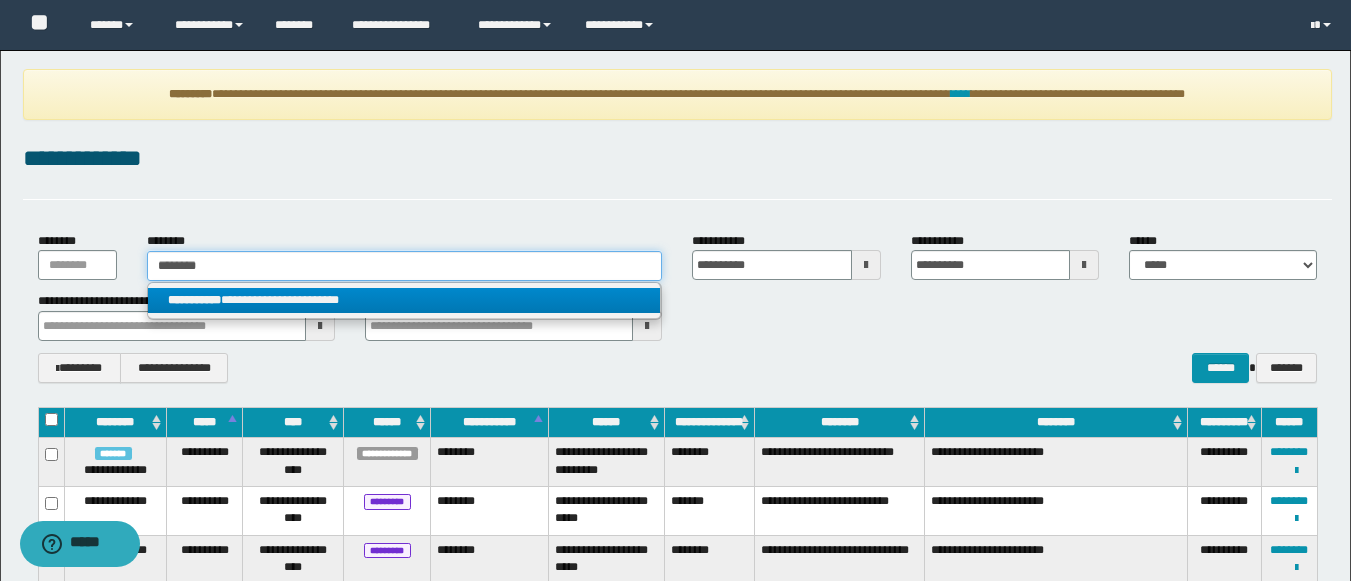 type 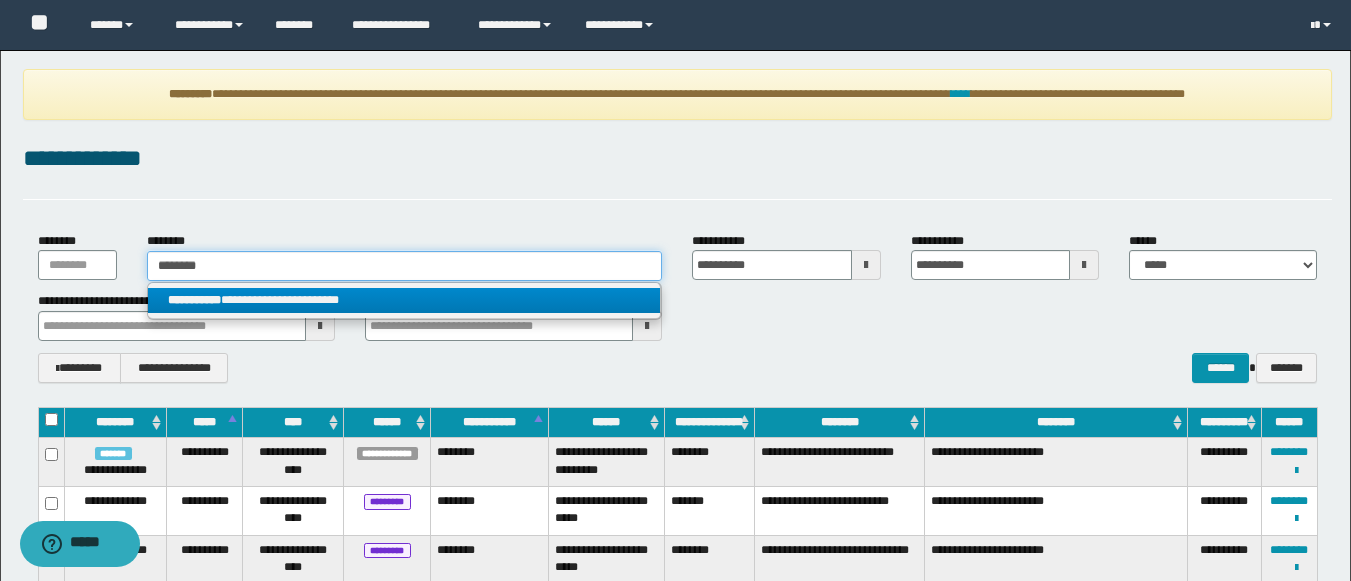 type on "**********" 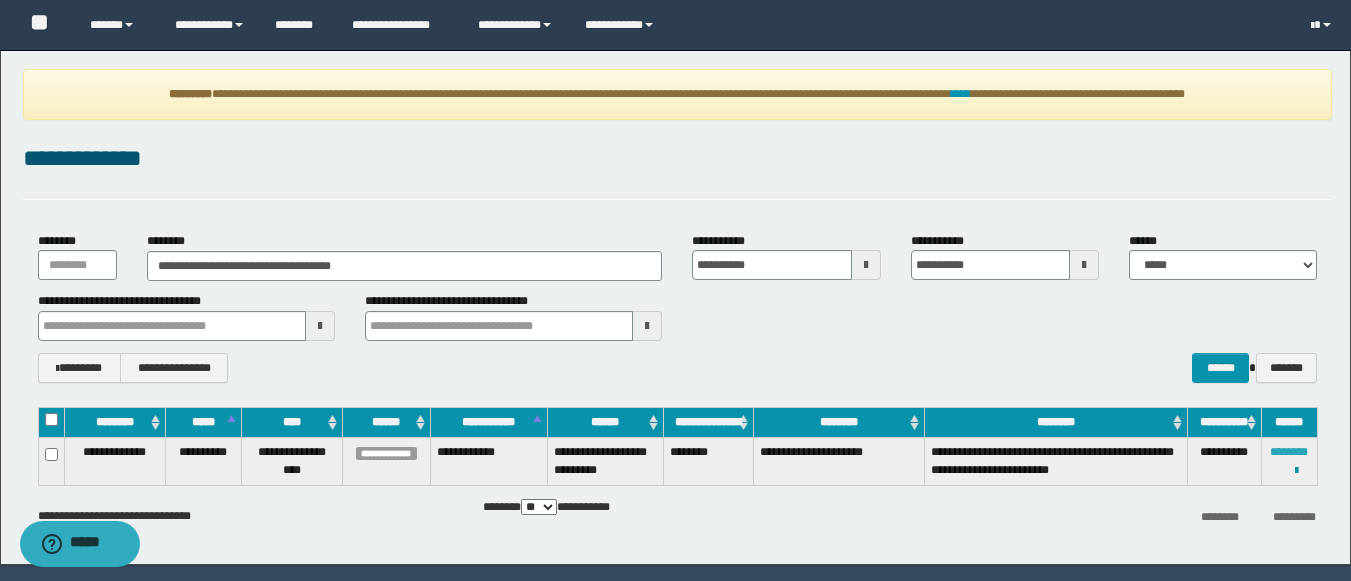 click on "********" at bounding box center (1289, 452) 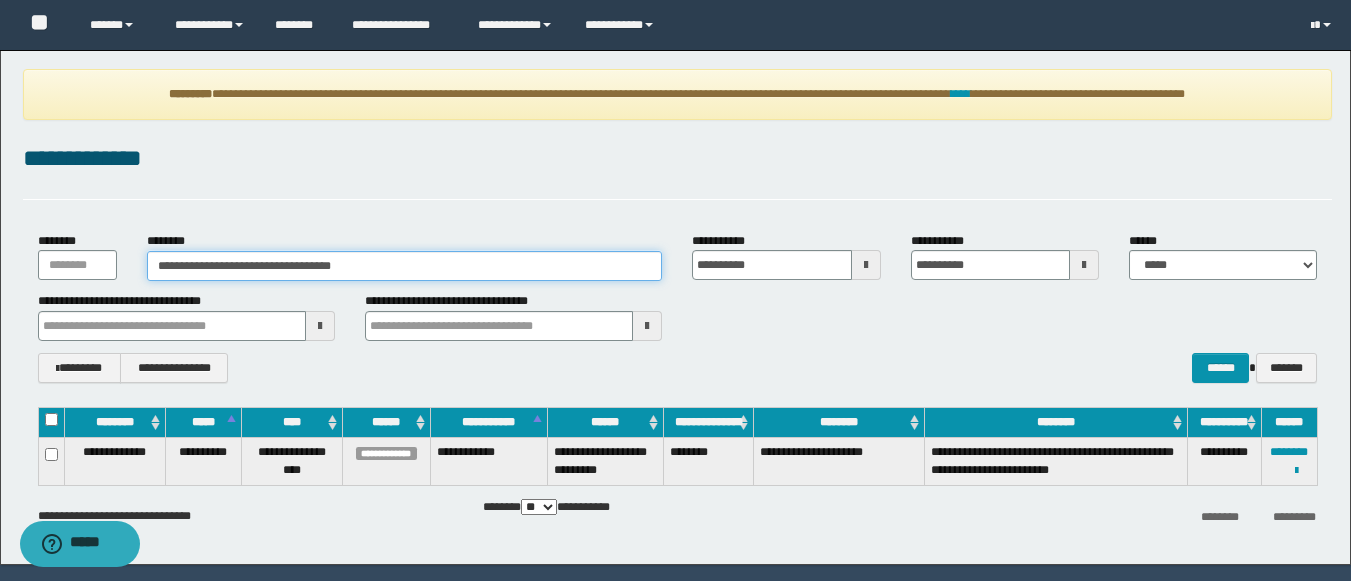 drag, startPoint x: 400, startPoint y: 280, endPoint x: 0, endPoint y: 278, distance: 400.005 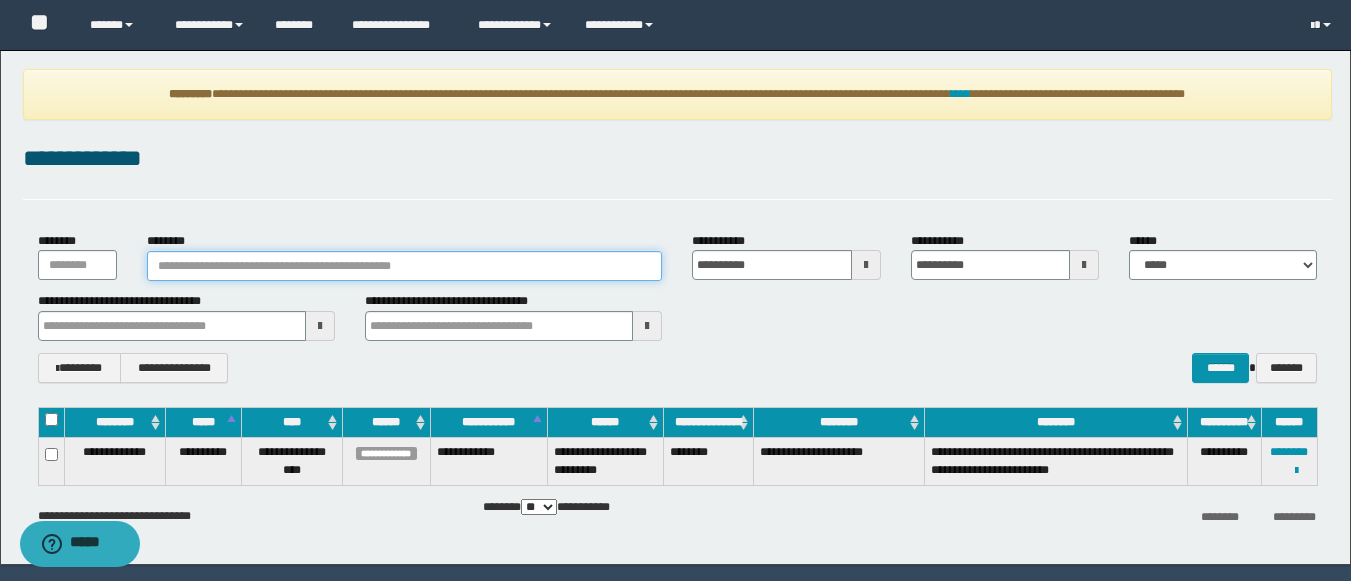 paste on "********" 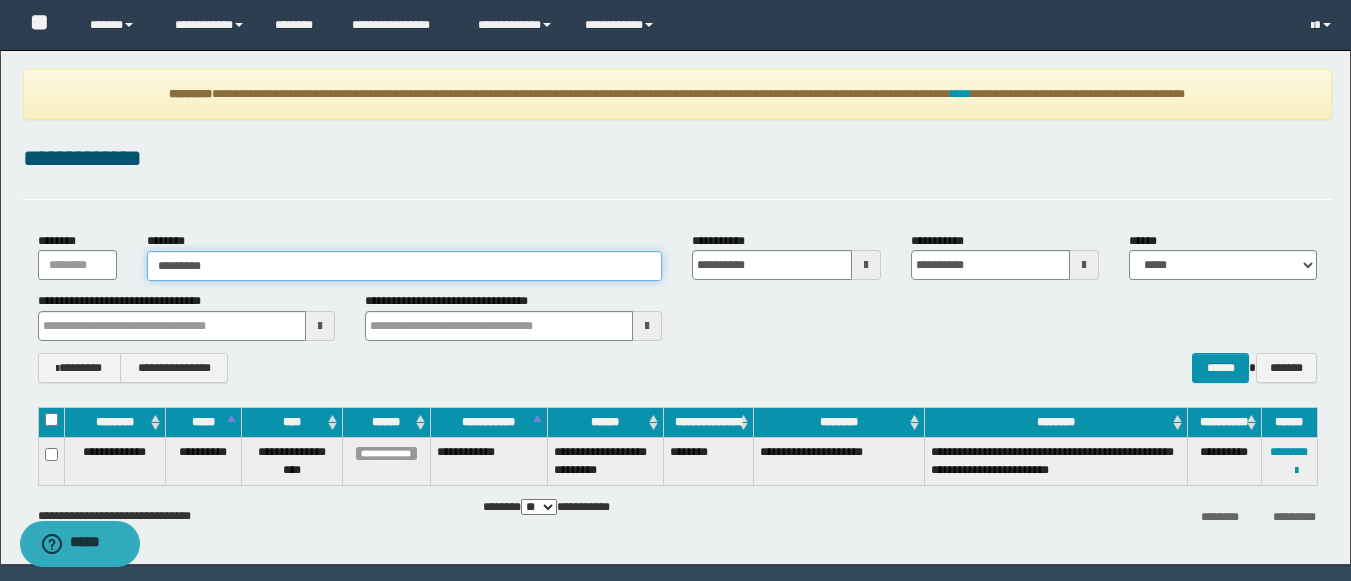 type on "********" 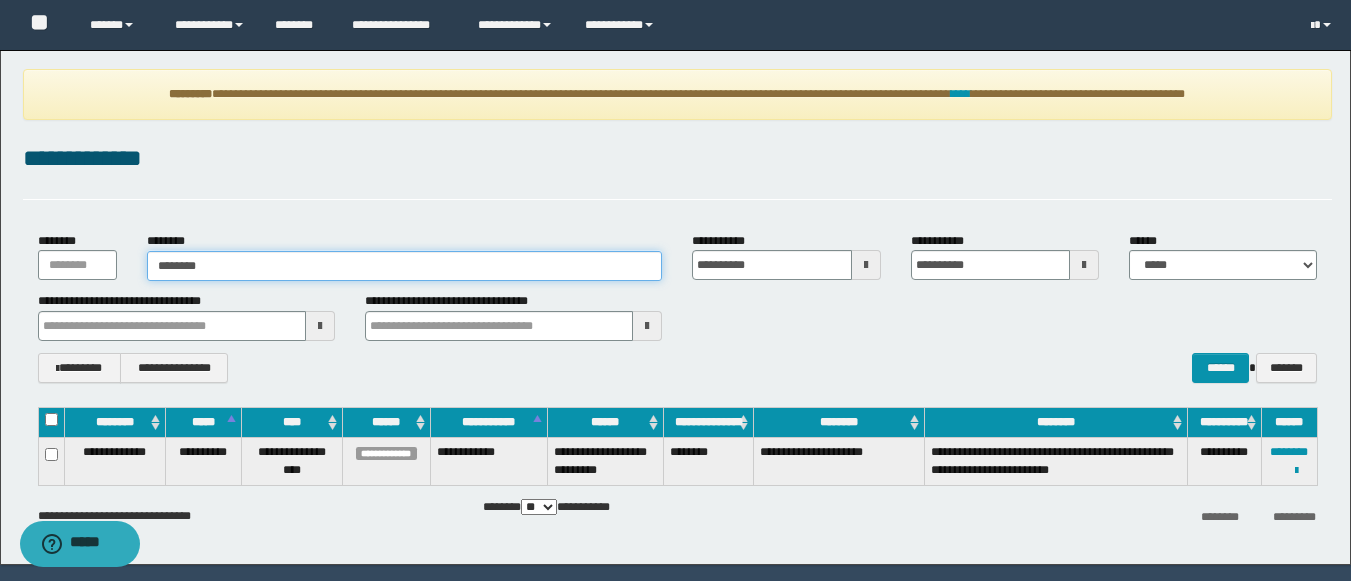 type on "********" 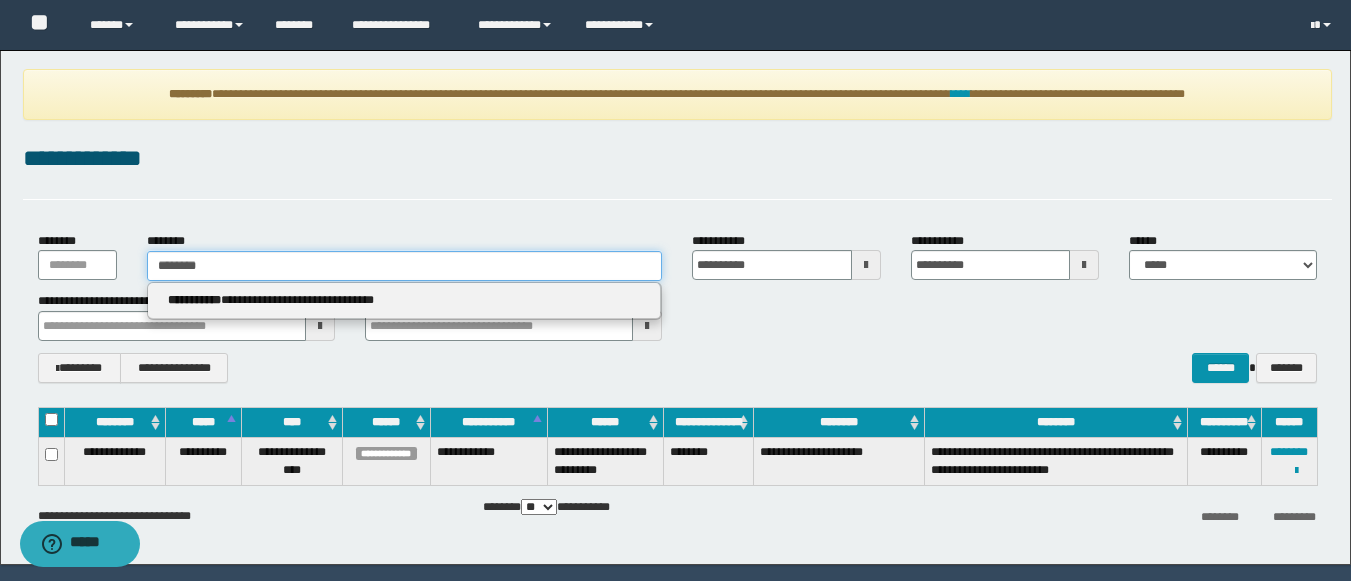 type on "********" 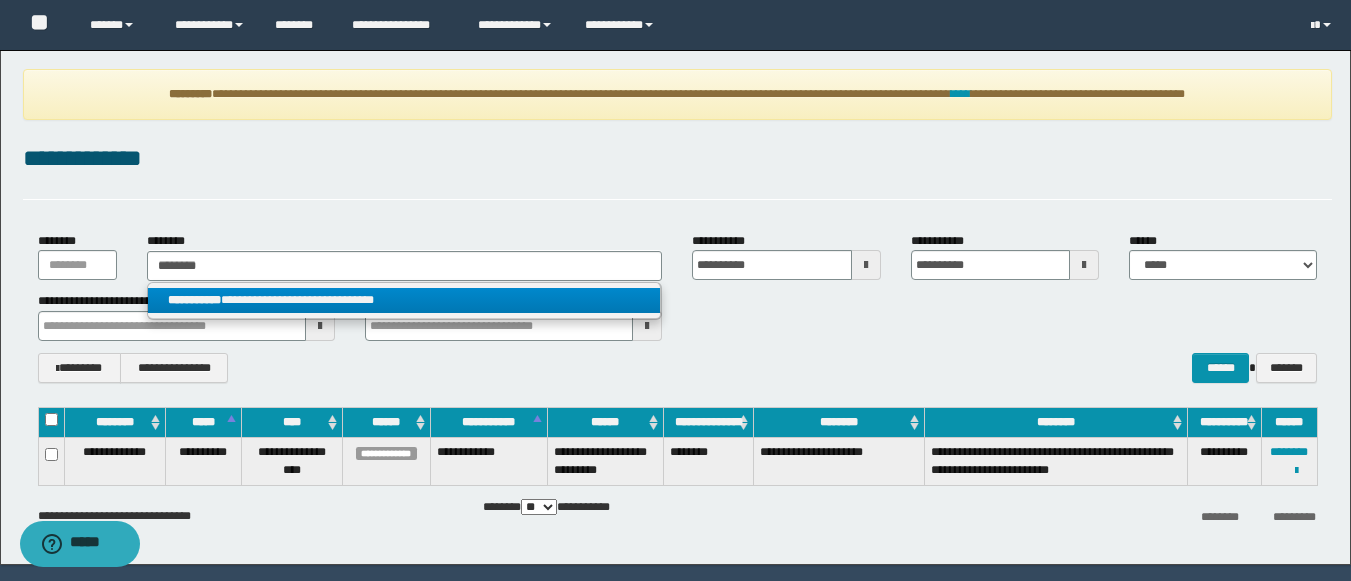 click on "**********" at bounding box center (194, 300) 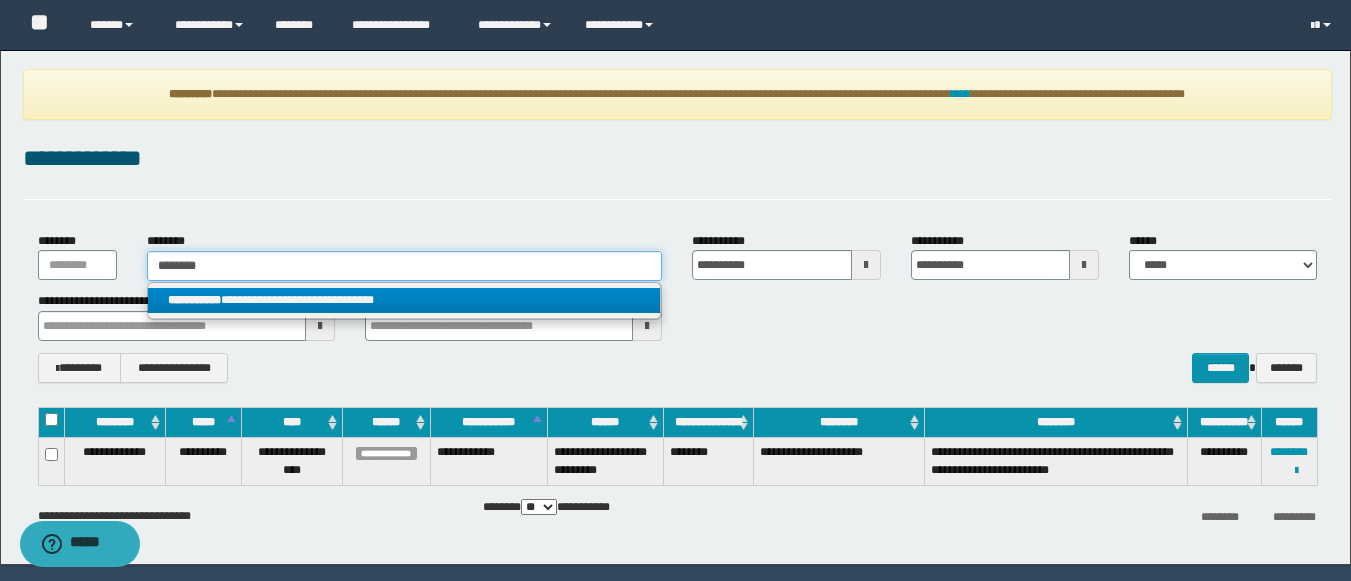 type 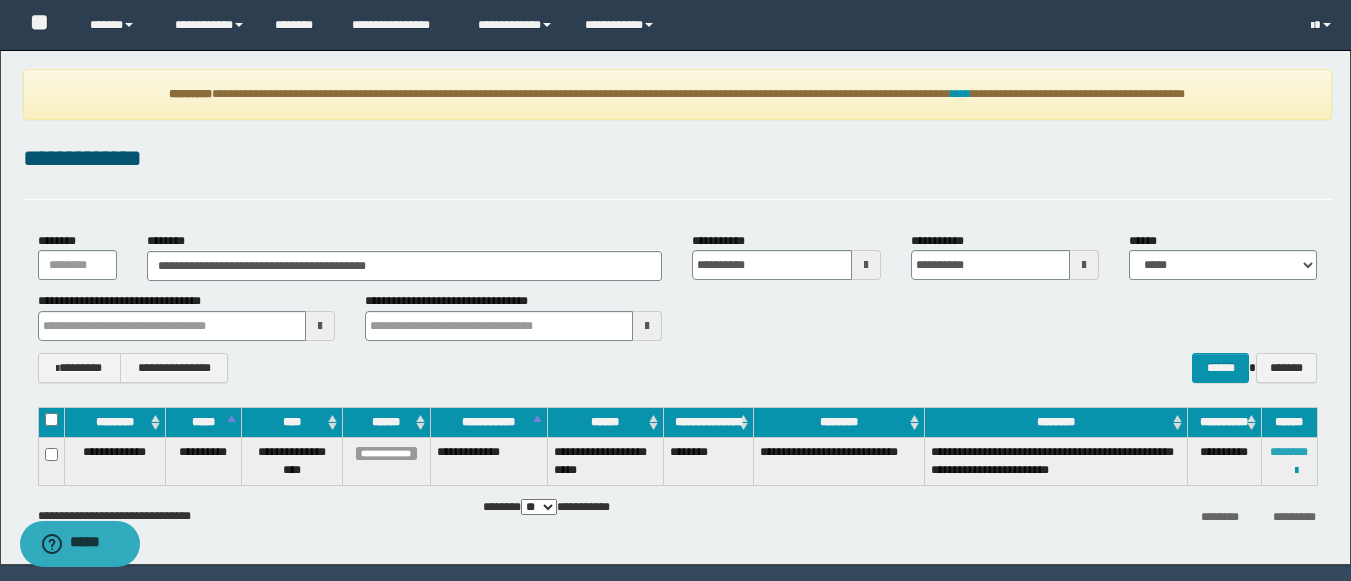 click on "********" at bounding box center [1289, 452] 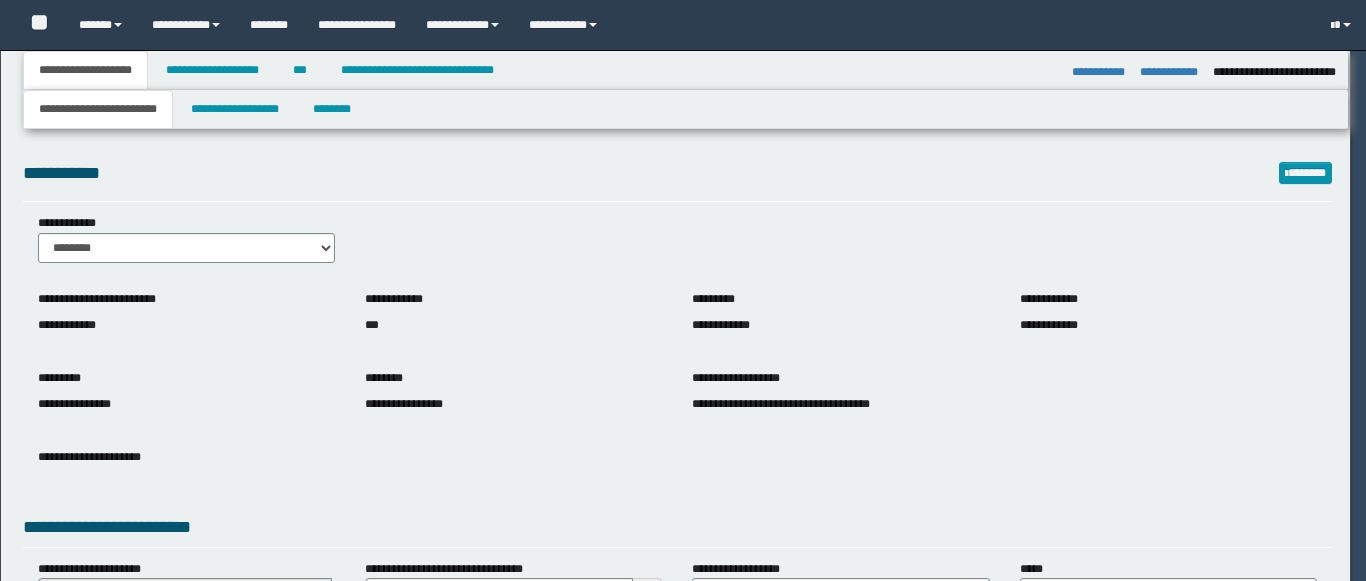 select on "*" 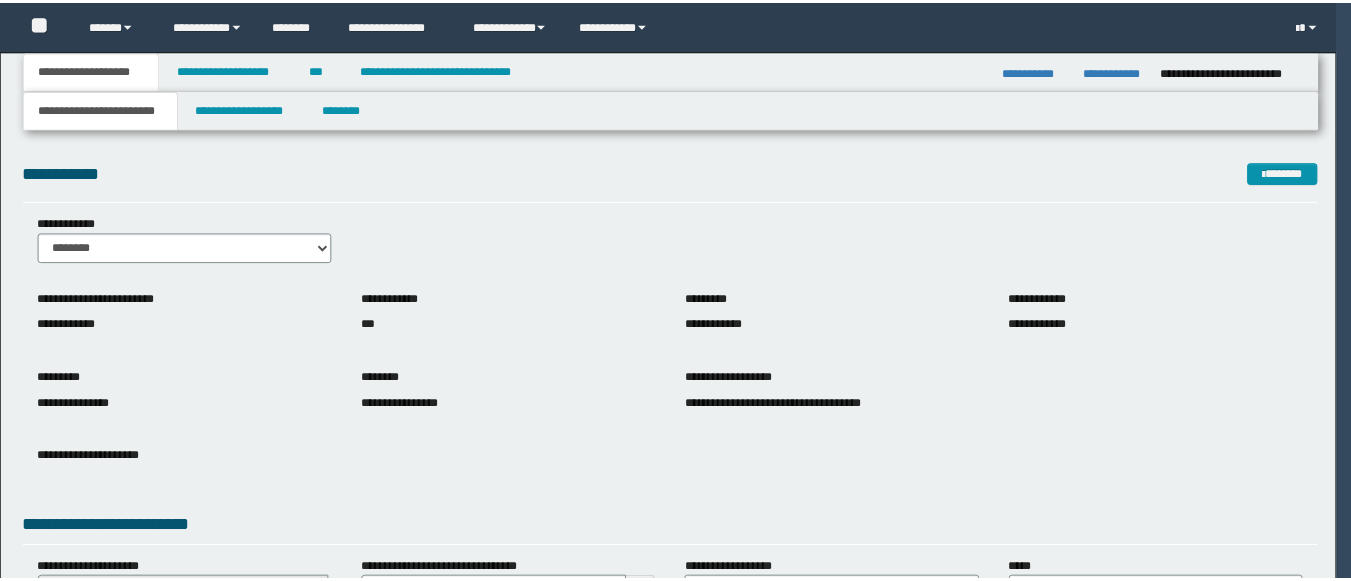 scroll, scrollTop: 0, scrollLeft: 0, axis: both 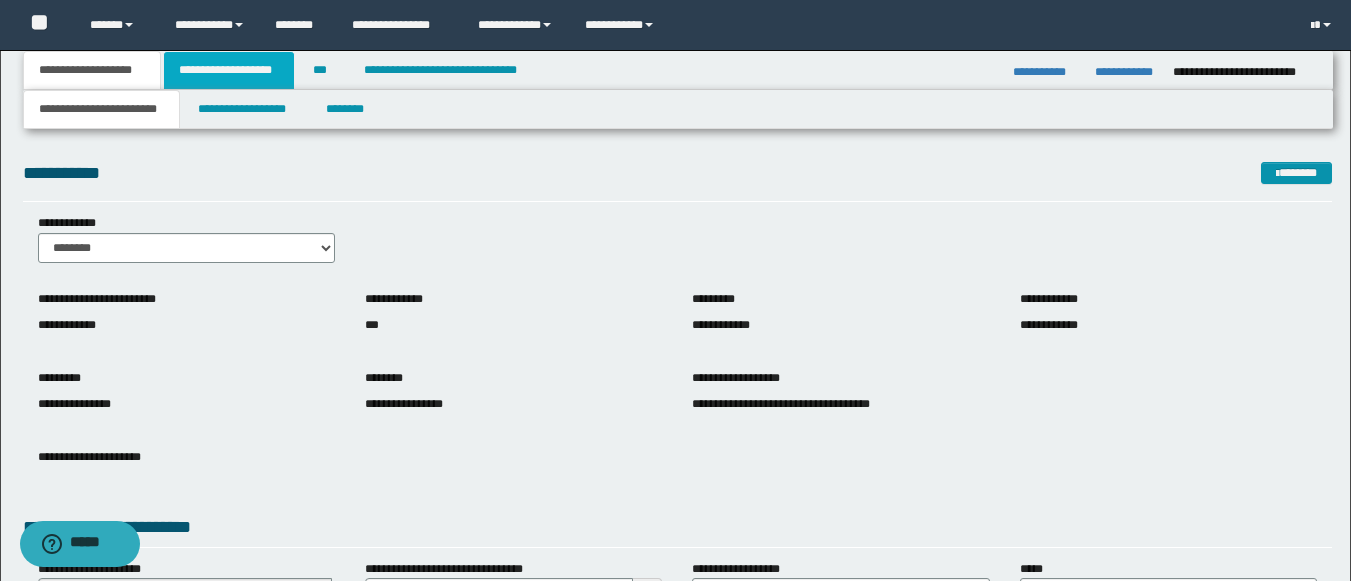click on "**********" at bounding box center (229, 70) 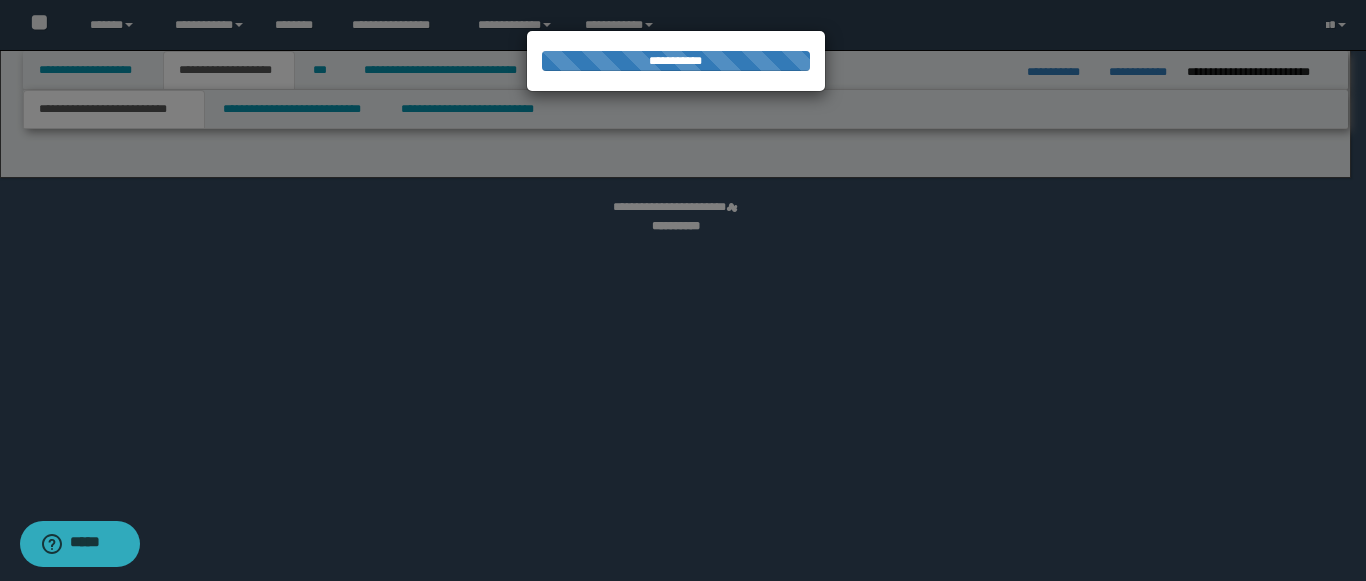 click at bounding box center [683, 290] 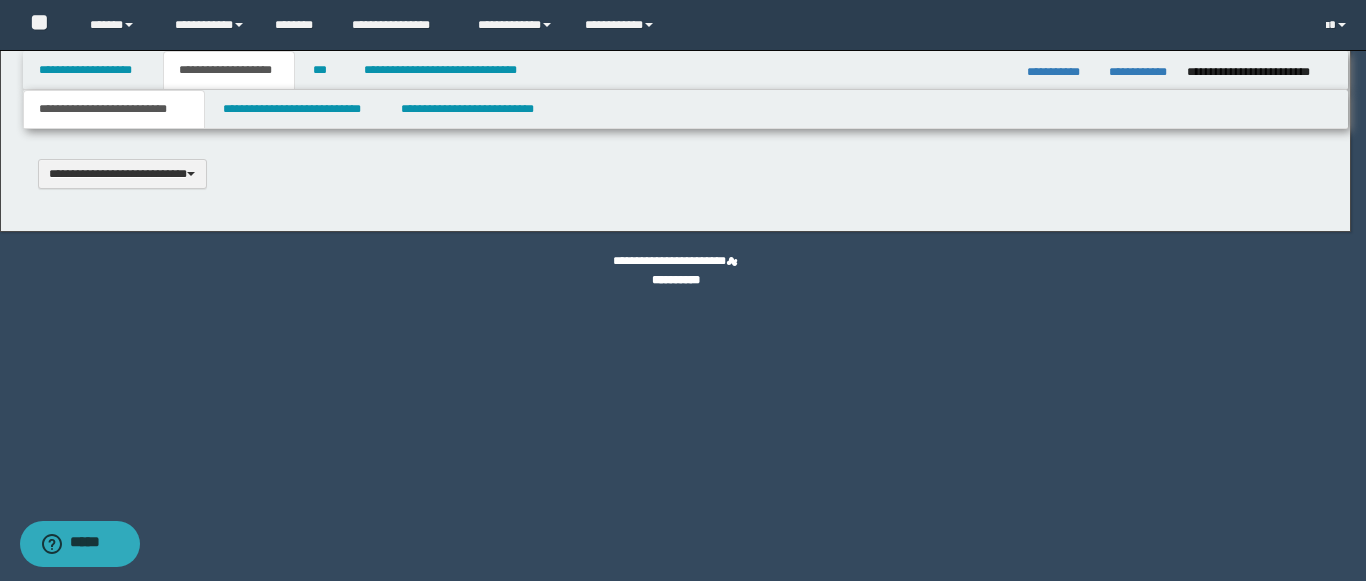 type 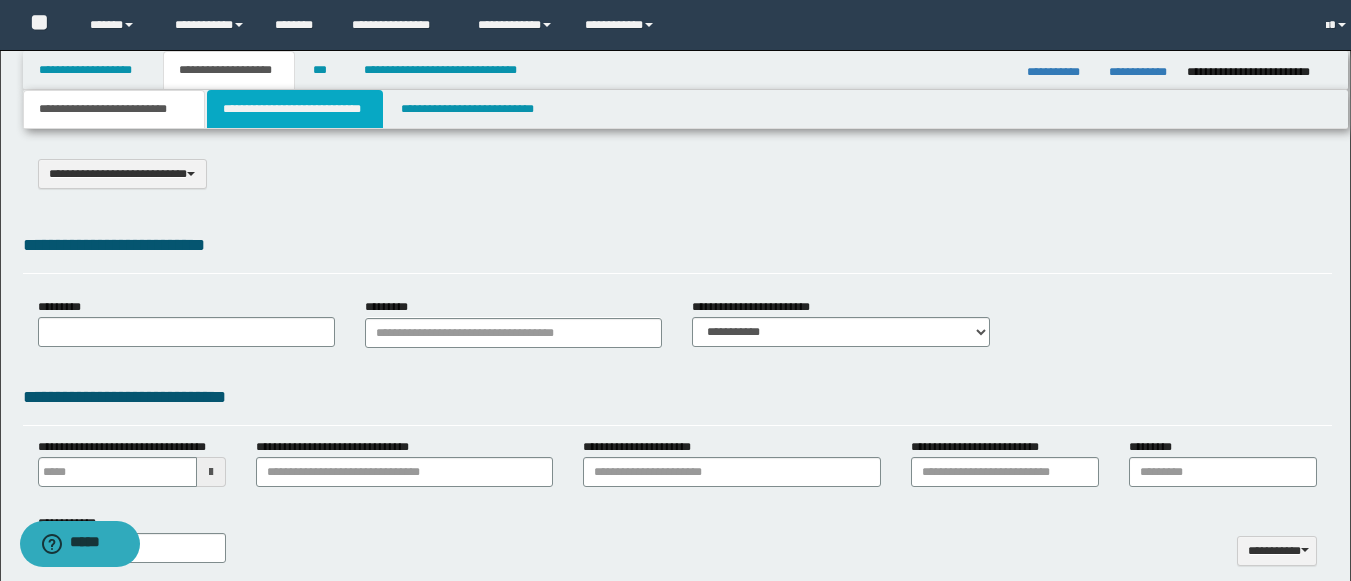 click on "**********" at bounding box center [295, 109] 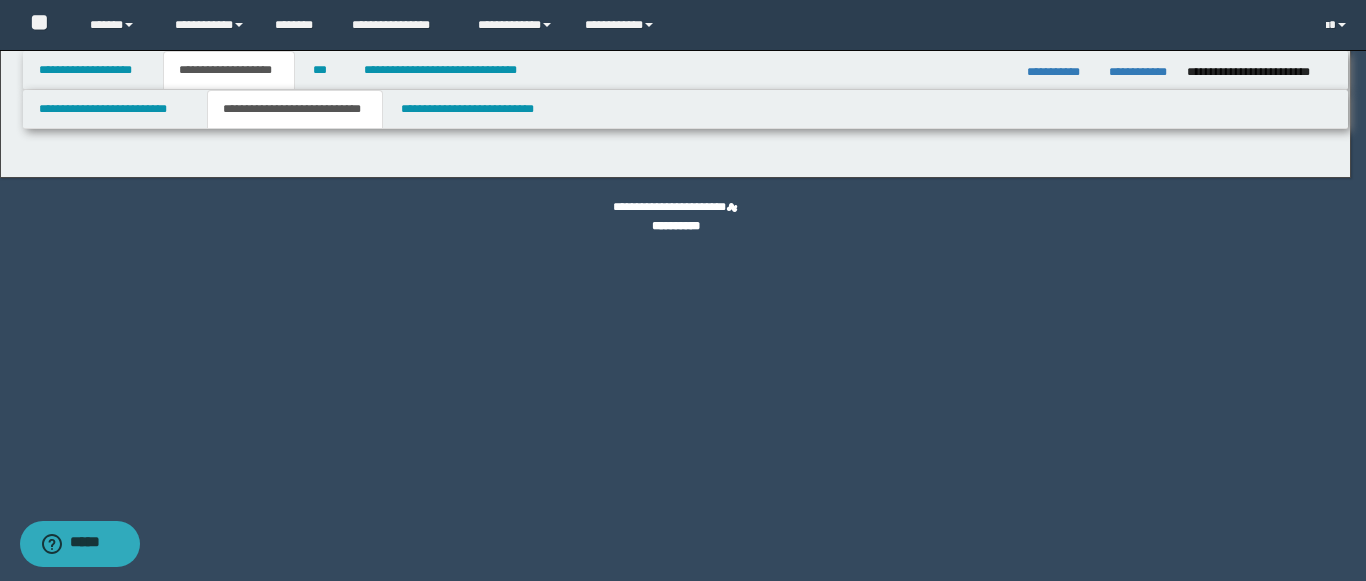 select on "*" 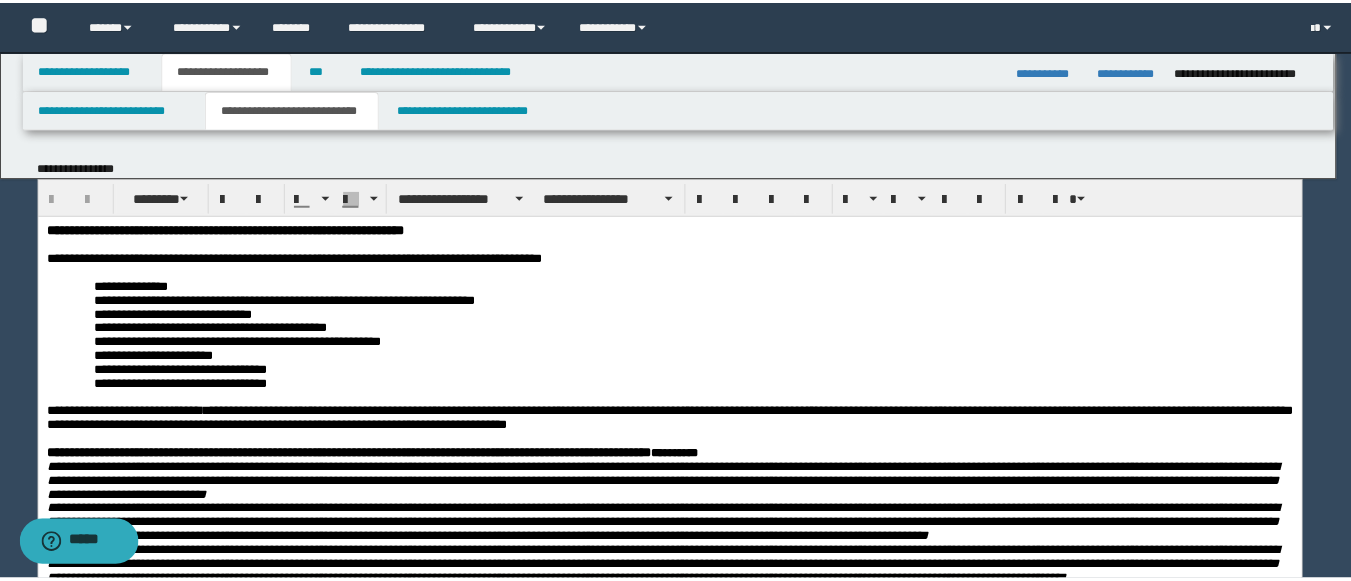 scroll, scrollTop: 0, scrollLeft: 0, axis: both 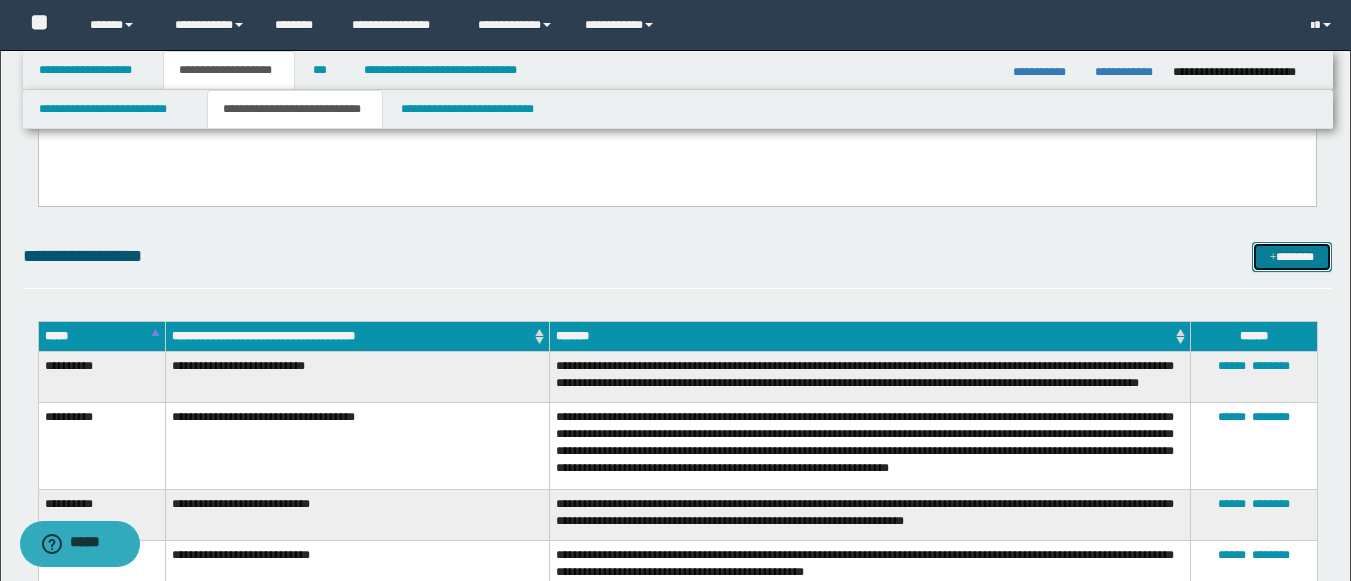click on "*******" at bounding box center [1292, 257] 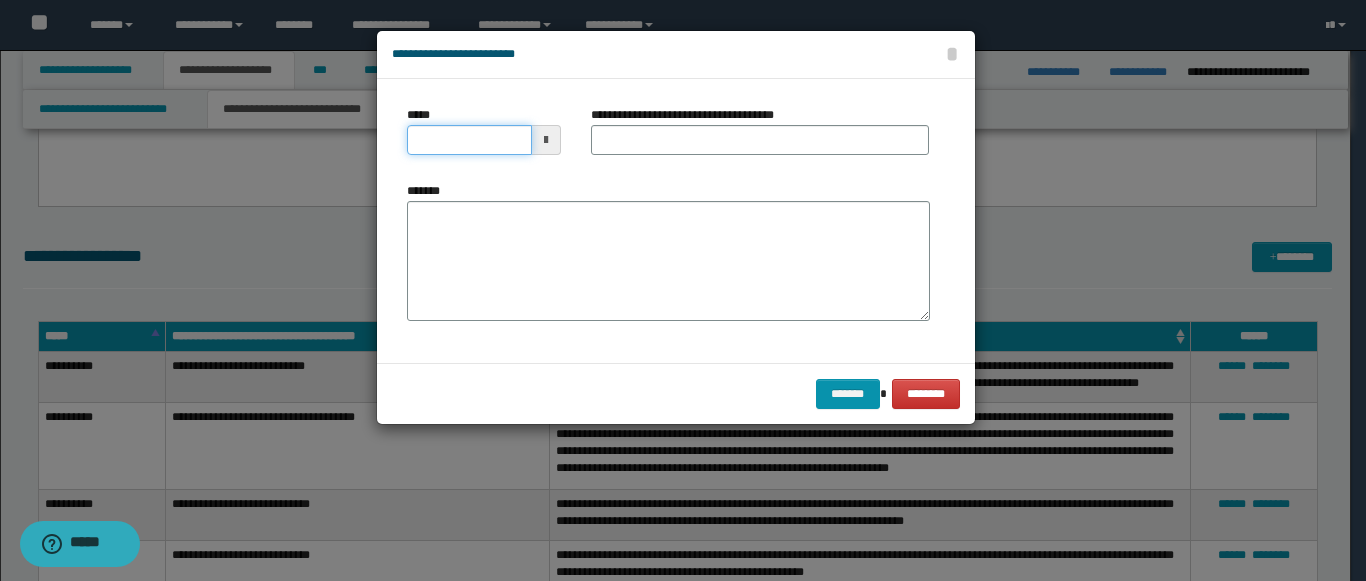click on "**********" at bounding box center (675, -2096) 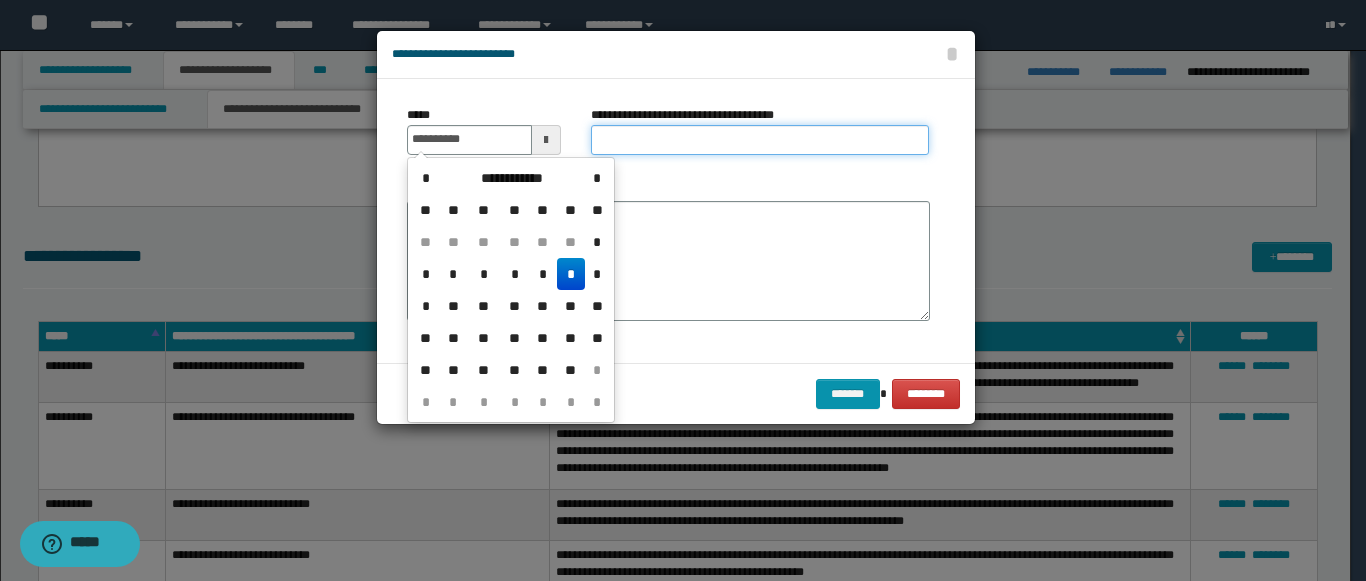 type on "**********" 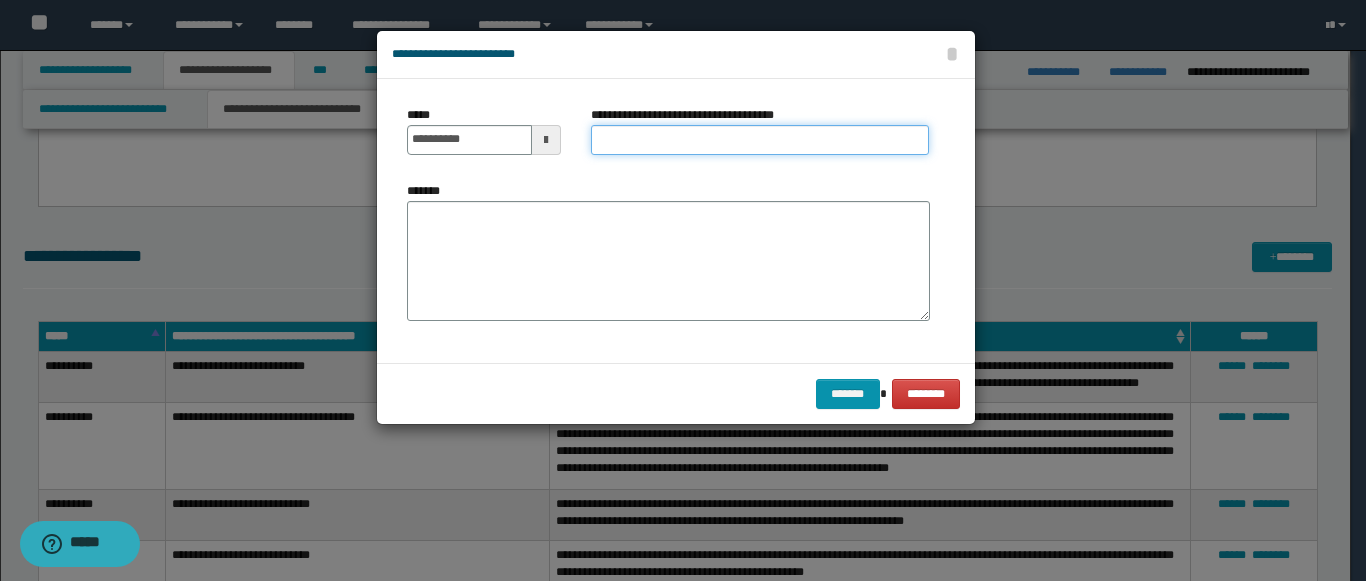 paste on "**********" 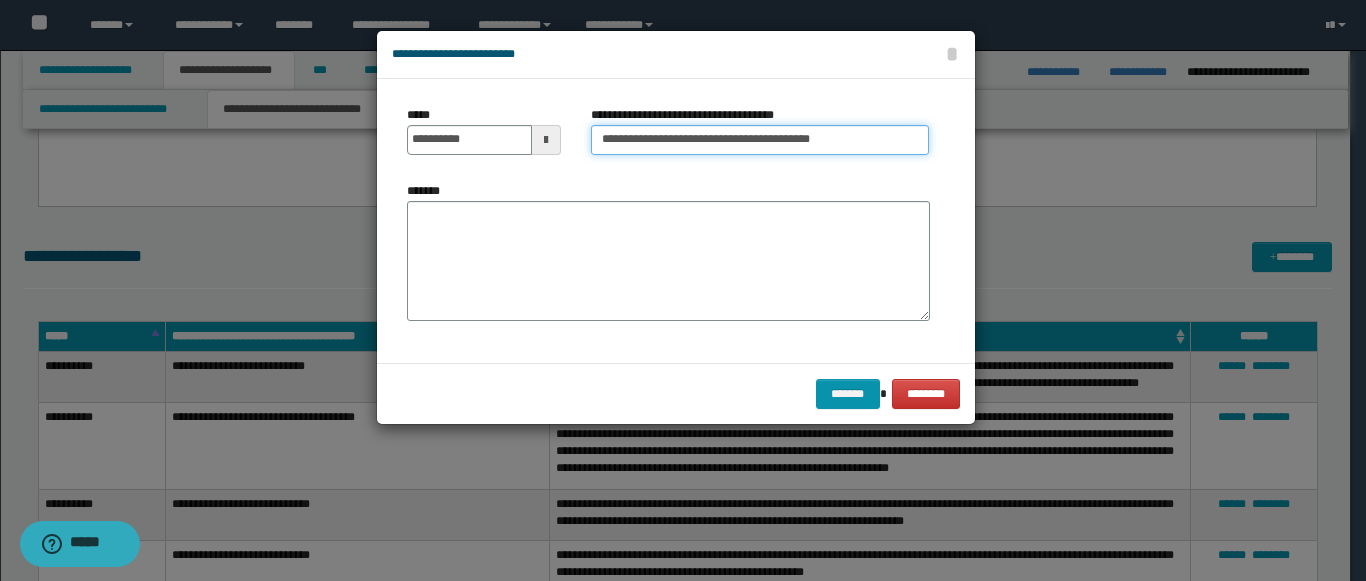 type on "**********" 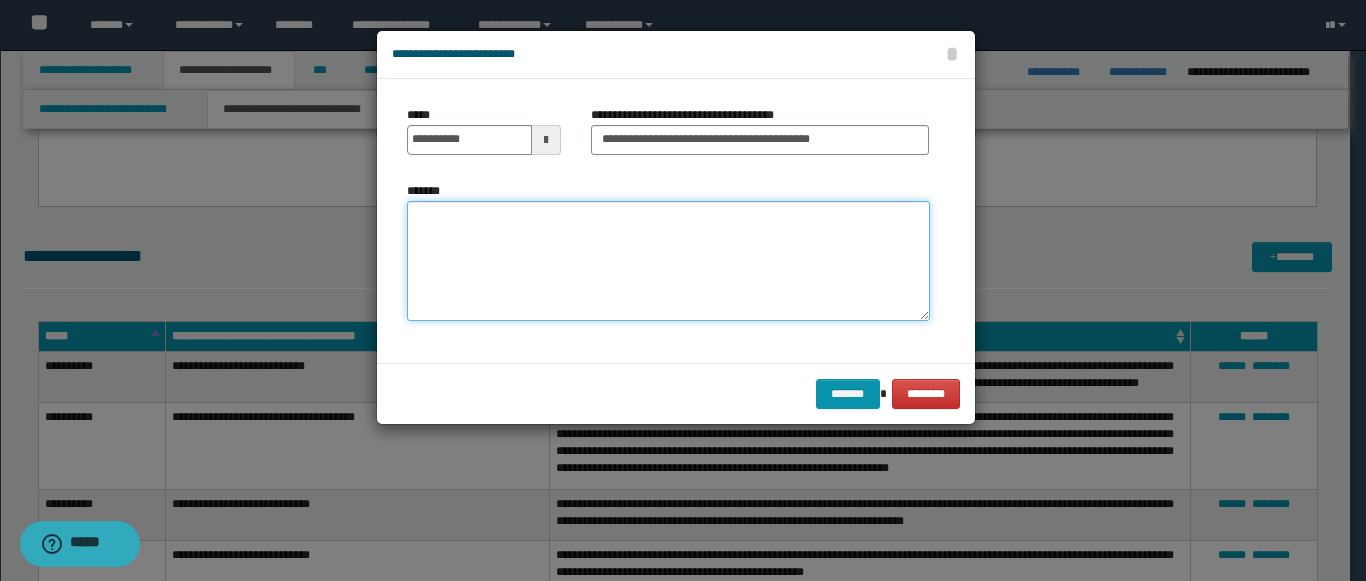 paste on "**********" 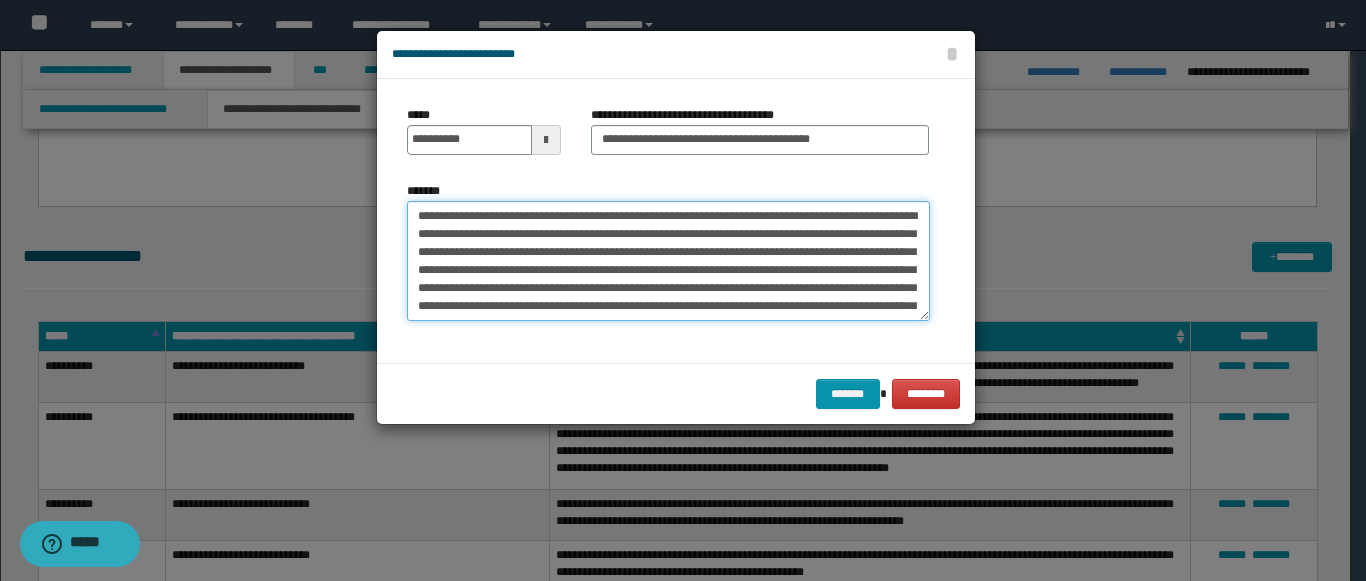 scroll, scrollTop: 84, scrollLeft: 0, axis: vertical 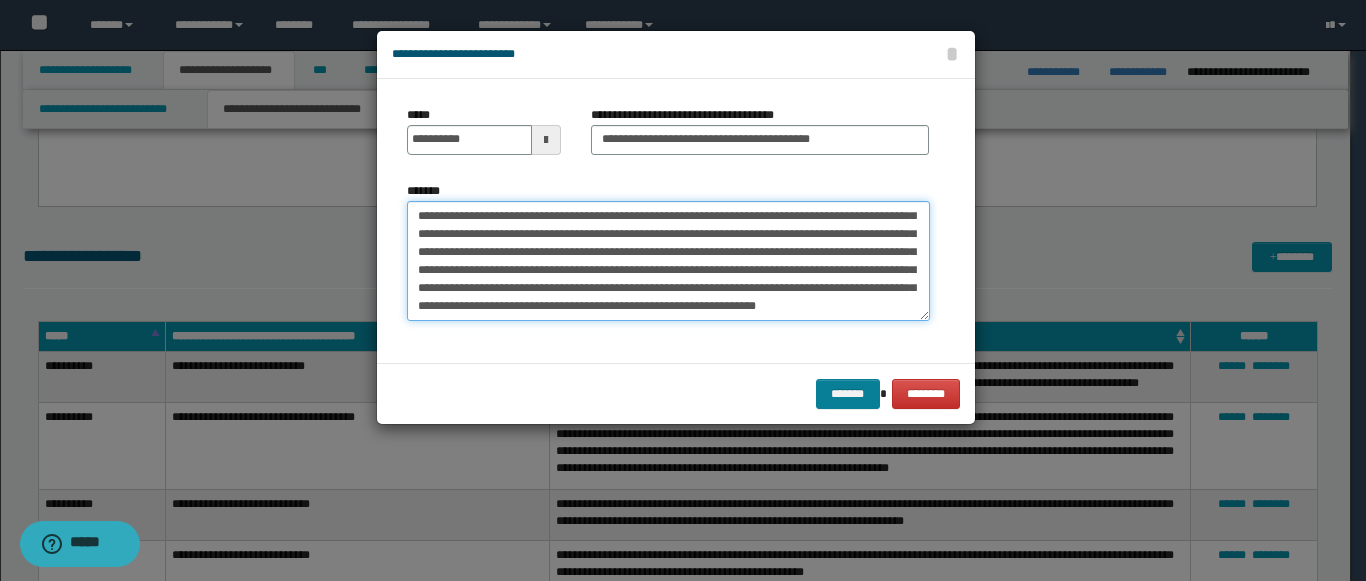 type on "**********" 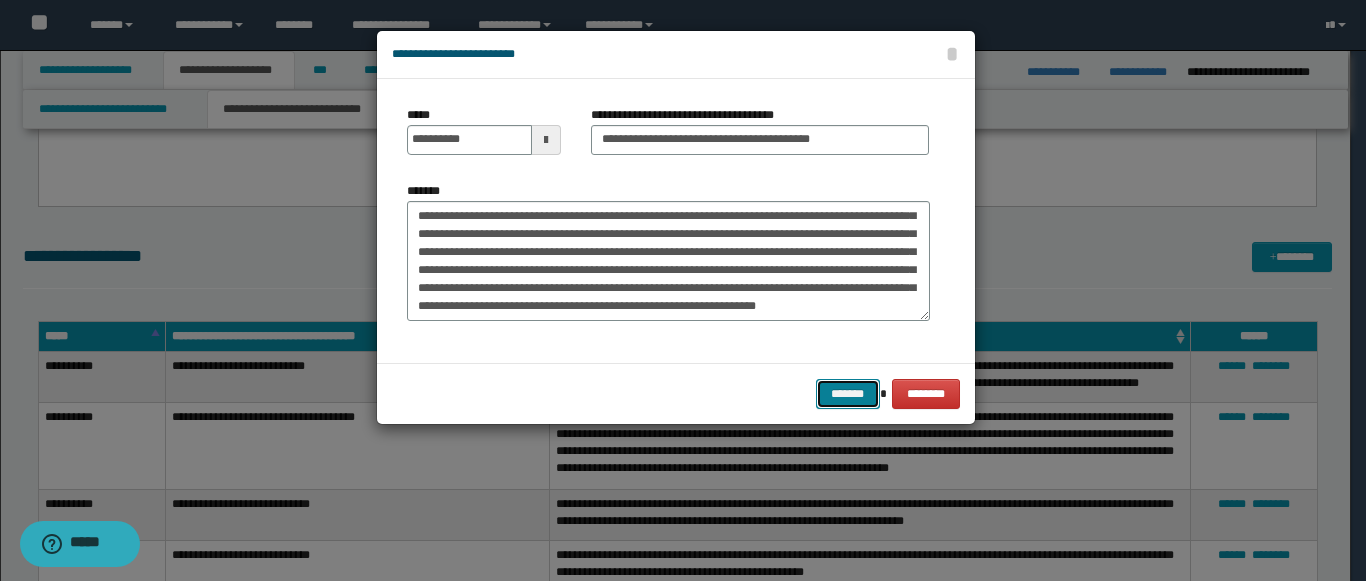 click on "*******" at bounding box center (848, 394) 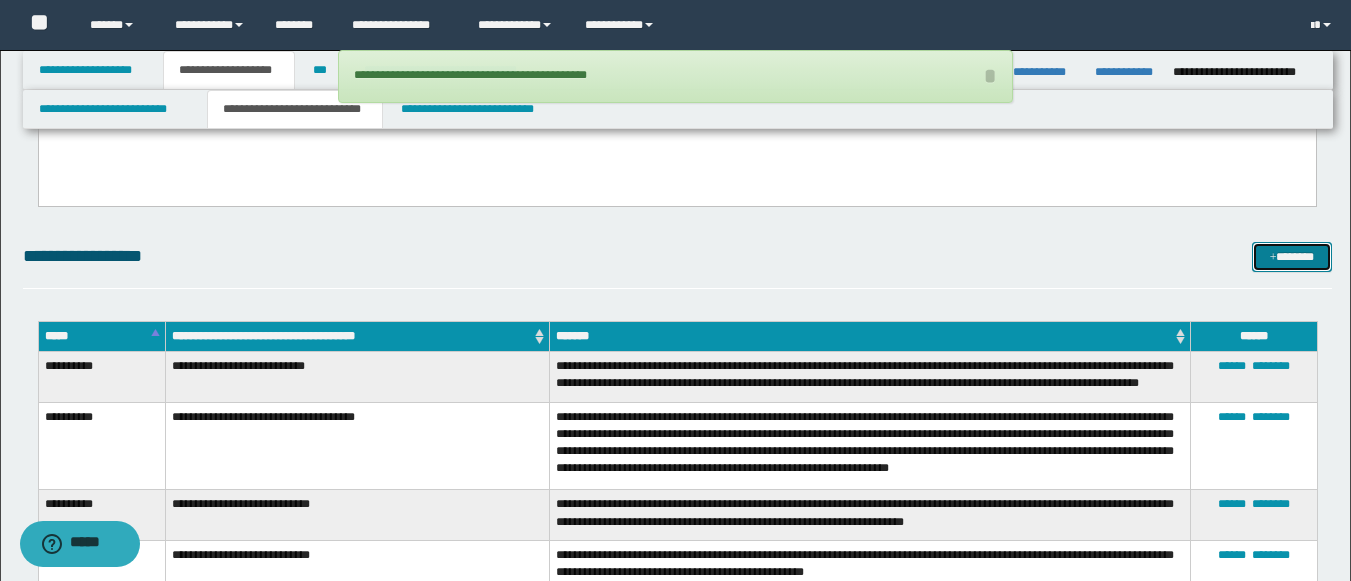 click on "*******" at bounding box center [1292, 257] 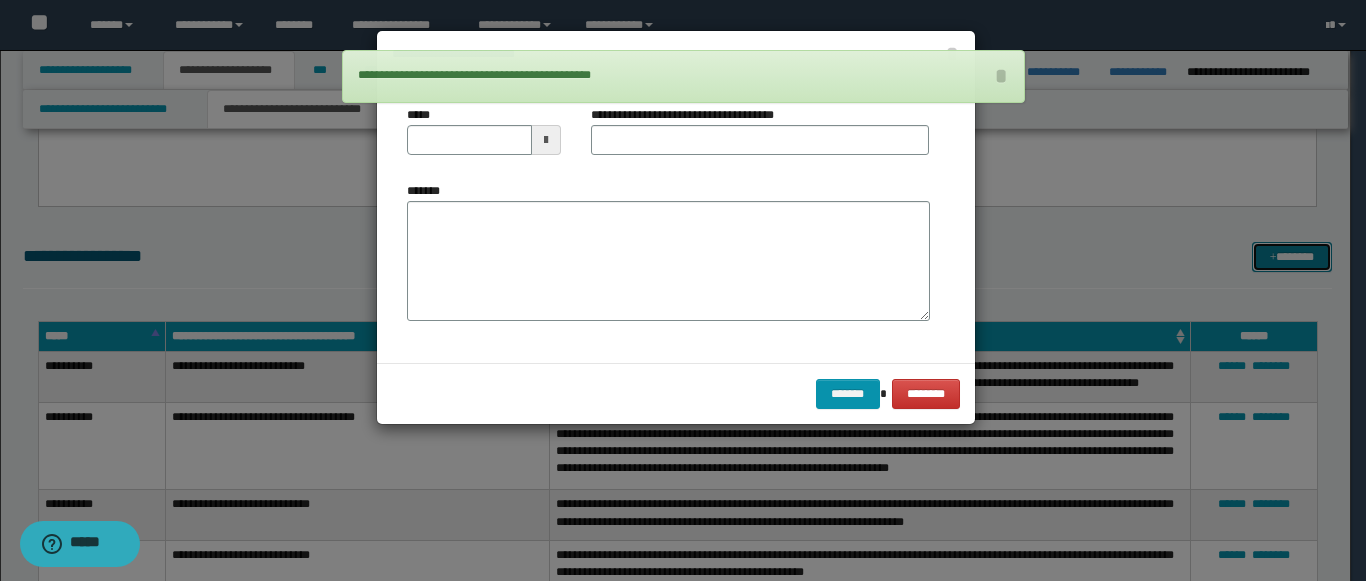 scroll, scrollTop: 0, scrollLeft: 0, axis: both 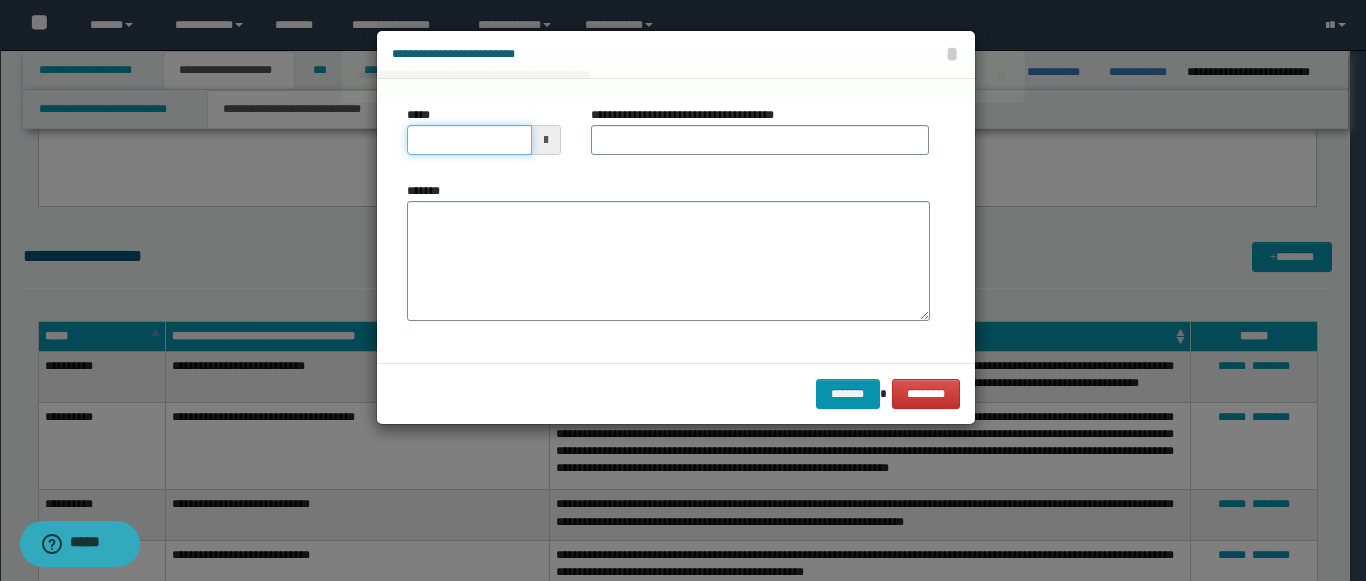click on "*****" at bounding box center [469, 140] 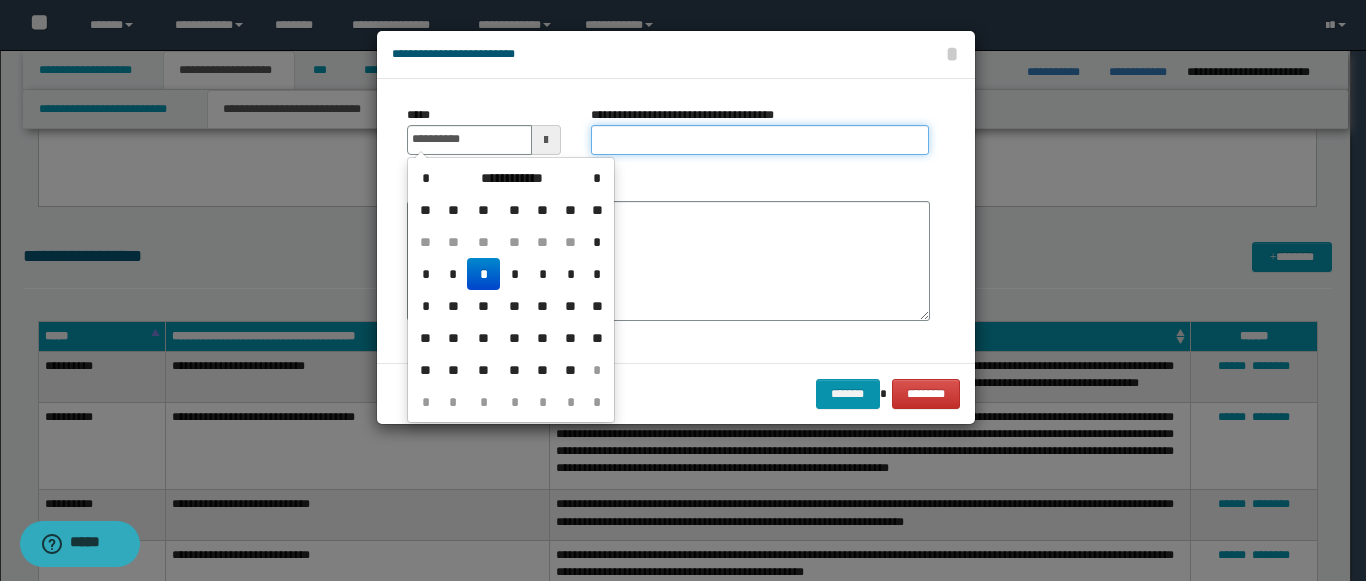 type on "**********" 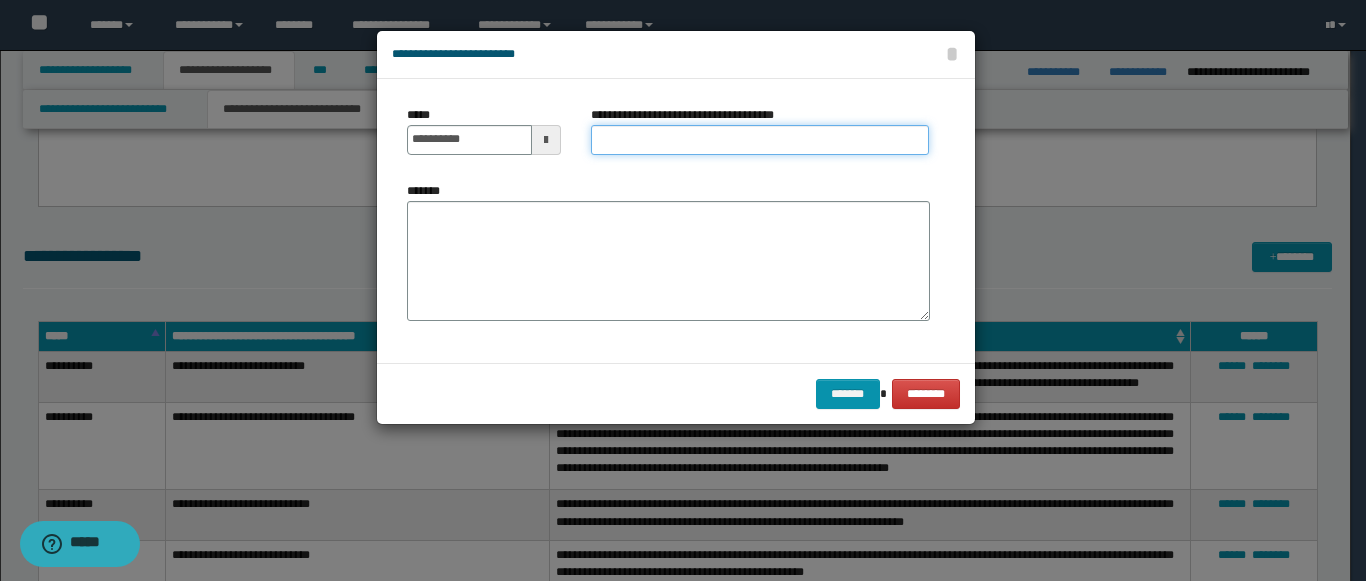 paste on "**********" 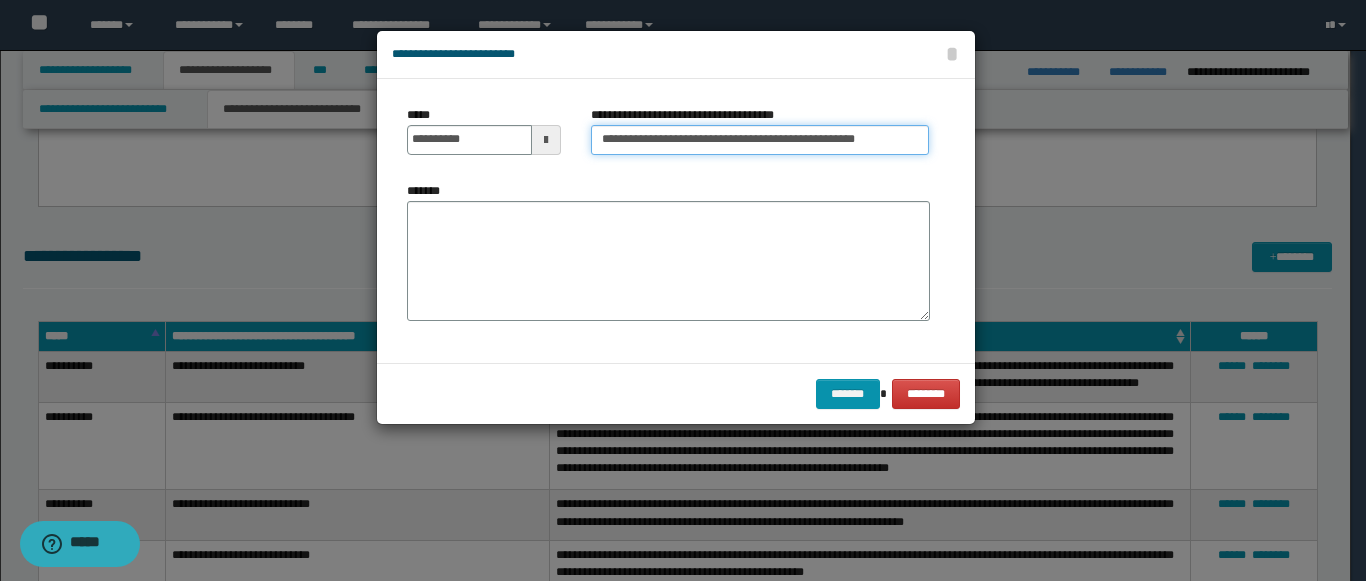 type on "**********" 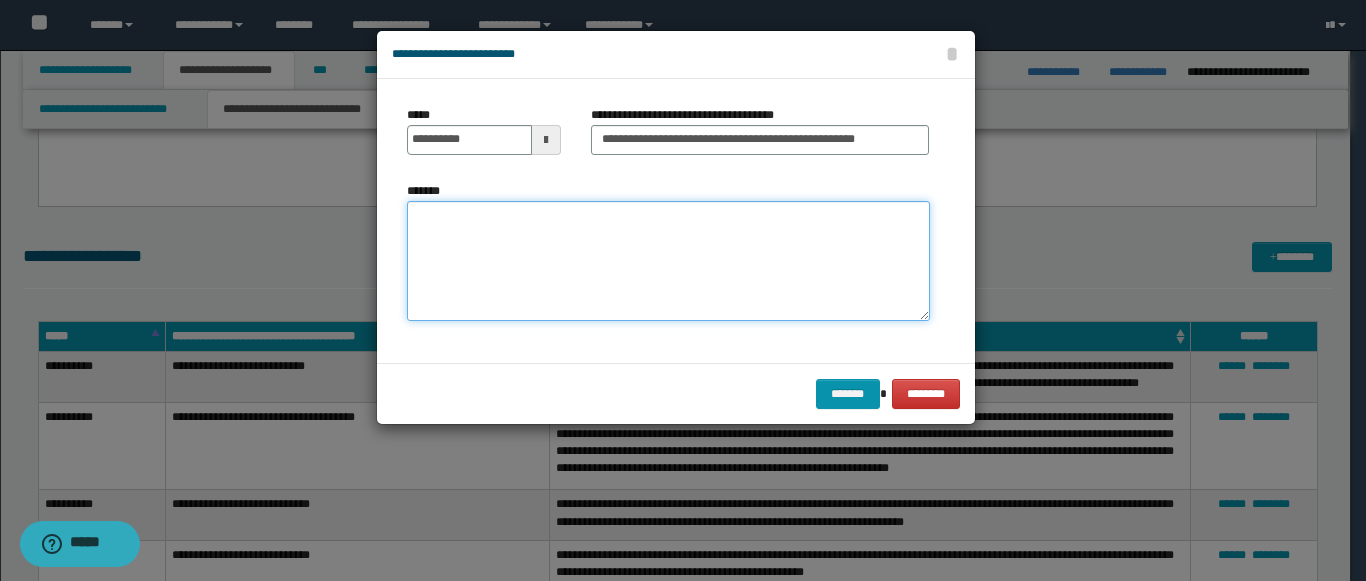 paste on "**********" 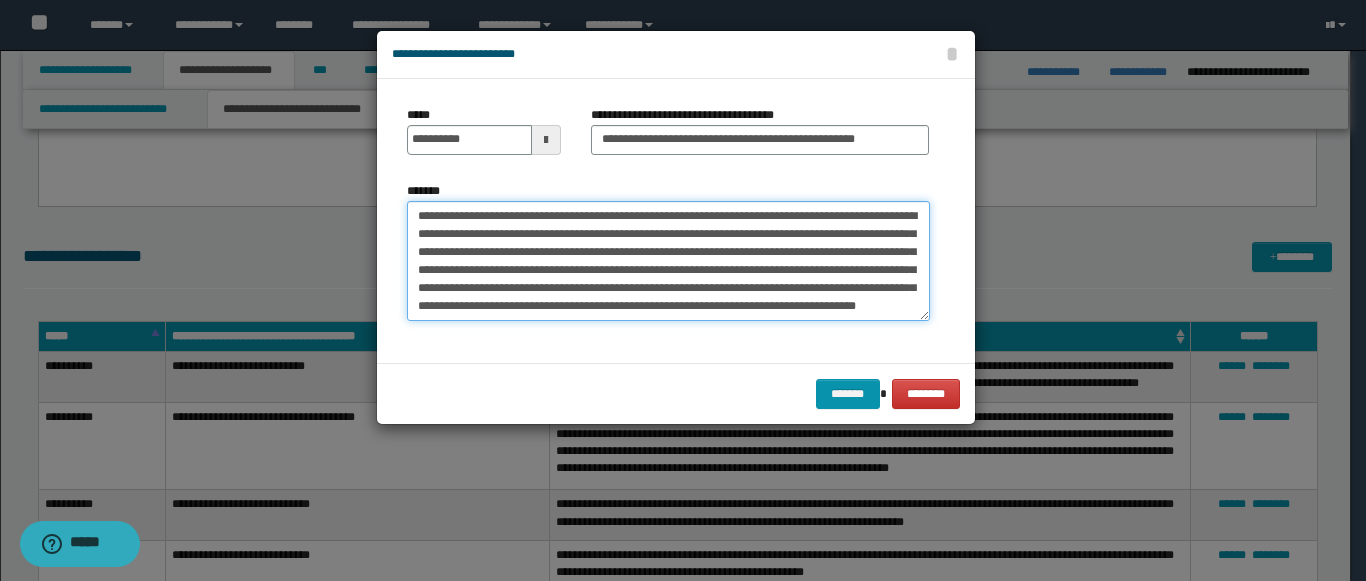 scroll, scrollTop: 12, scrollLeft: 0, axis: vertical 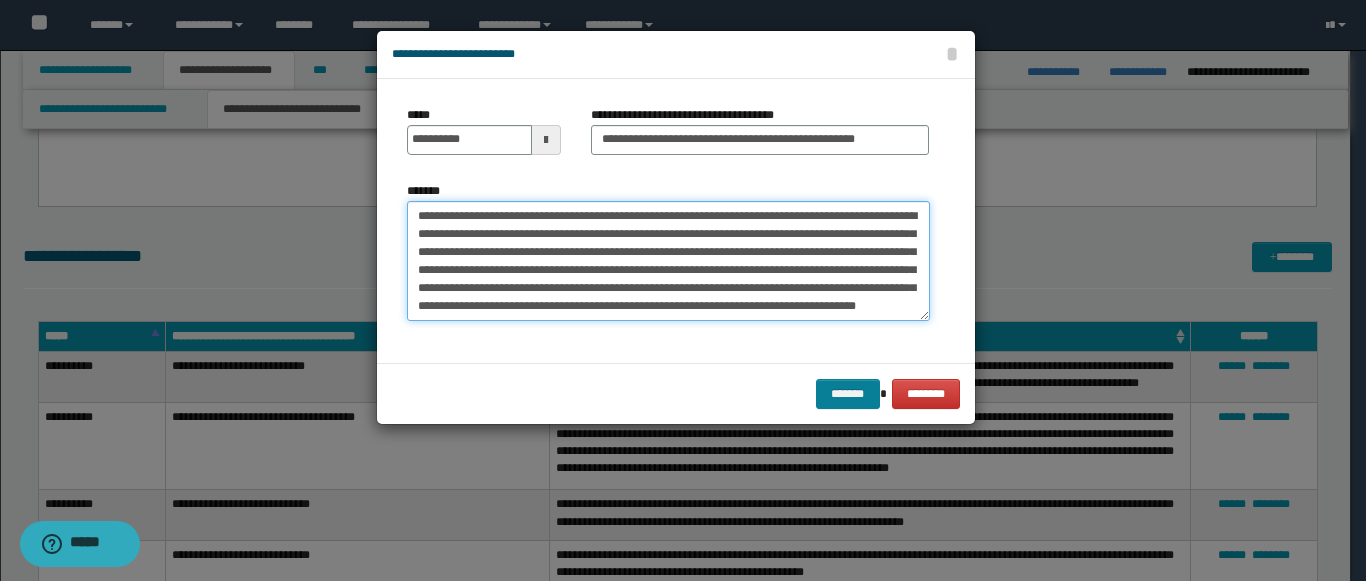 type on "**********" 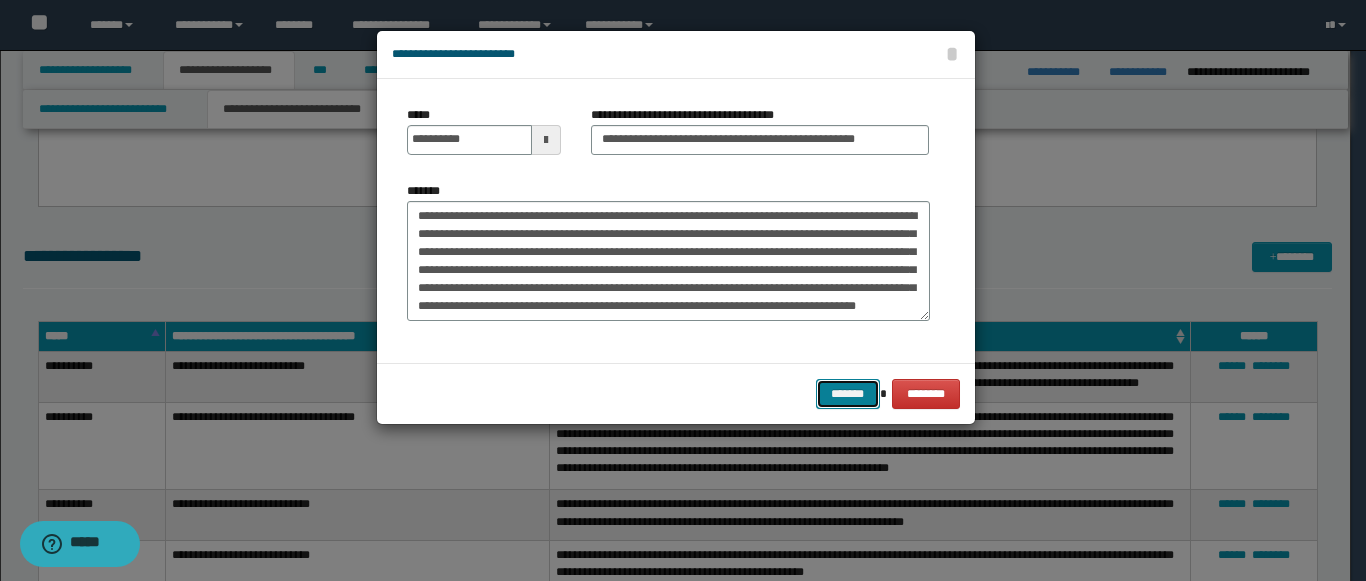 click on "*******" at bounding box center [848, 394] 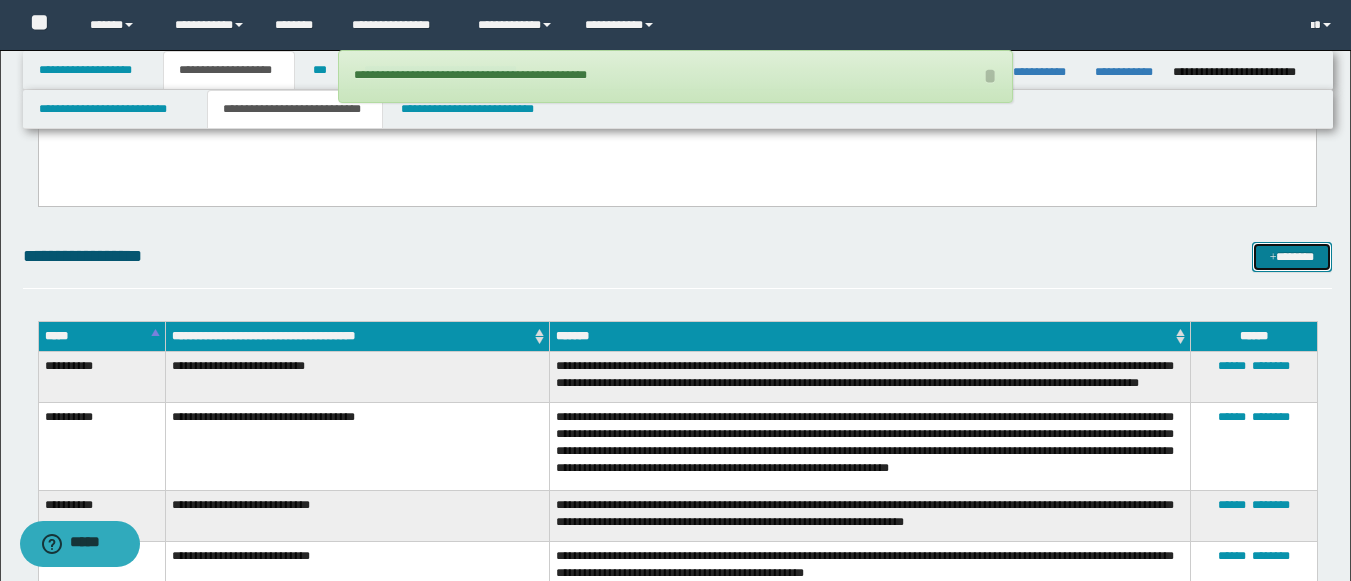 click on "*******" at bounding box center [1292, 257] 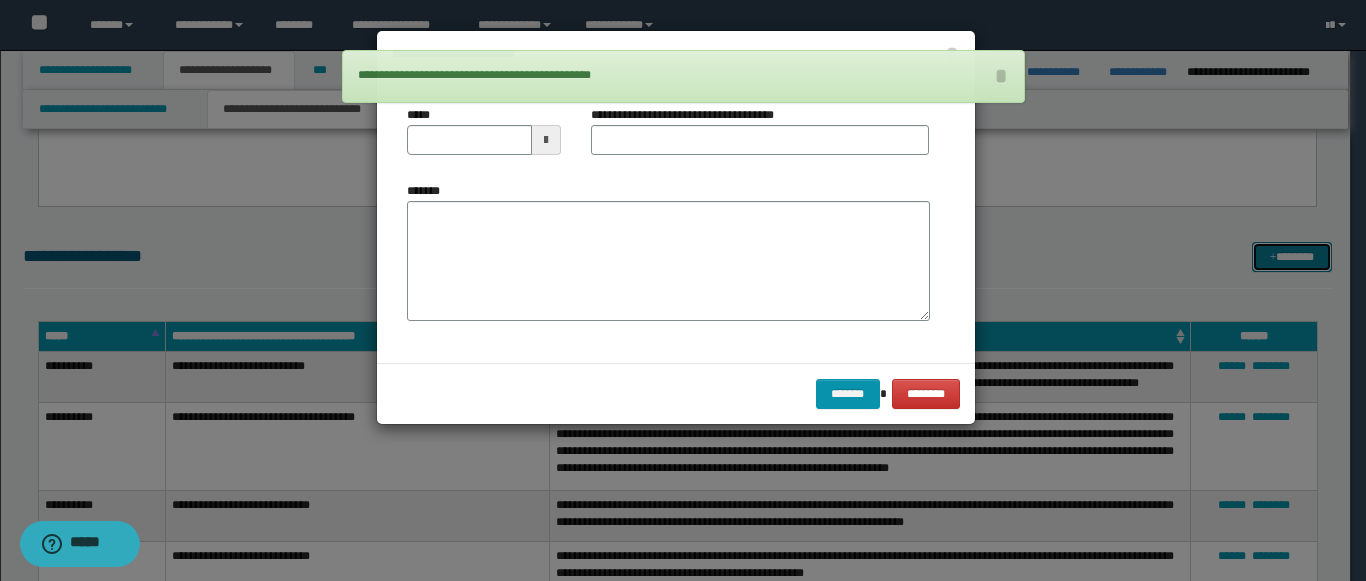 scroll, scrollTop: 0, scrollLeft: 0, axis: both 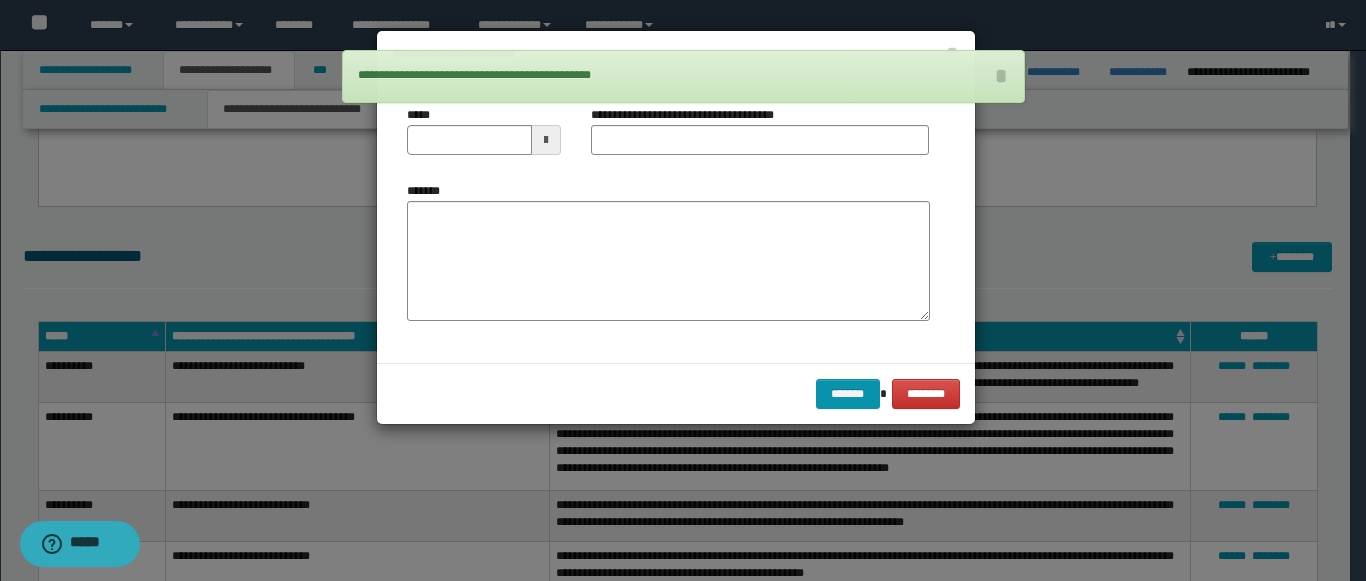 click on "*****" at bounding box center [484, 138] 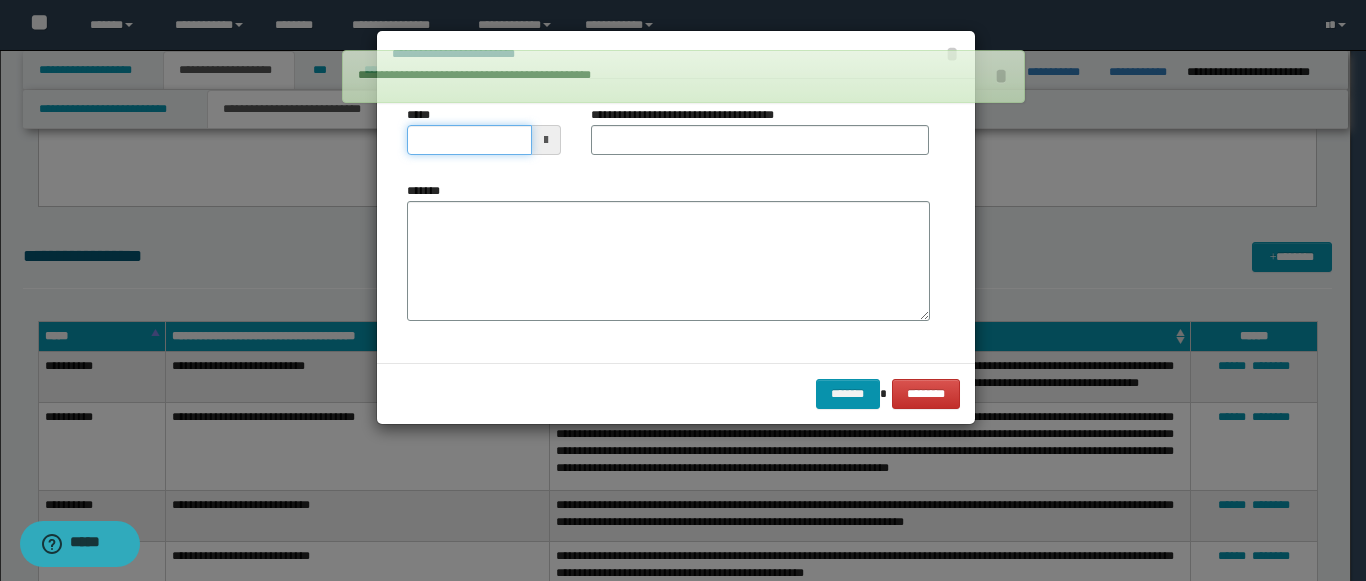 click on "*****" at bounding box center [469, 140] 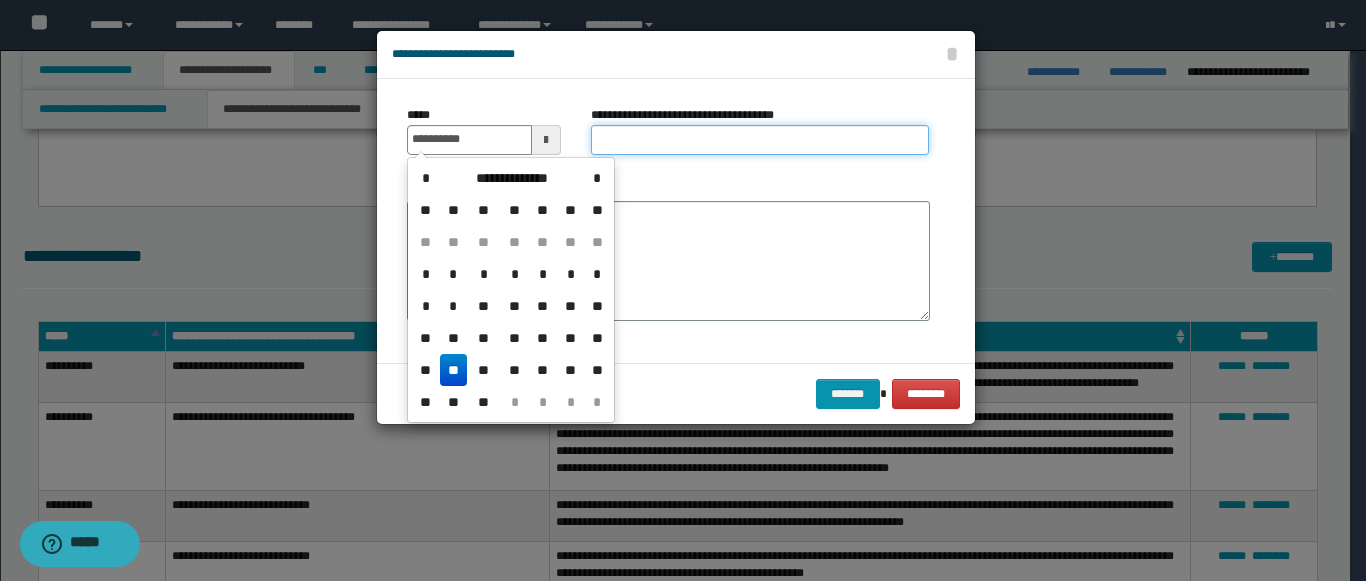 type on "**********" 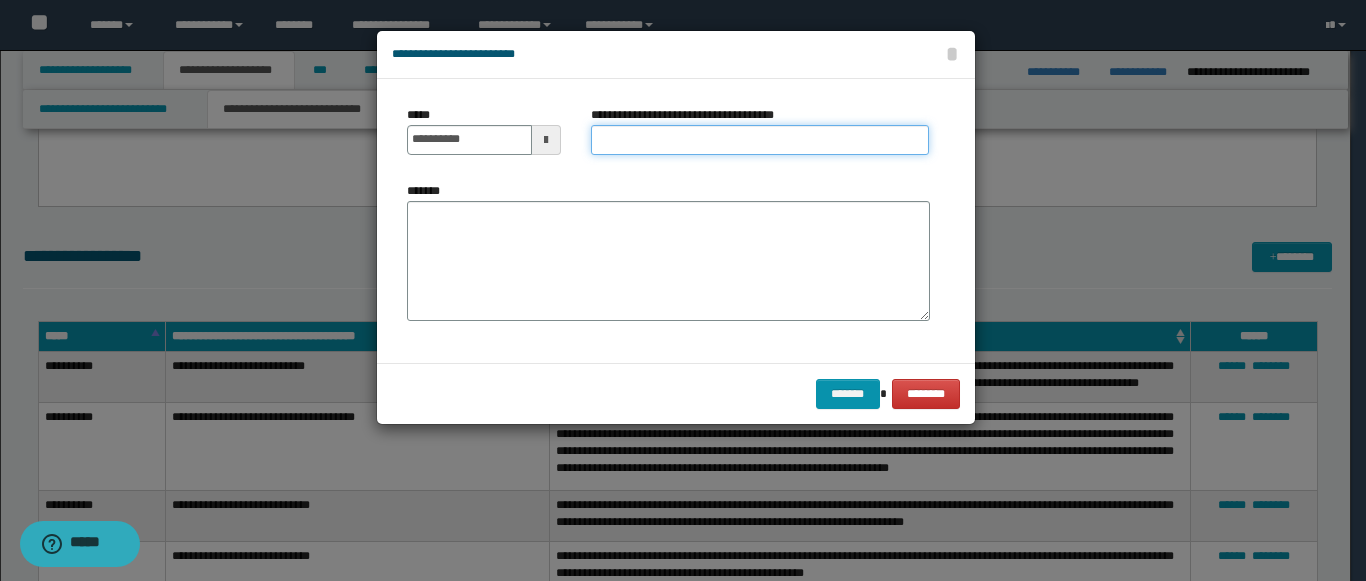 paste on "**********" 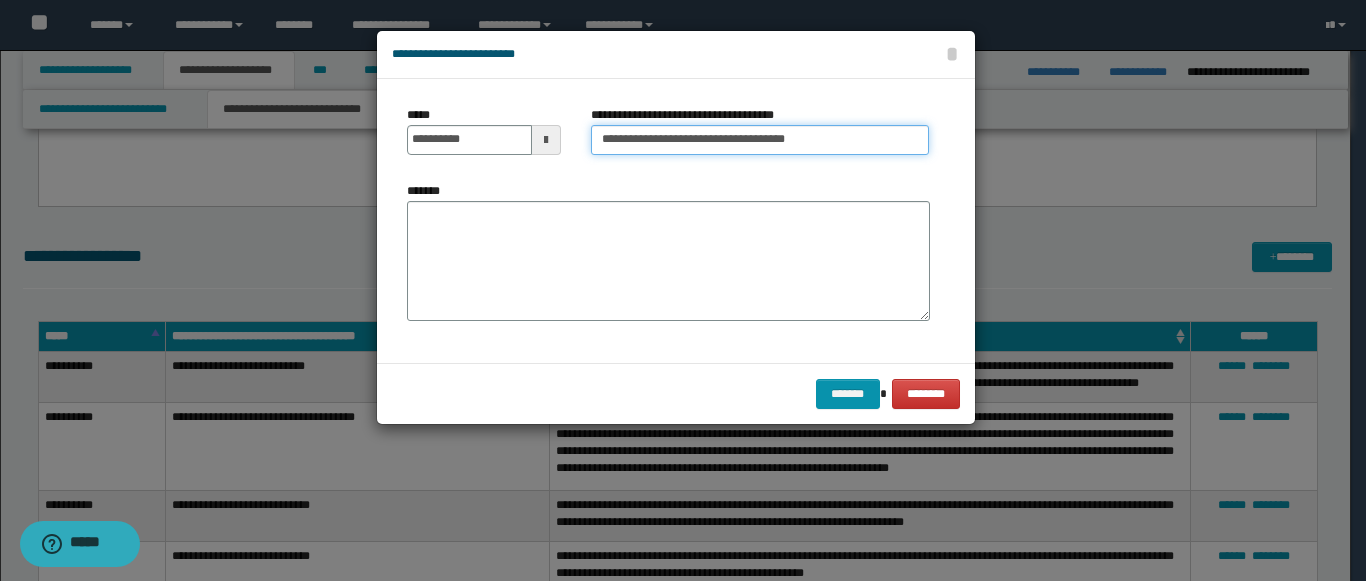 type on "**********" 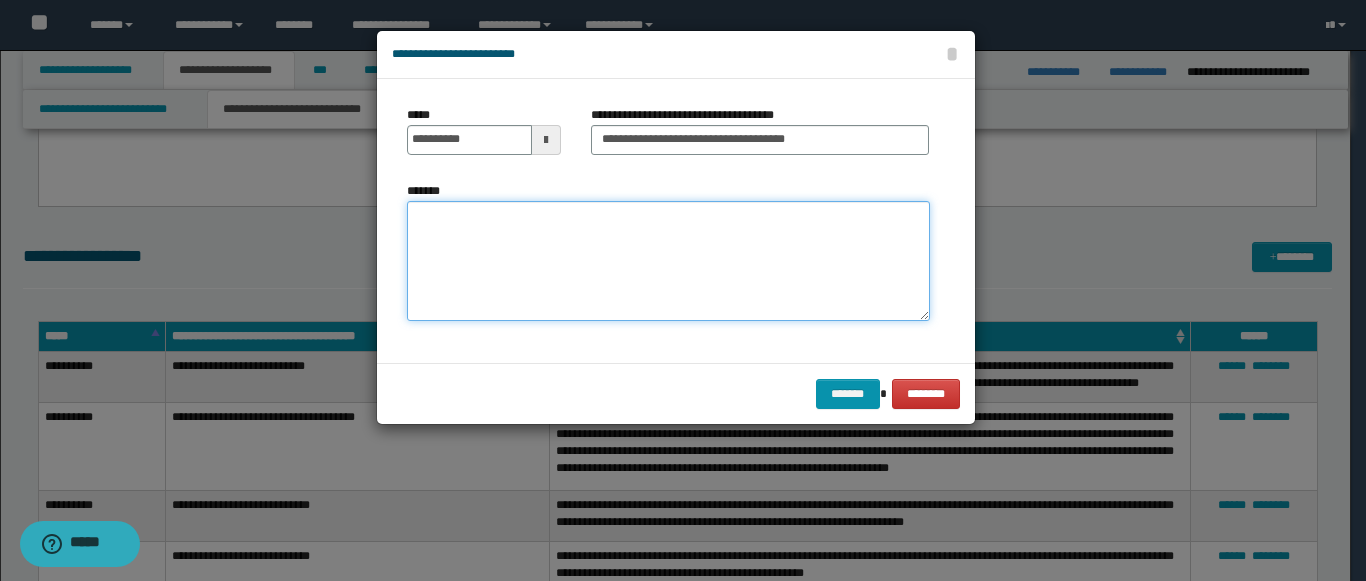 paste on "**********" 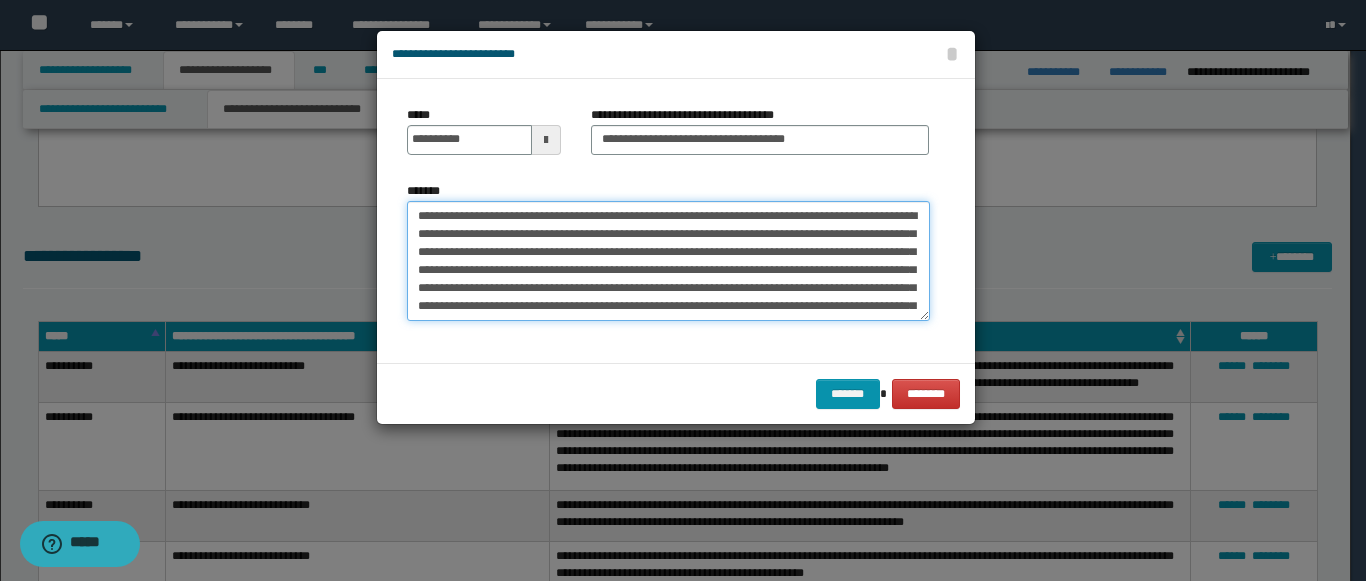 scroll, scrollTop: 66, scrollLeft: 0, axis: vertical 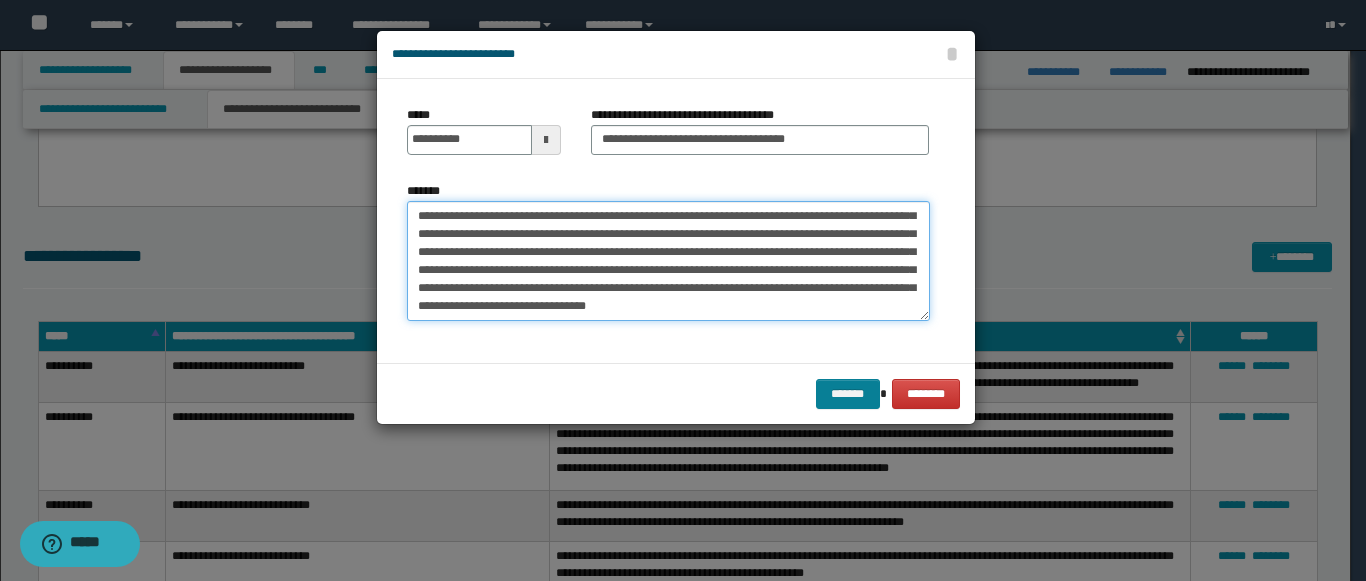 type on "**********" 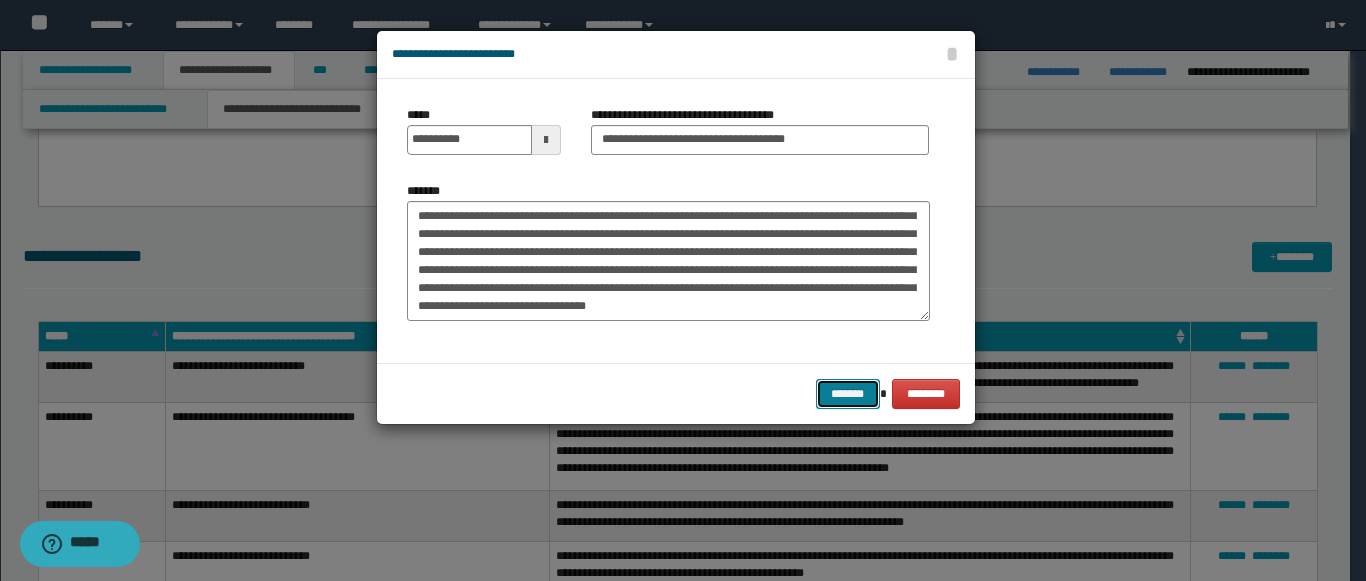 click on "*******" at bounding box center (848, 394) 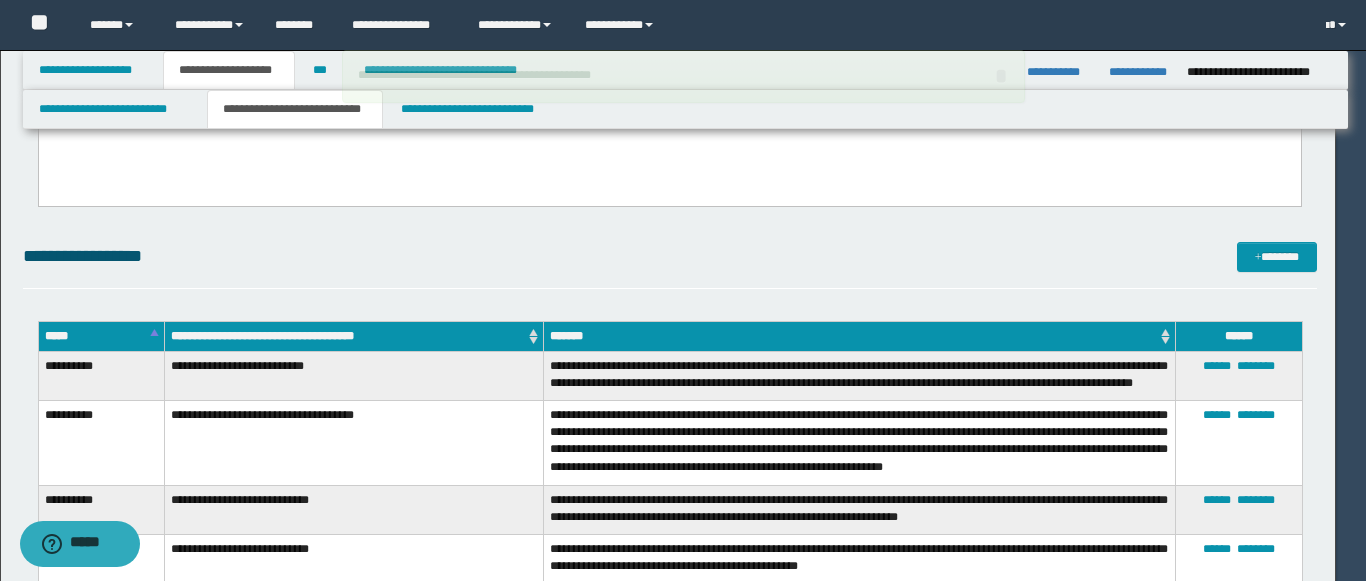 type 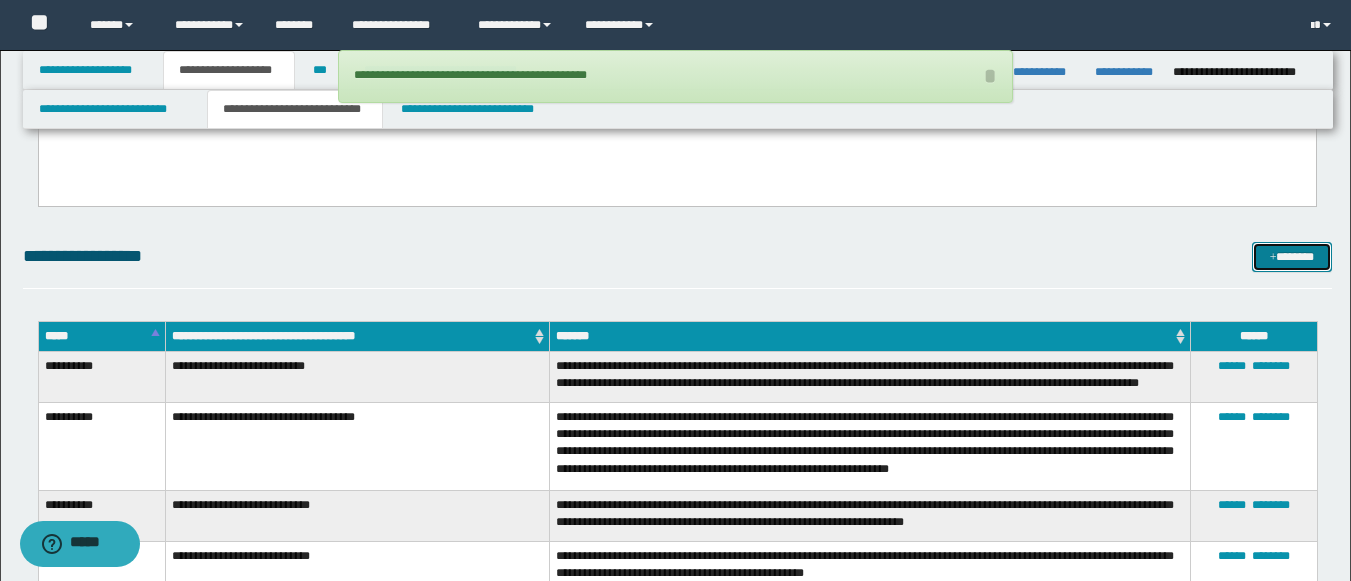 click at bounding box center (1273, 258) 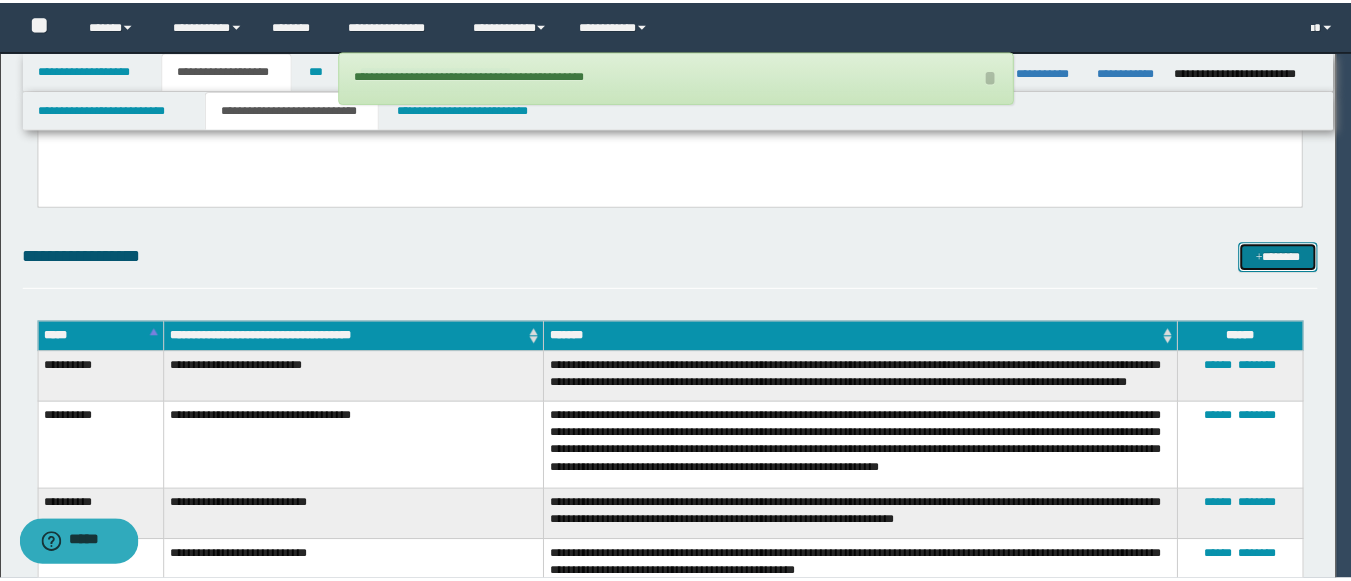 scroll, scrollTop: 0, scrollLeft: 0, axis: both 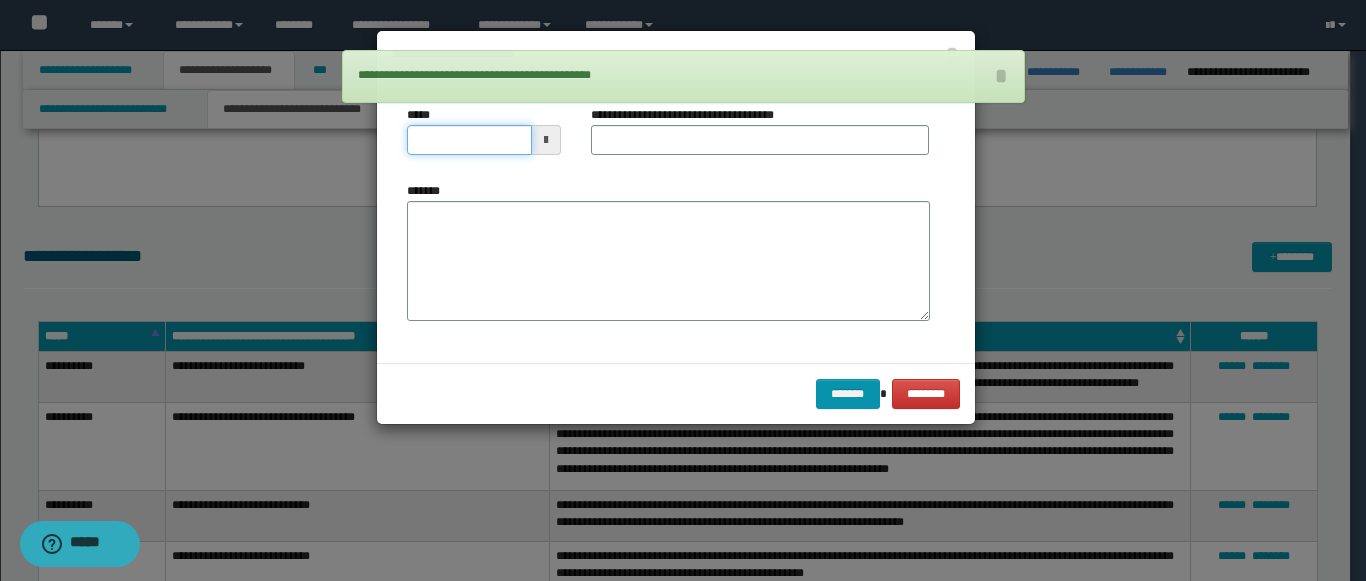 click on "*****" at bounding box center (469, 140) 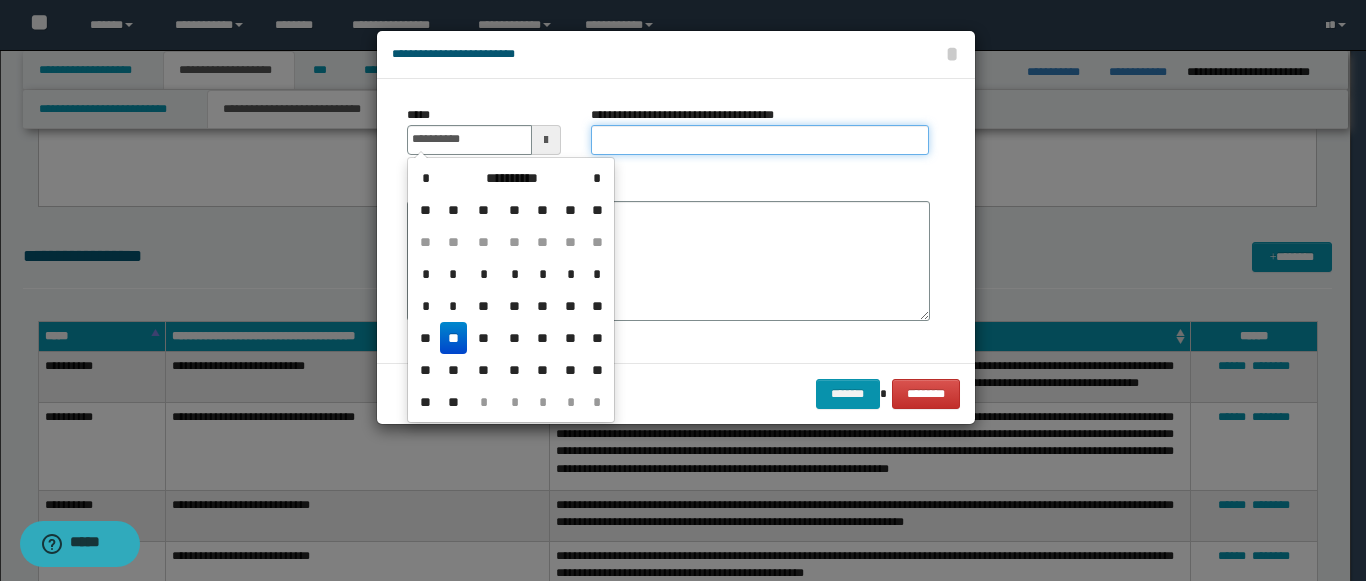 type on "**********" 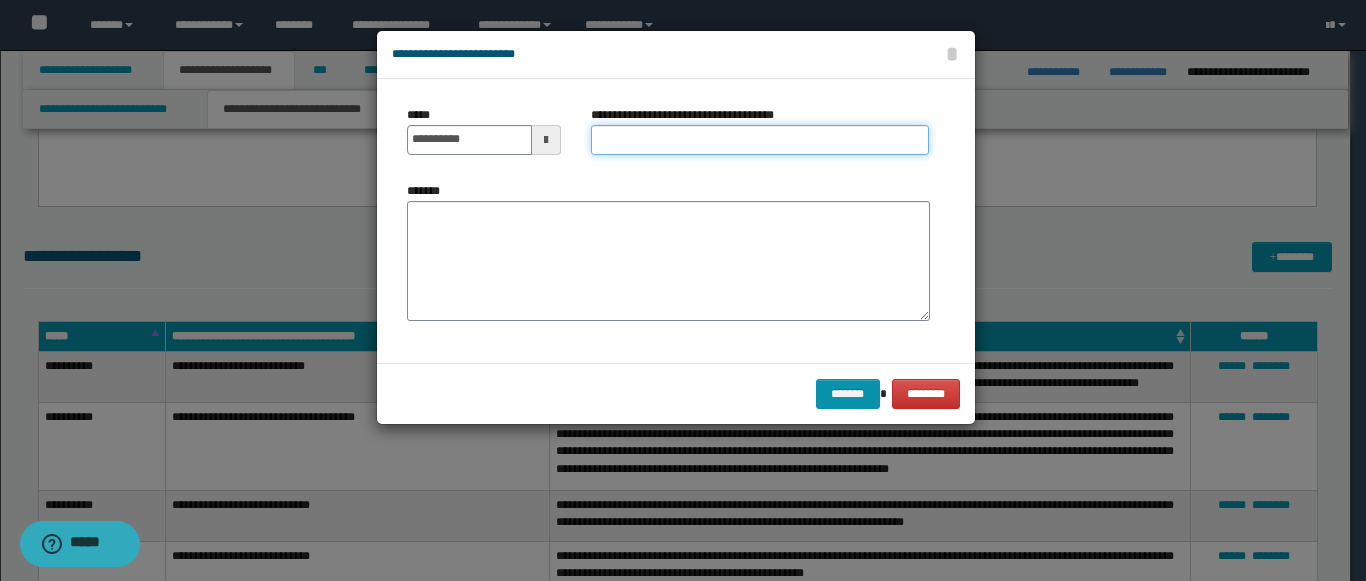 paste on "**********" 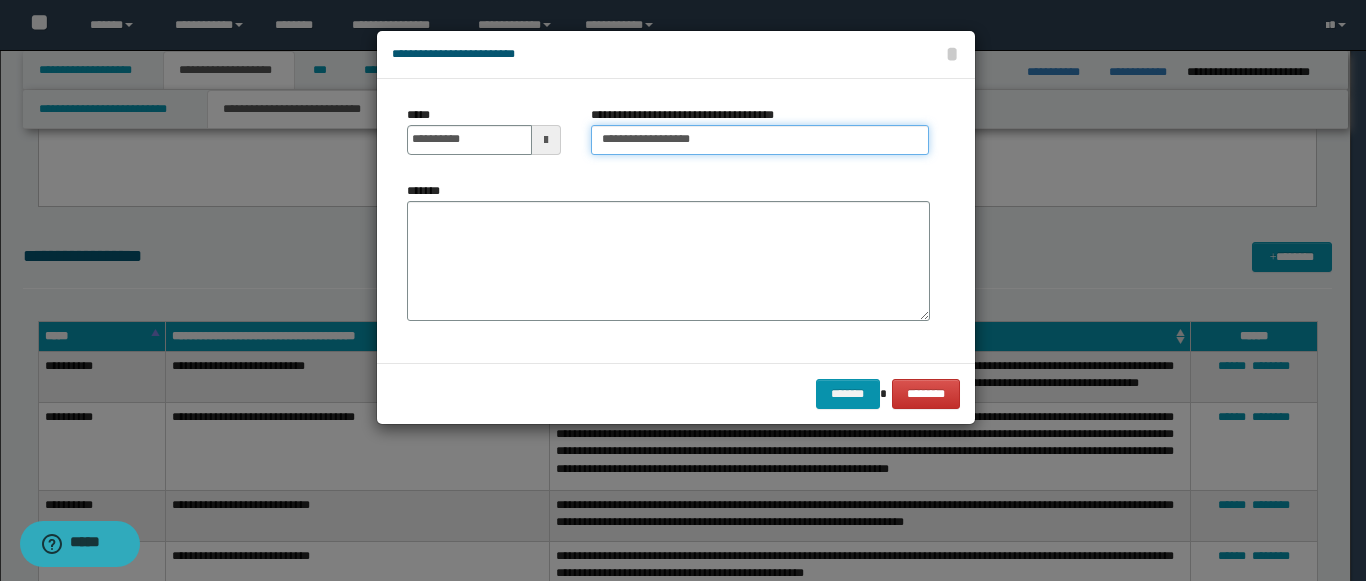 type on "**********" 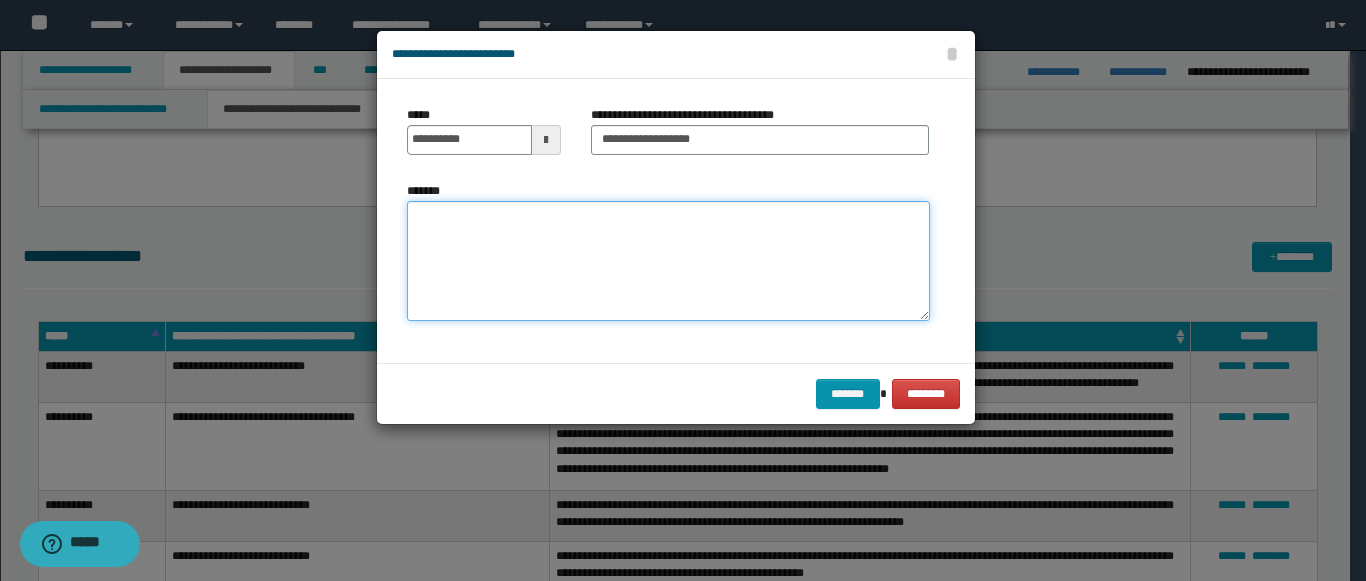 paste on "**********" 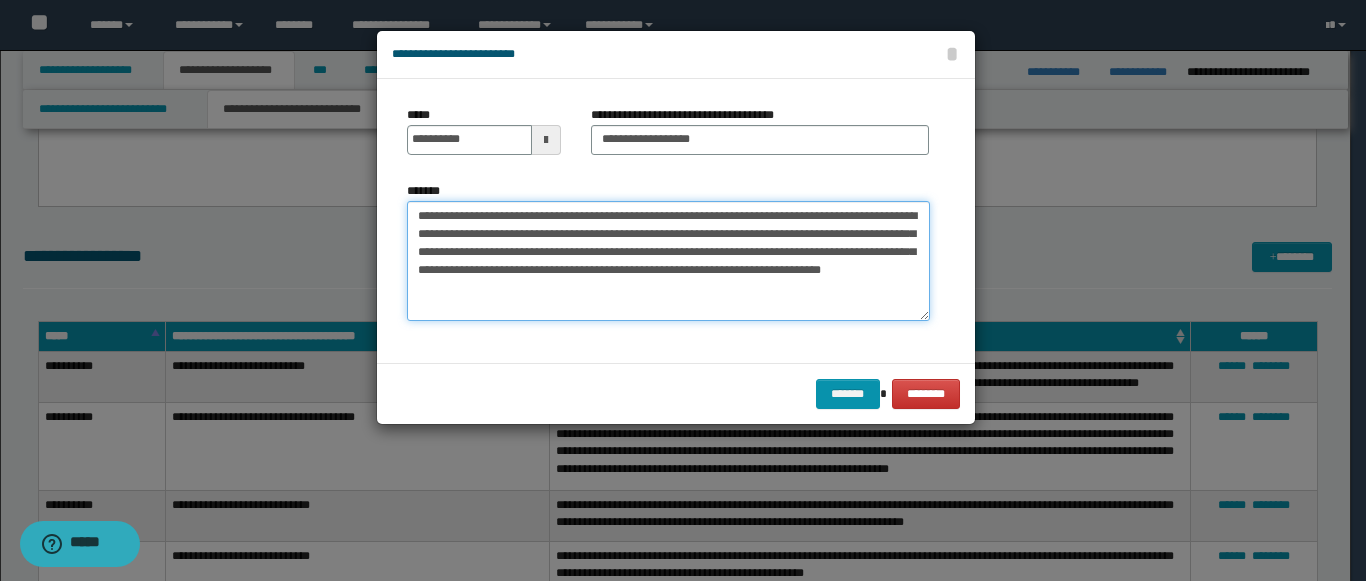 type on "**********" 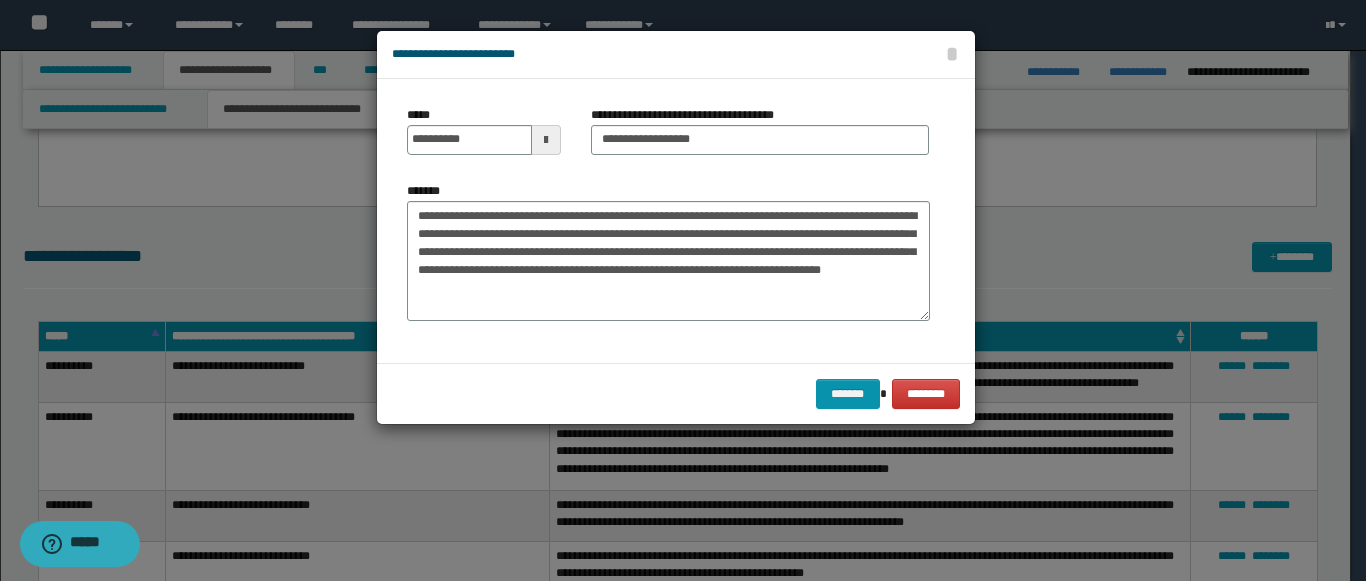 click on "*******
********" at bounding box center [676, 393] 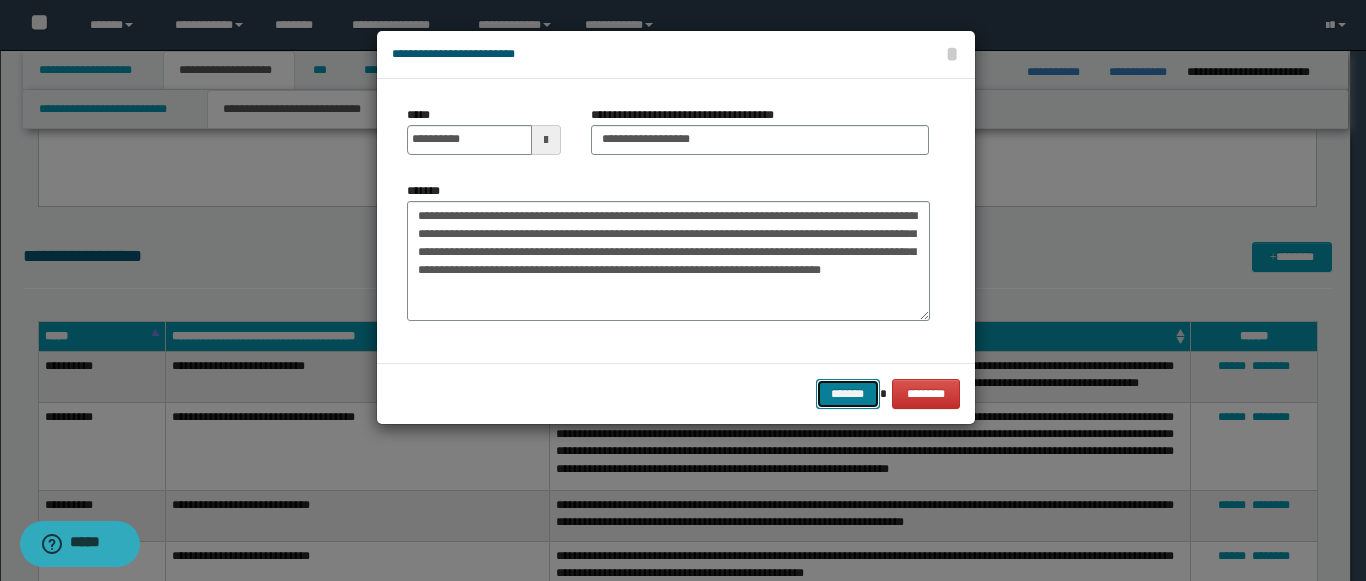 click on "*******" at bounding box center (848, 394) 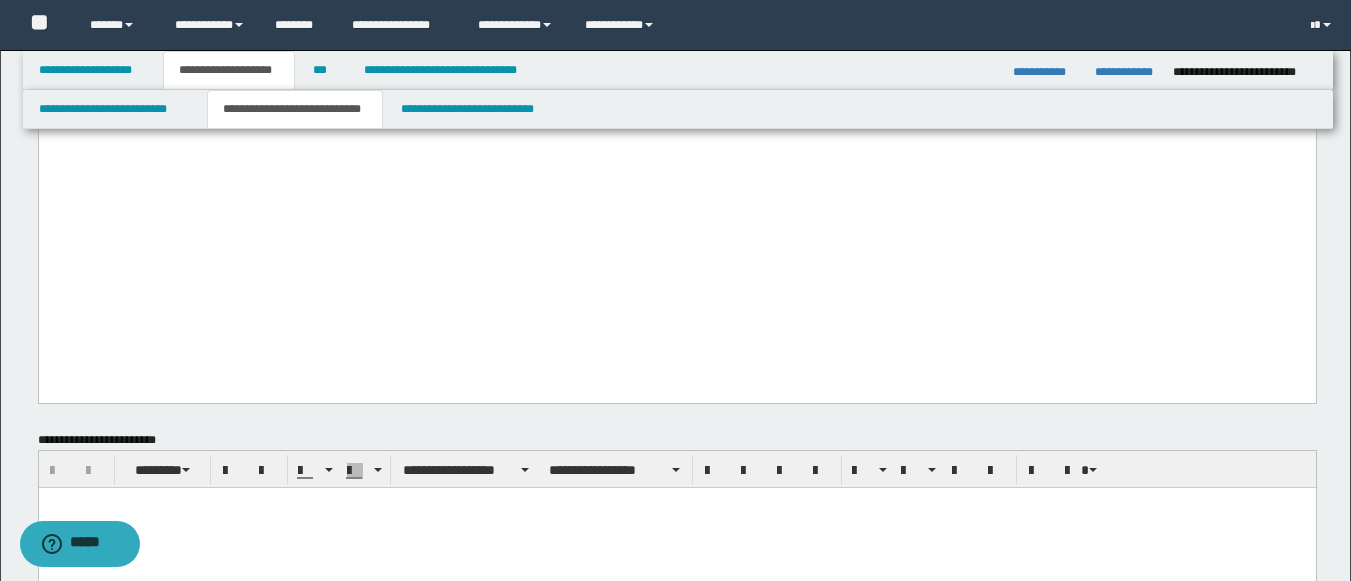 scroll, scrollTop: 1932, scrollLeft: 0, axis: vertical 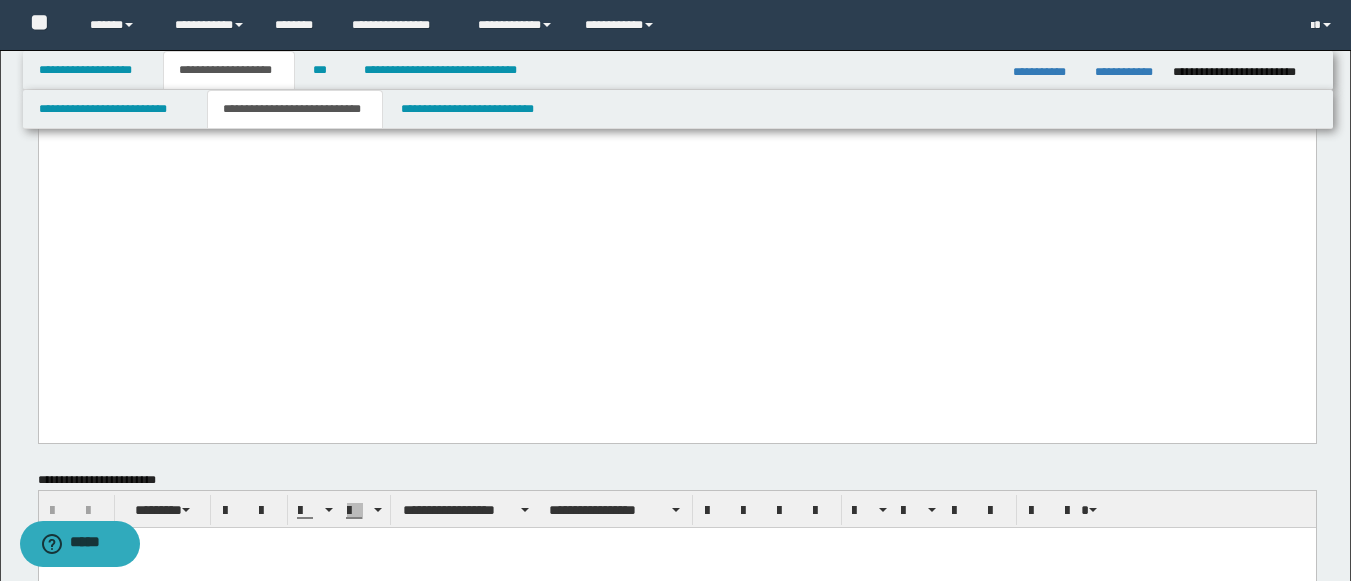 click on "**********" at bounding box center (676, -10) 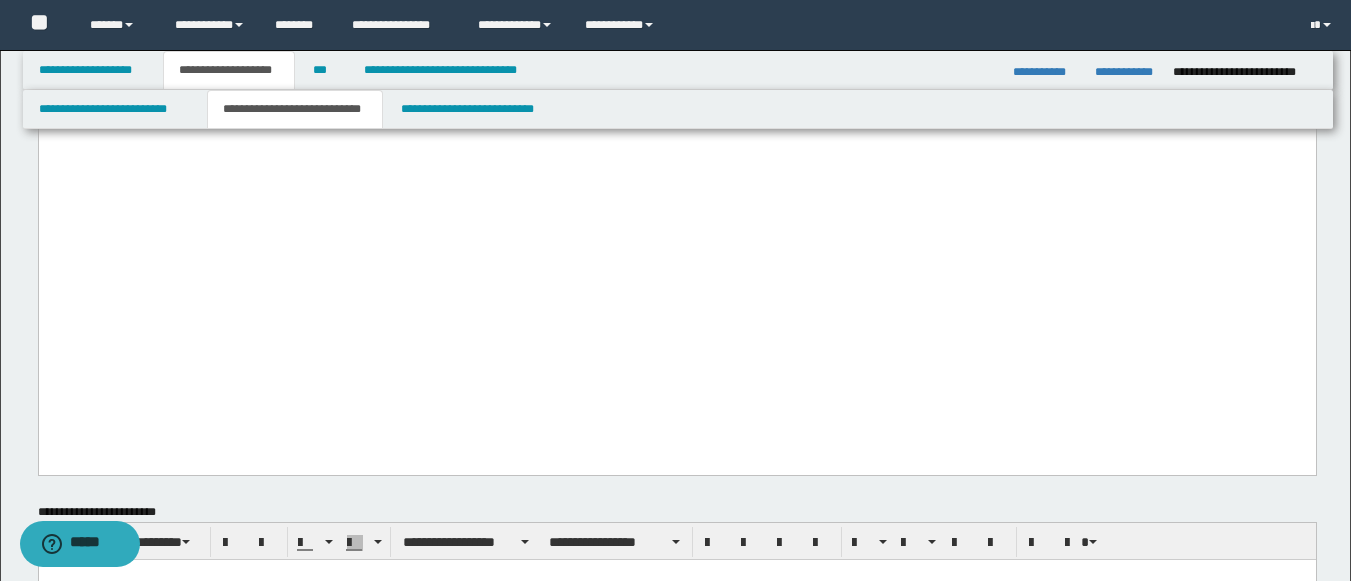 type 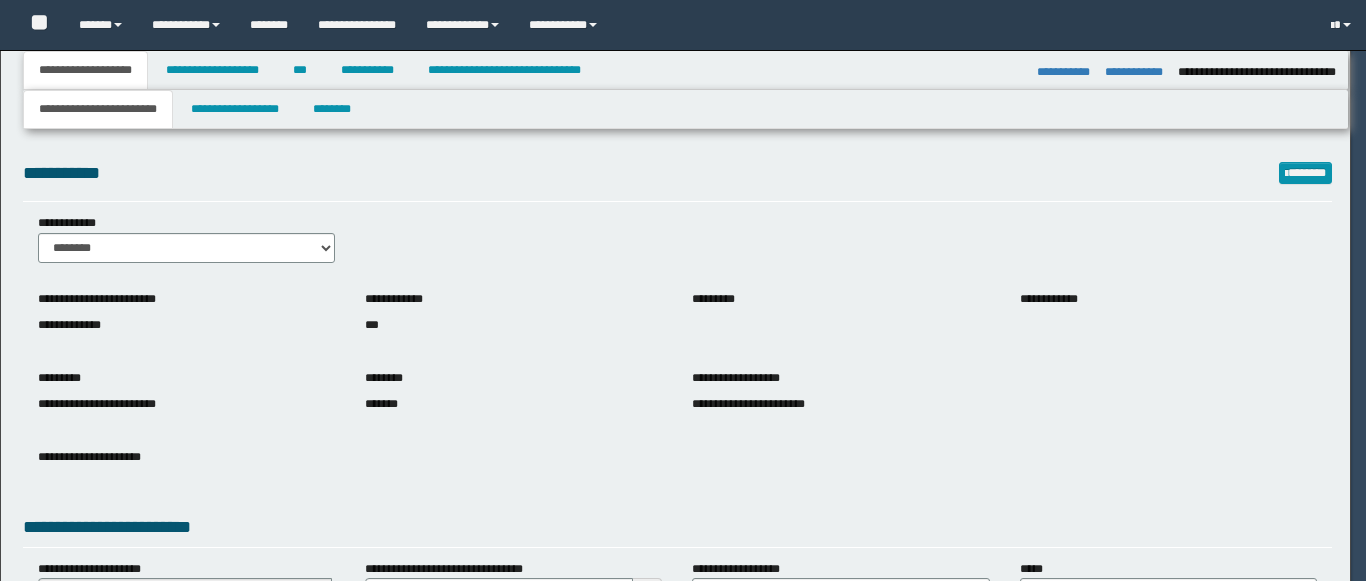 select on "*" 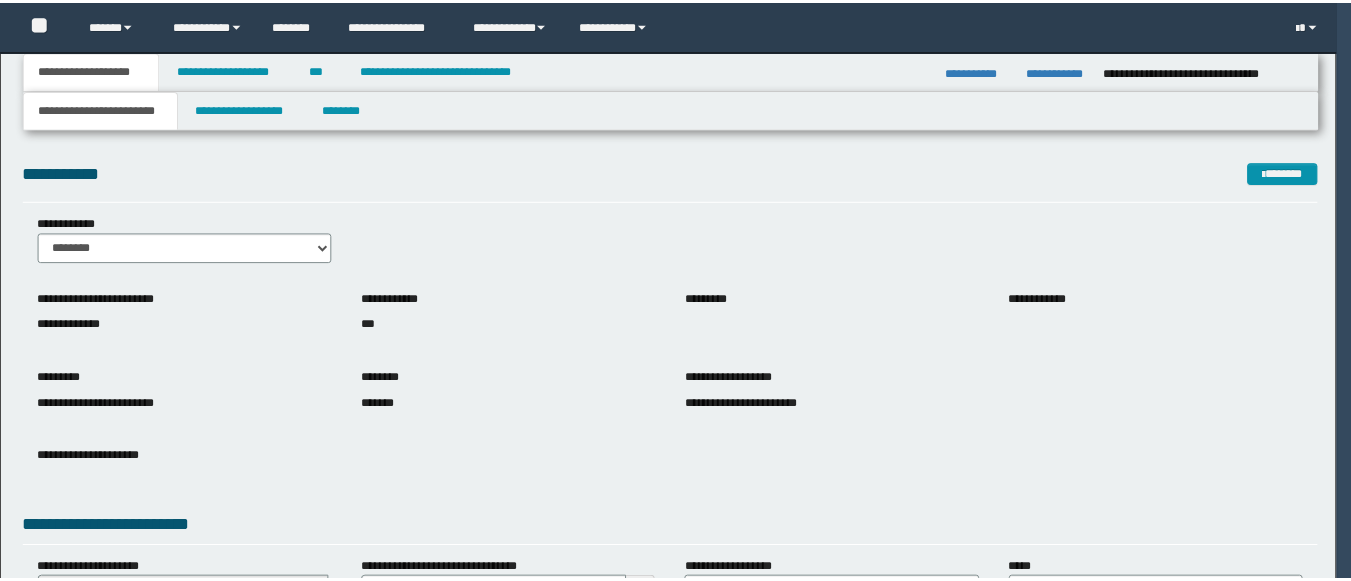 scroll, scrollTop: 0, scrollLeft: 0, axis: both 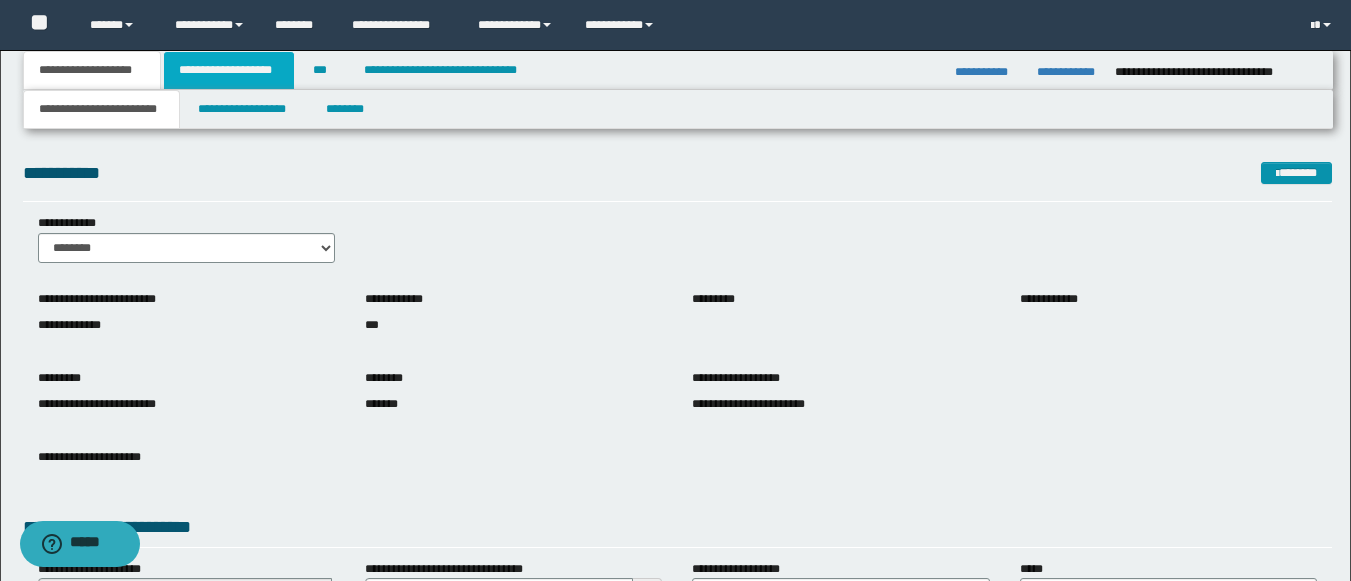 click on "**********" at bounding box center [229, 70] 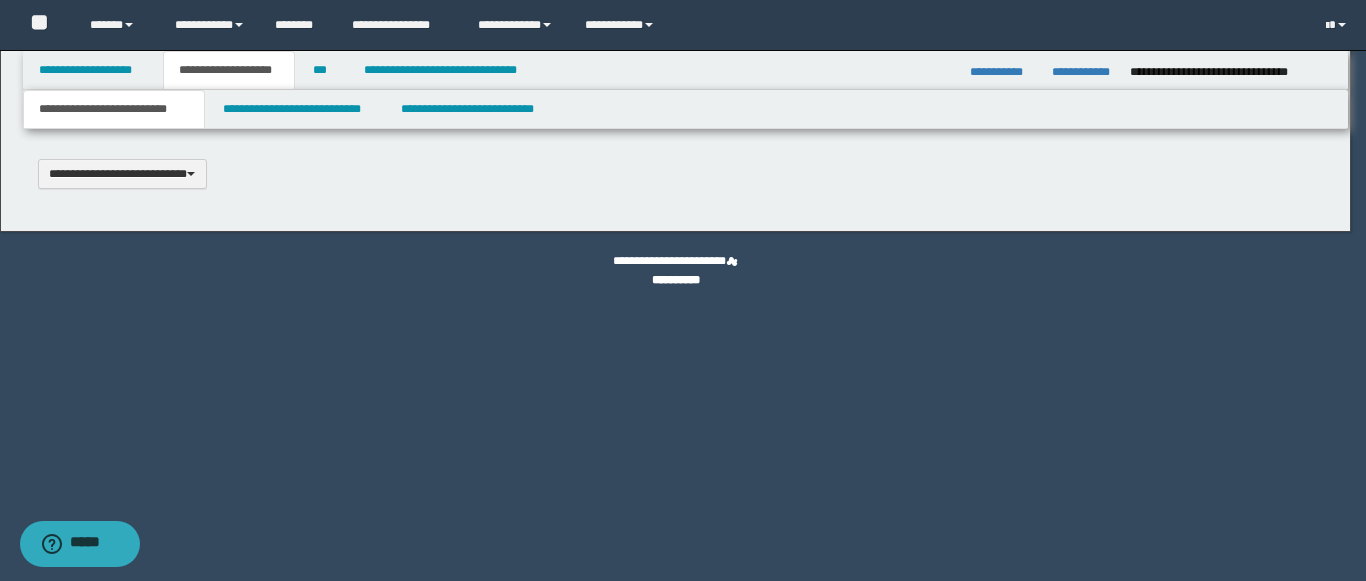 scroll, scrollTop: 0, scrollLeft: 0, axis: both 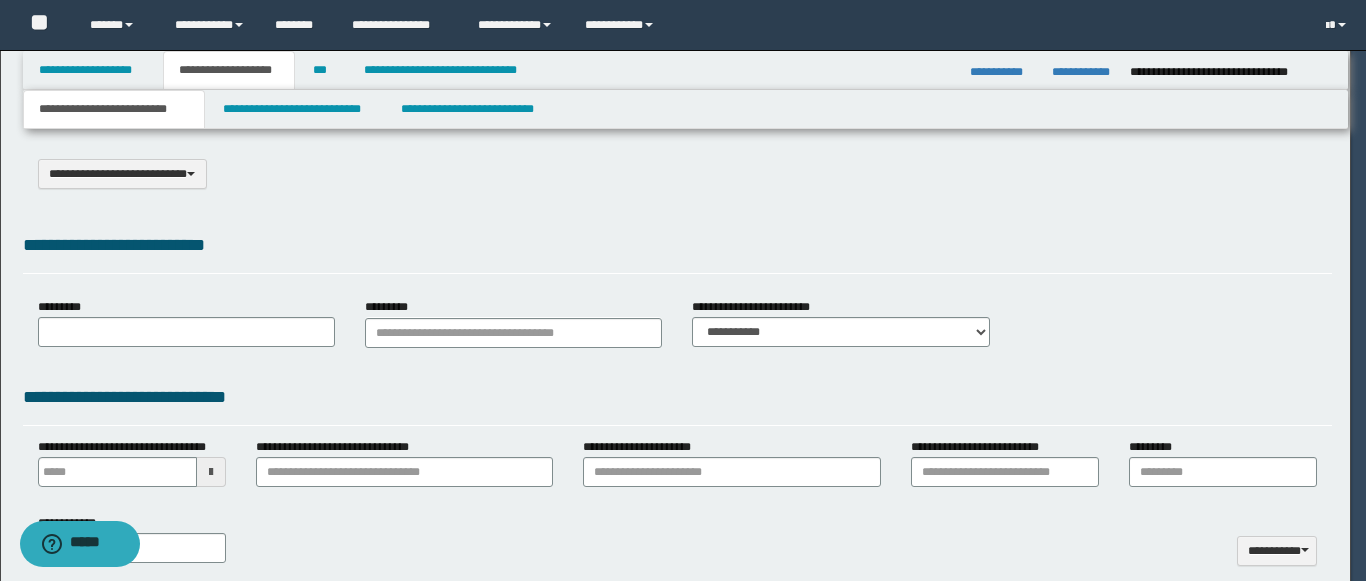 type on "**********" 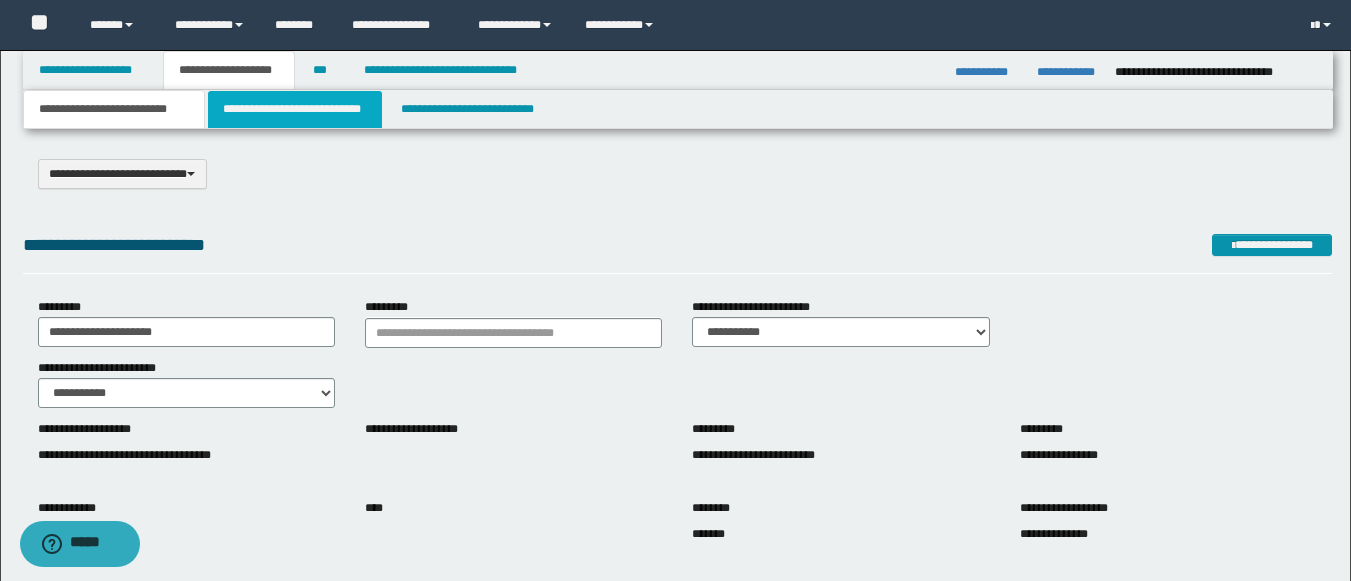 click on "**********" at bounding box center [295, 109] 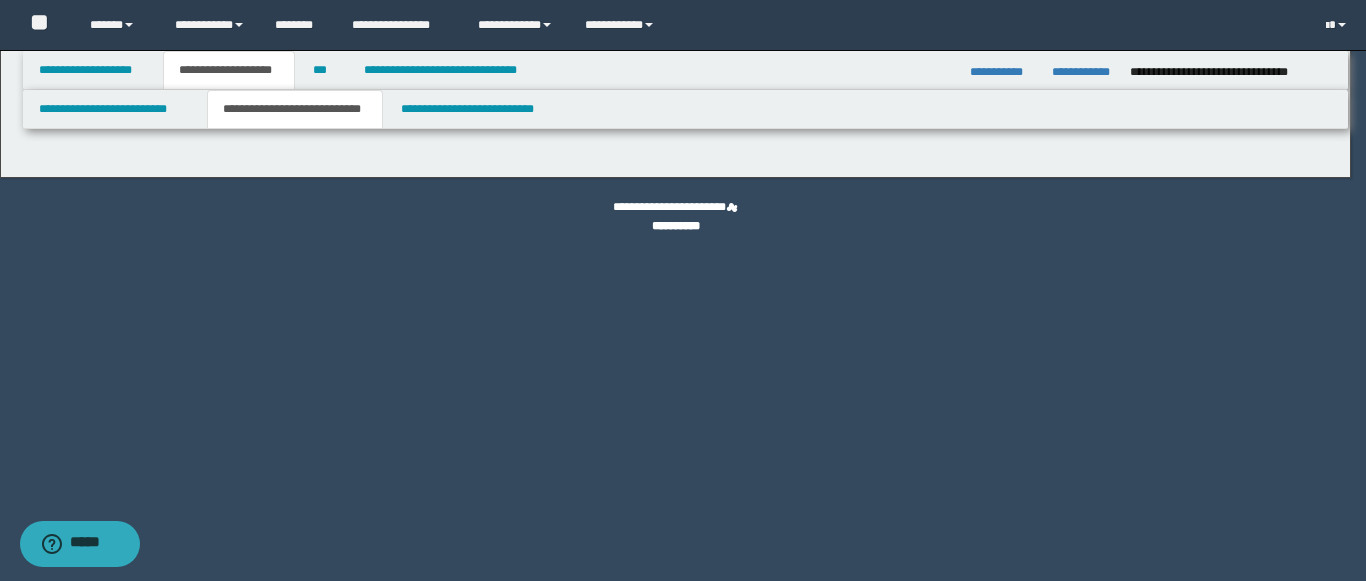 select on "*" 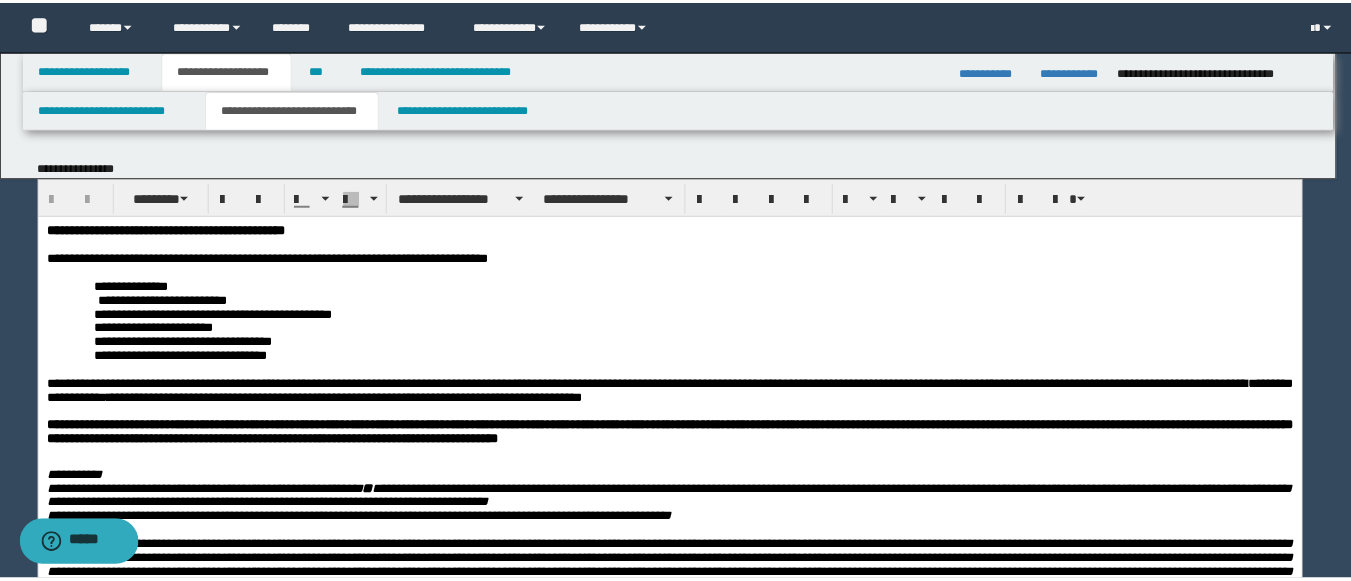 scroll, scrollTop: 0, scrollLeft: 0, axis: both 